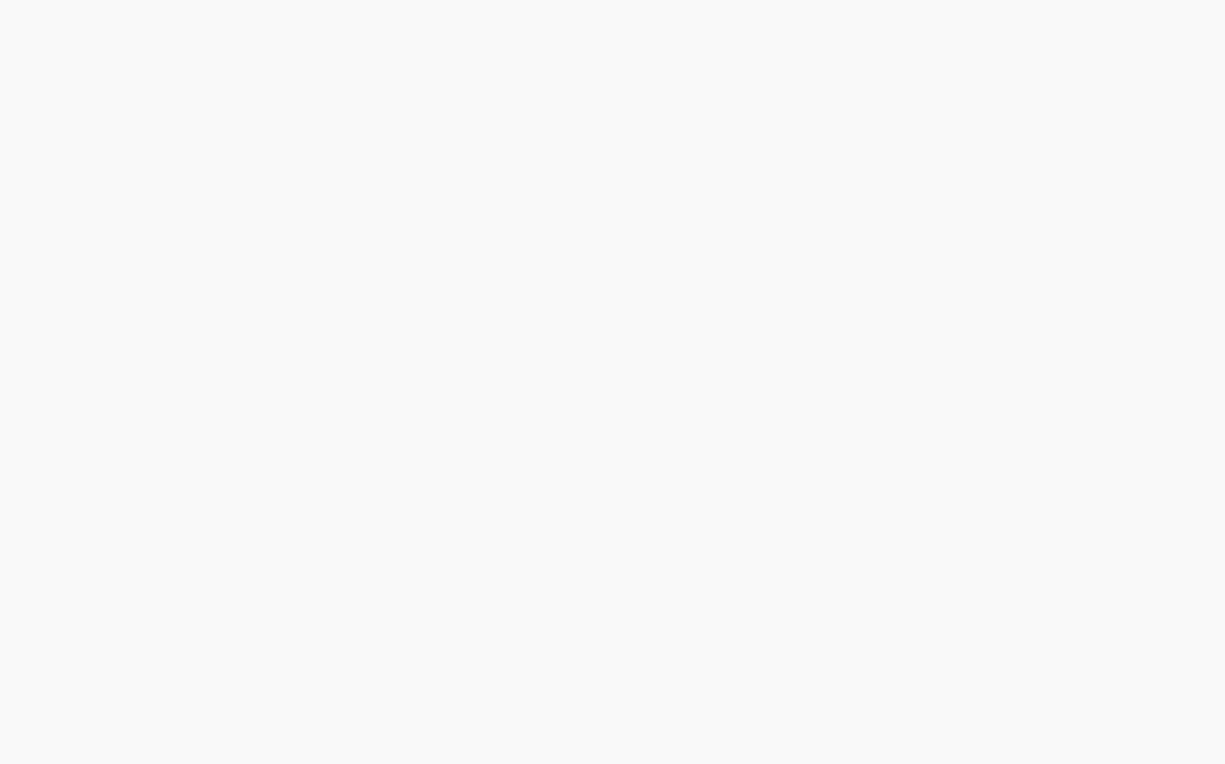 scroll, scrollTop: 0, scrollLeft: 0, axis: both 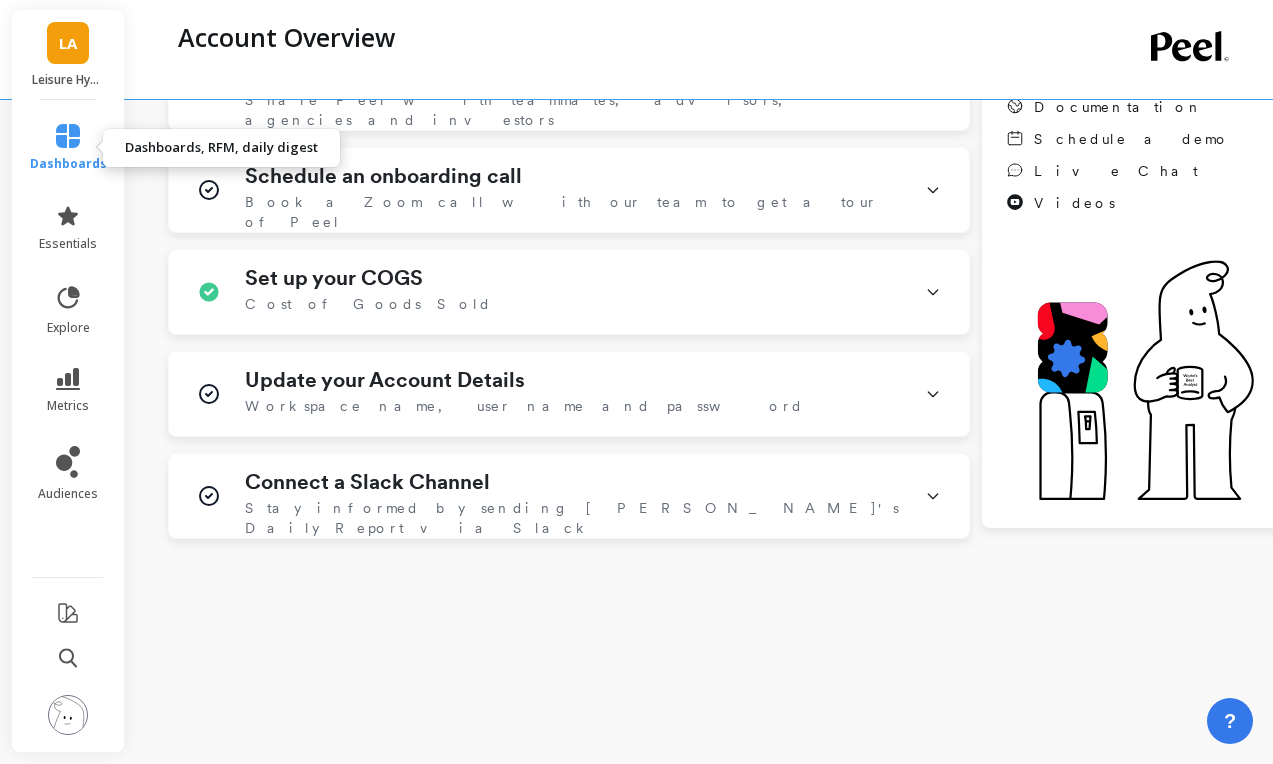 click 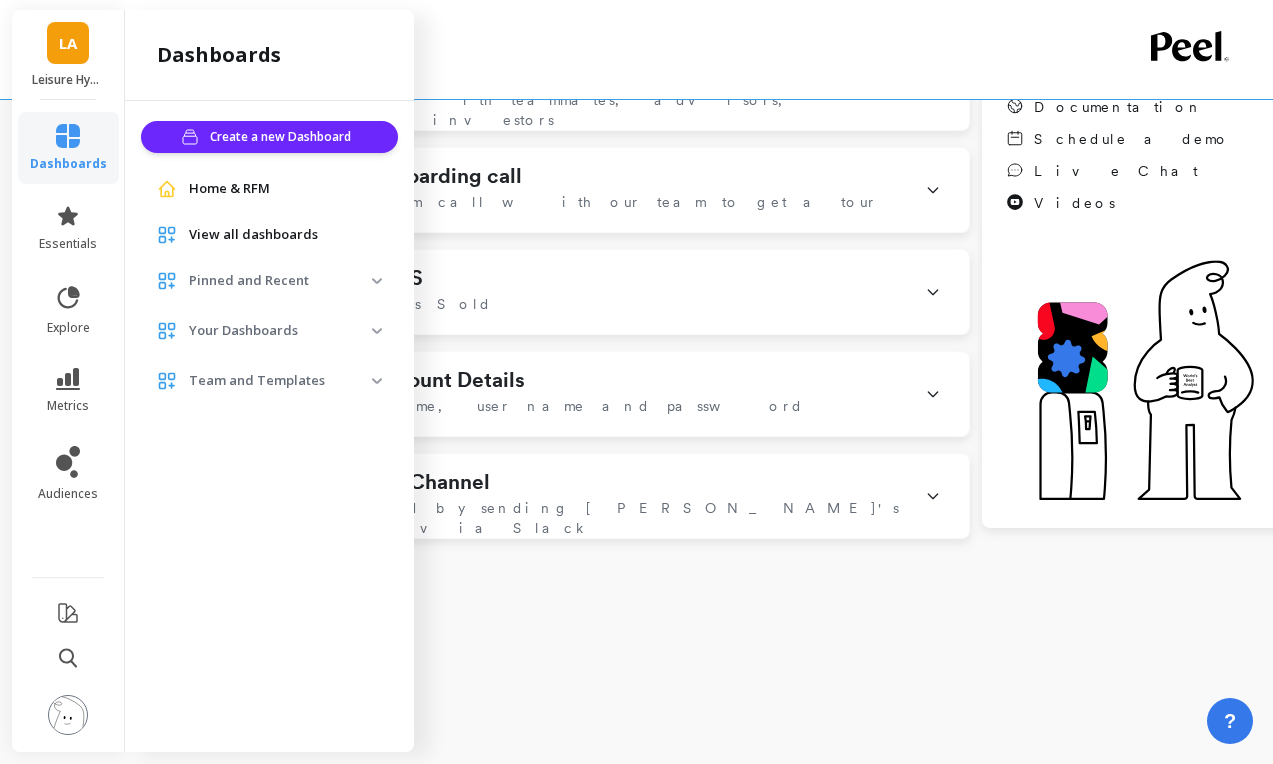click on "View all dashboards" at bounding box center (269, 235) 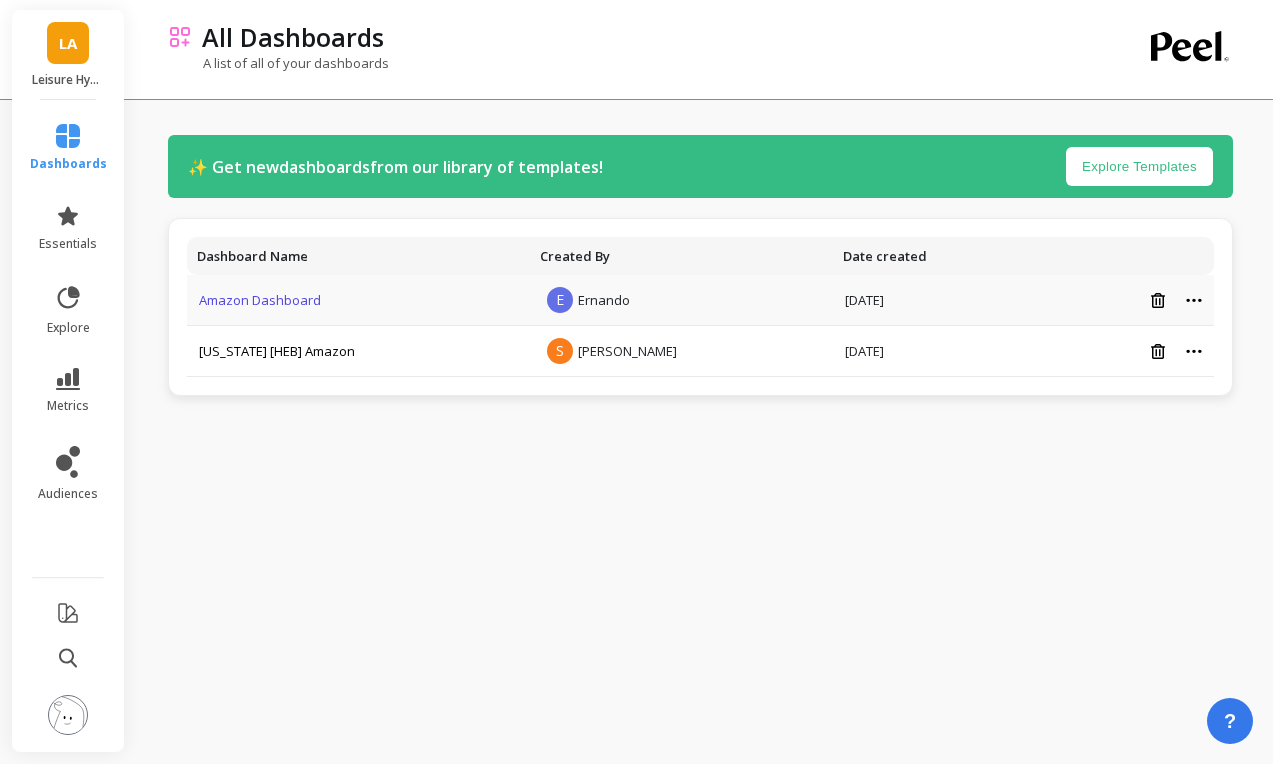 click on "Amazon Dashboard" at bounding box center [260, 300] 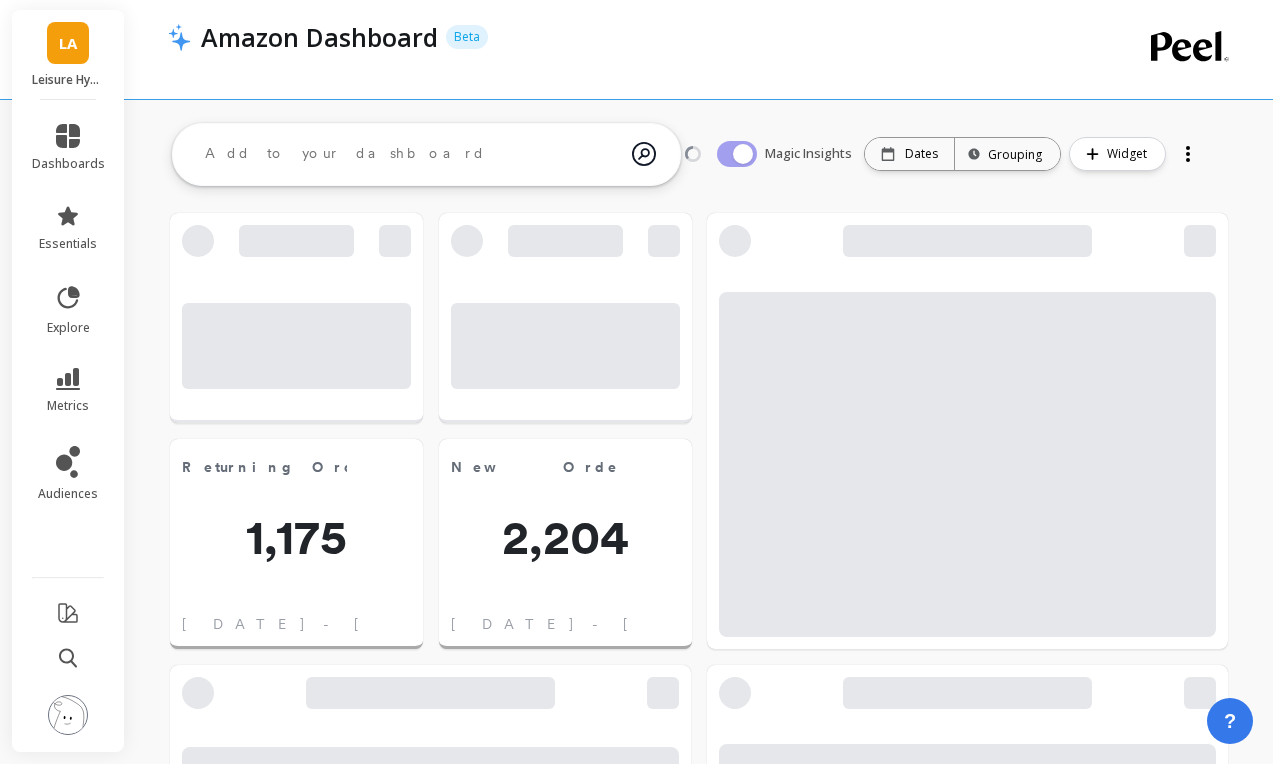 scroll, scrollTop: 1, scrollLeft: 1, axis: both 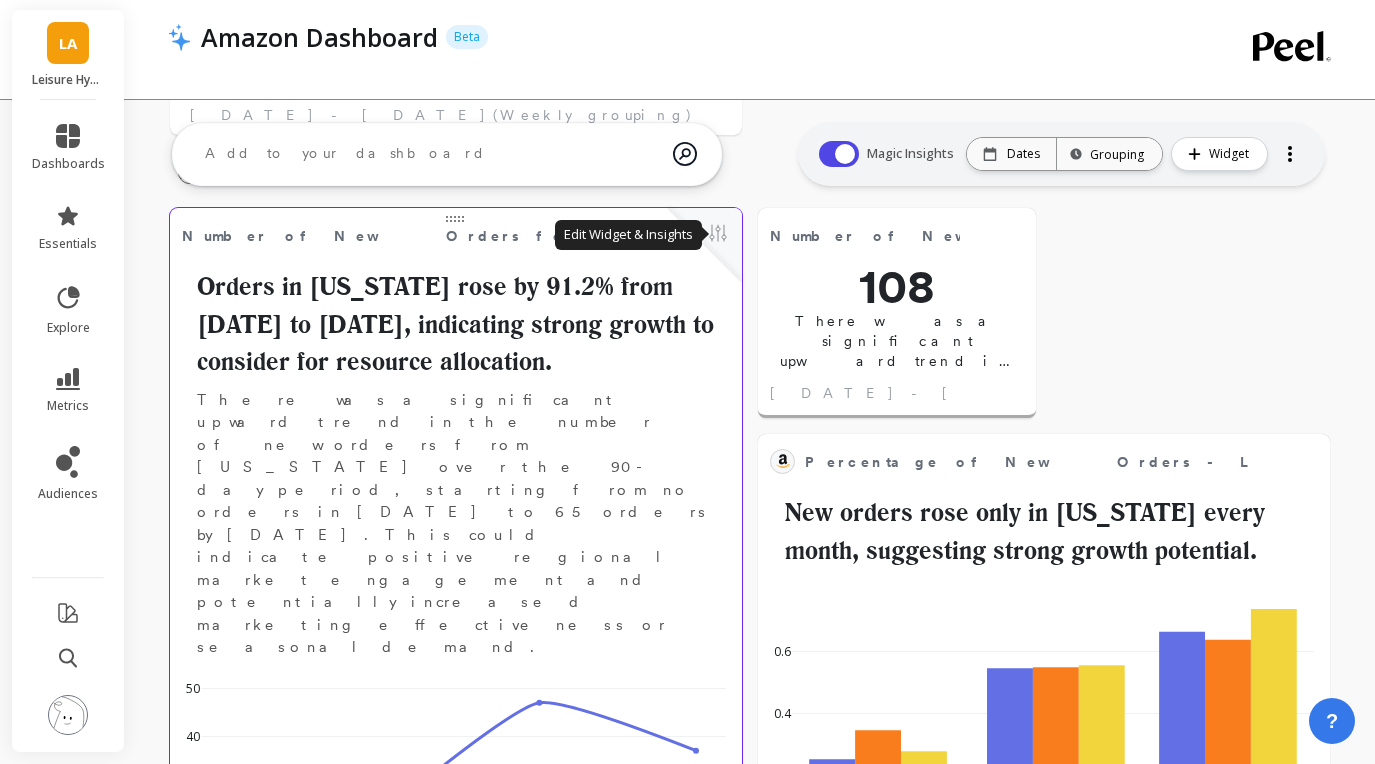 click at bounding box center (718, 235) 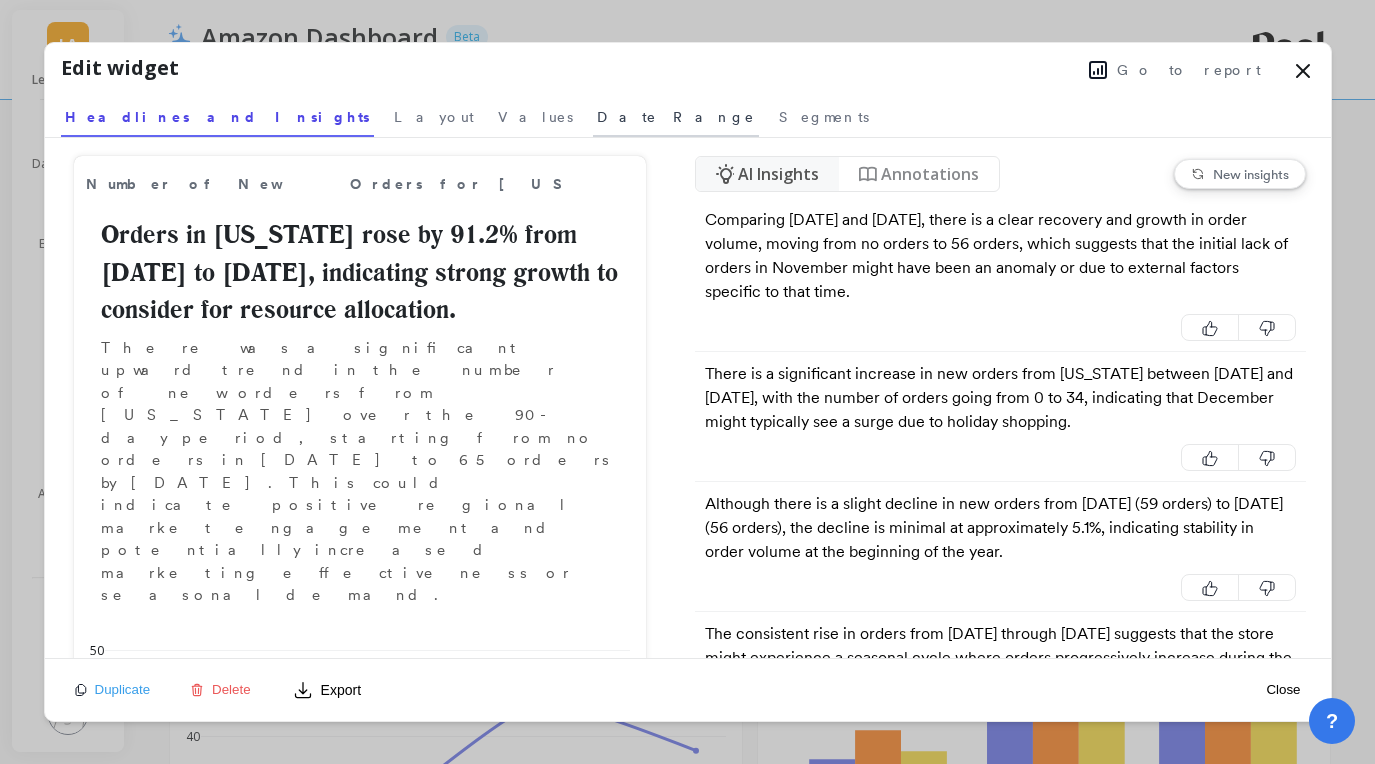 click on "Date Range" at bounding box center (676, 117) 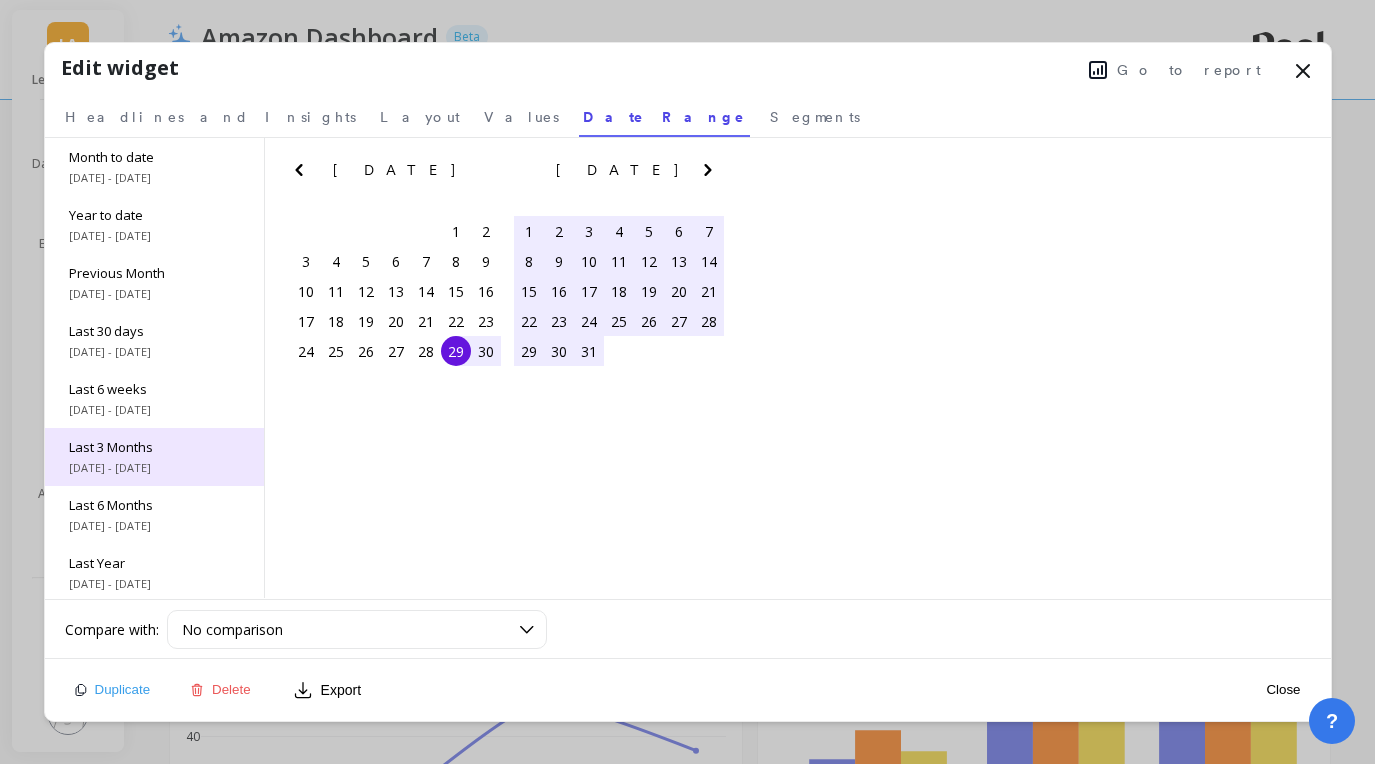 click on "Last 3 Months 5/1/2025 - 7/9/2025" at bounding box center (154, 457) 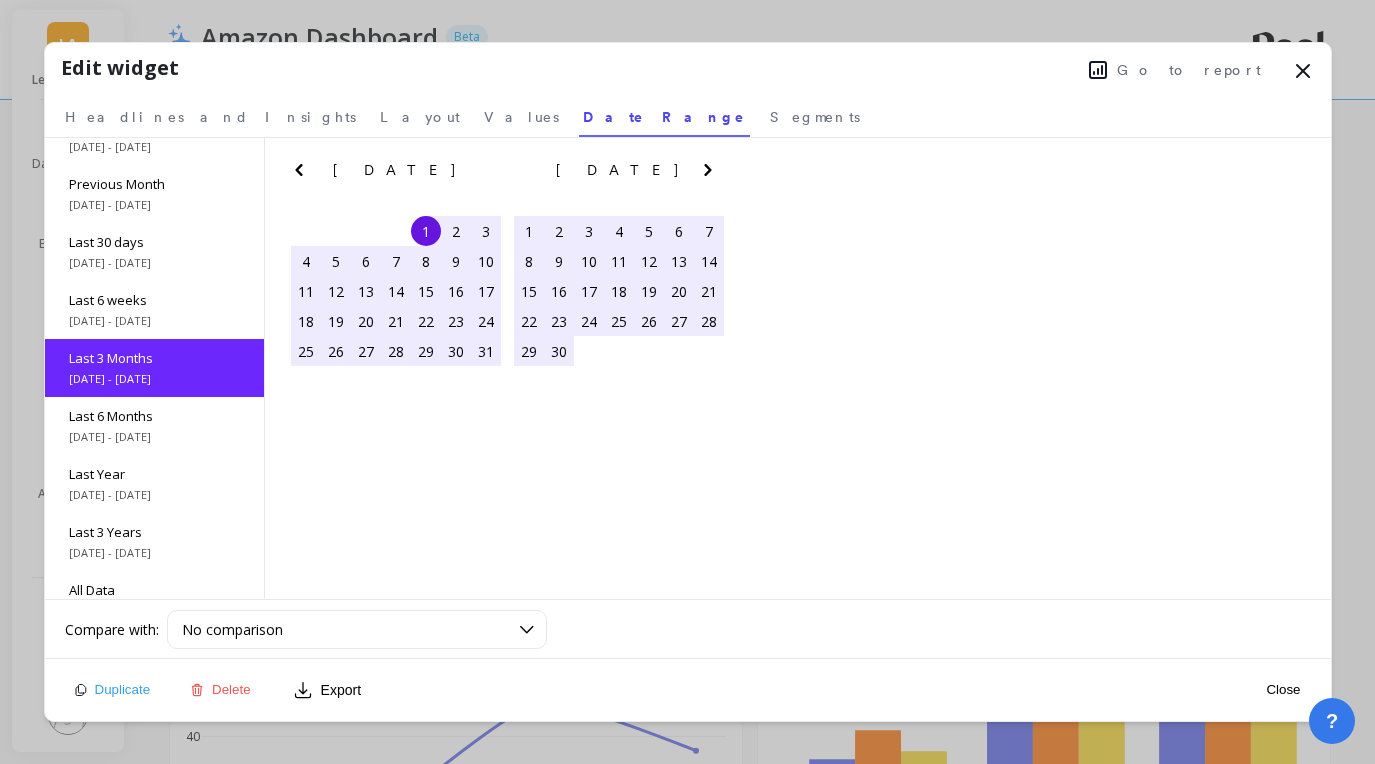 click 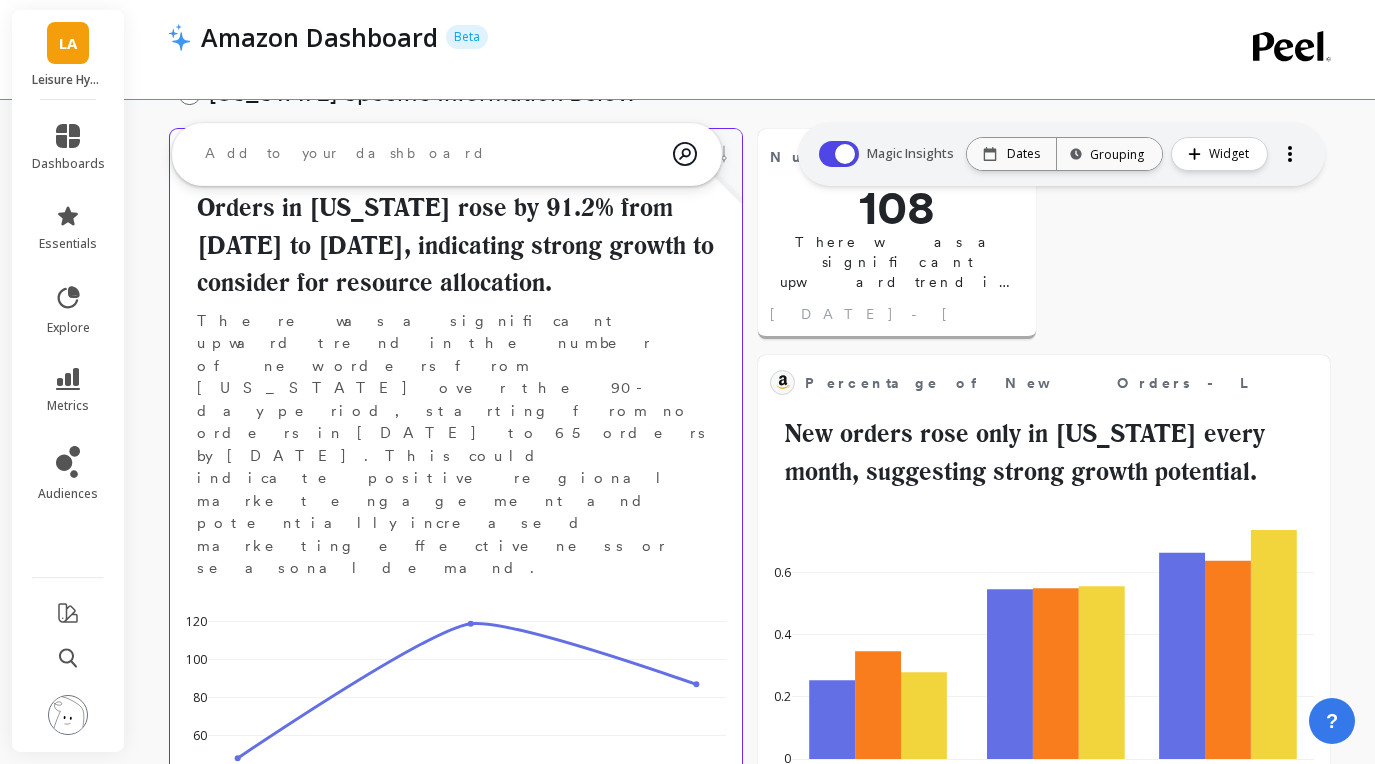 scroll, scrollTop: 1980, scrollLeft: 0, axis: vertical 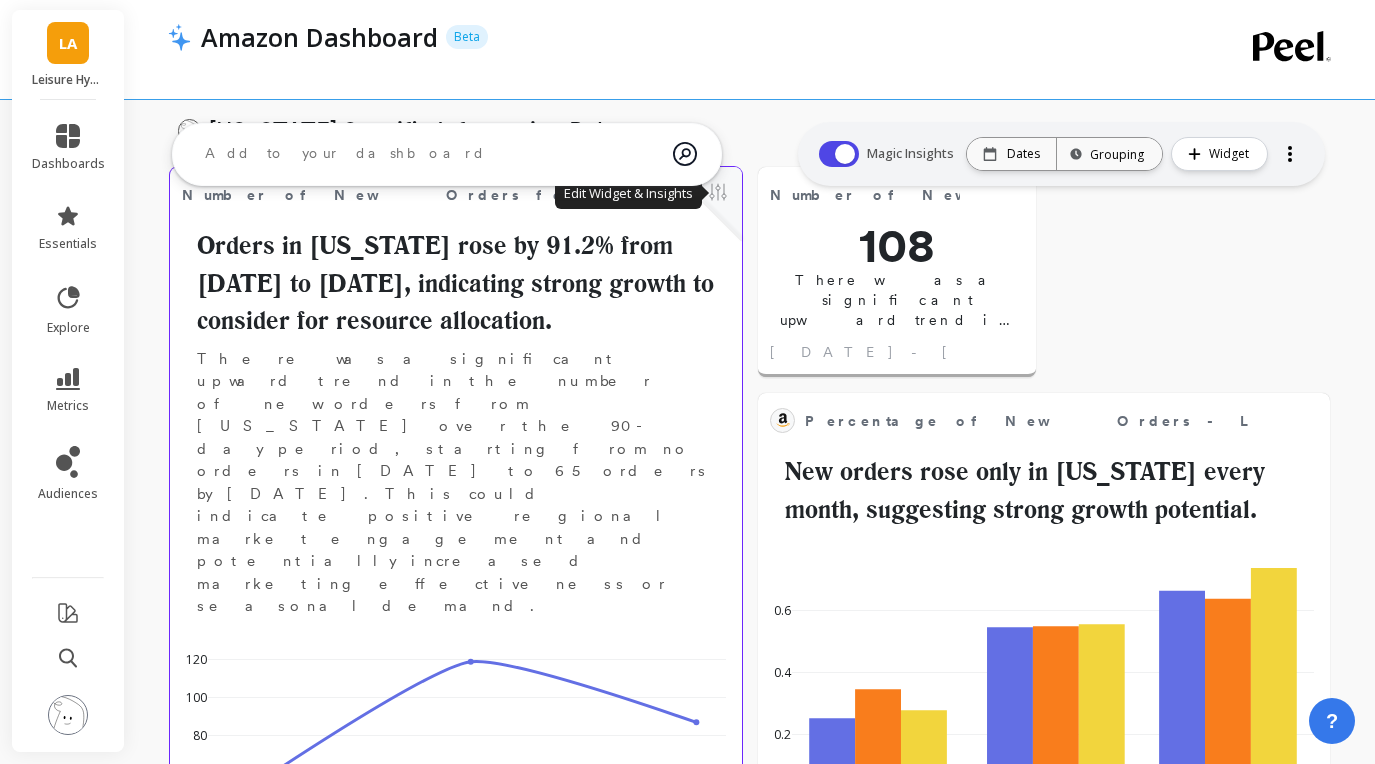 click at bounding box center (718, 194) 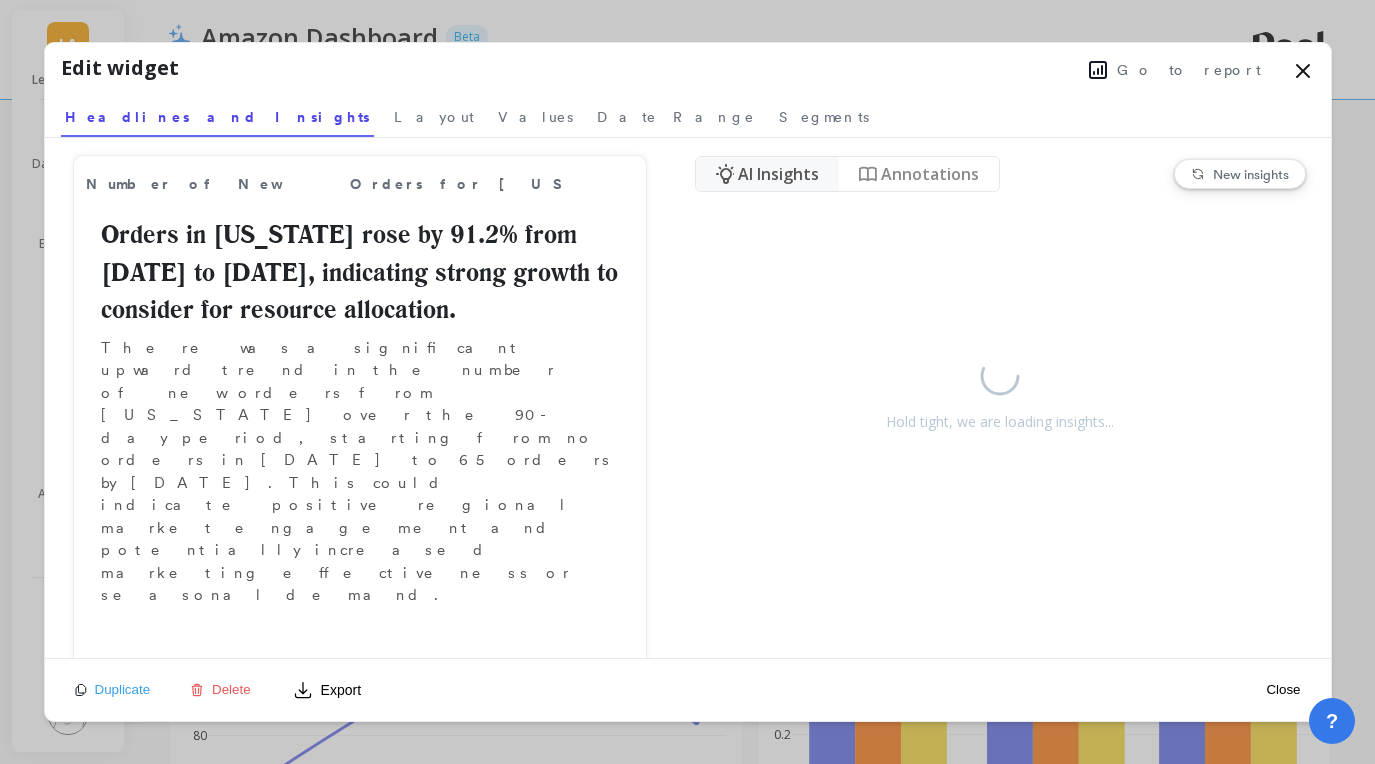 click on "Go to report" at bounding box center (1189, 70) 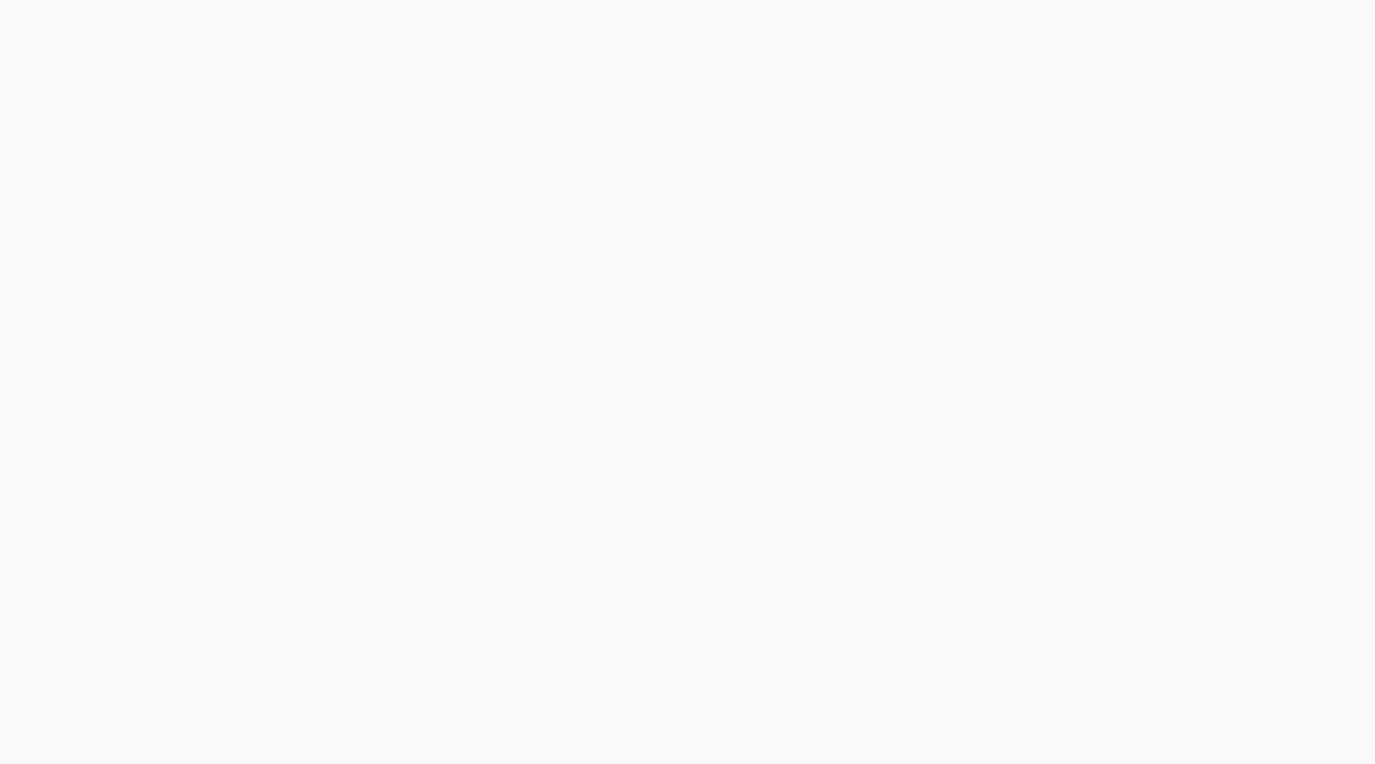 scroll, scrollTop: 0, scrollLeft: 0, axis: both 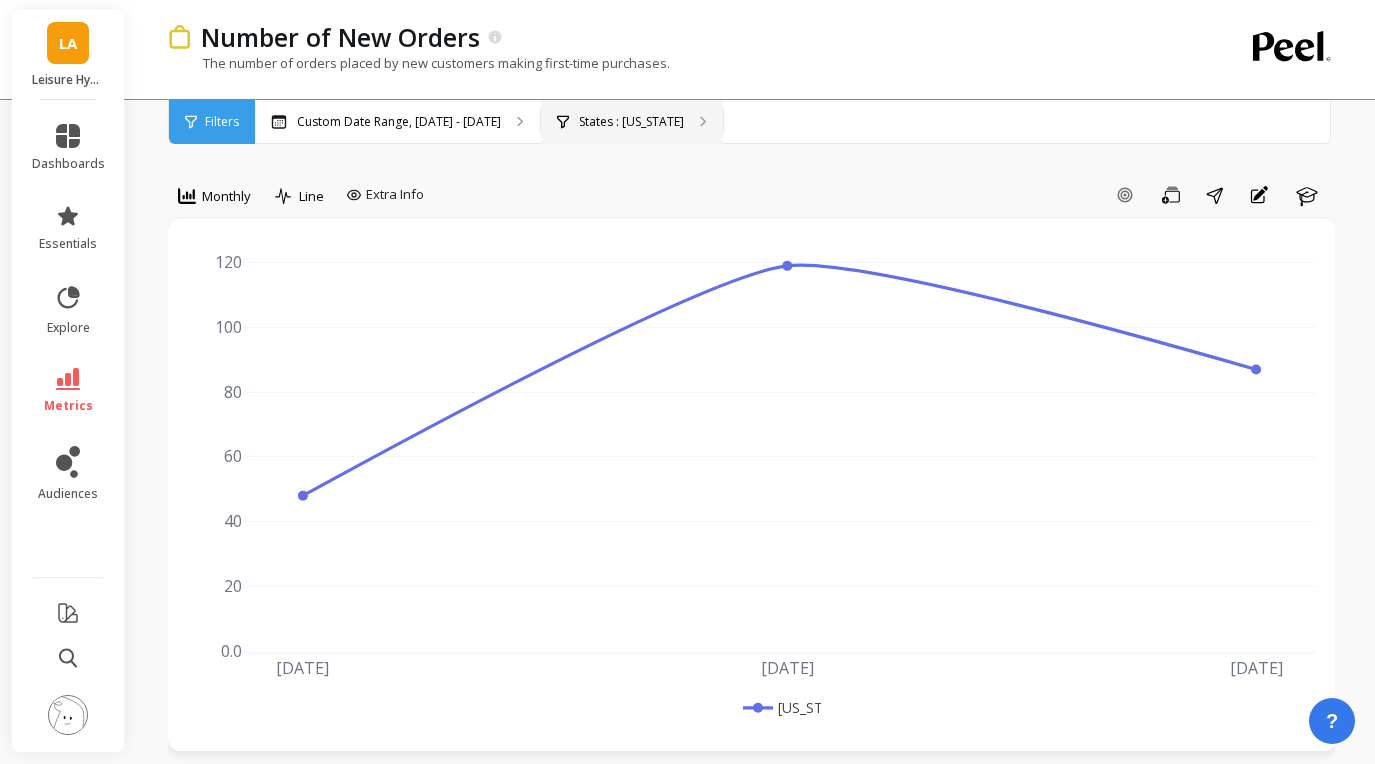 click on "States :  Texas" at bounding box center (632, 122) 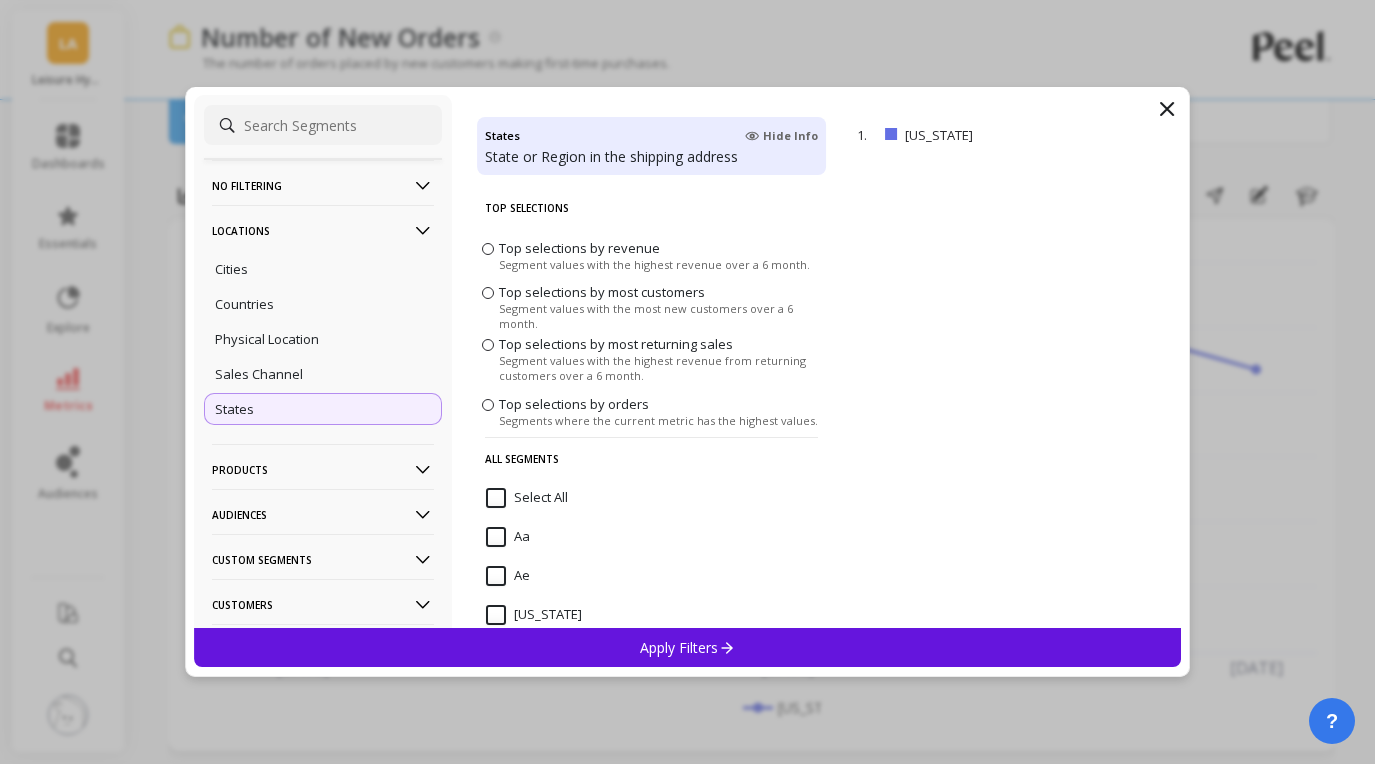 click on "Select All" at bounding box center [527, 498] 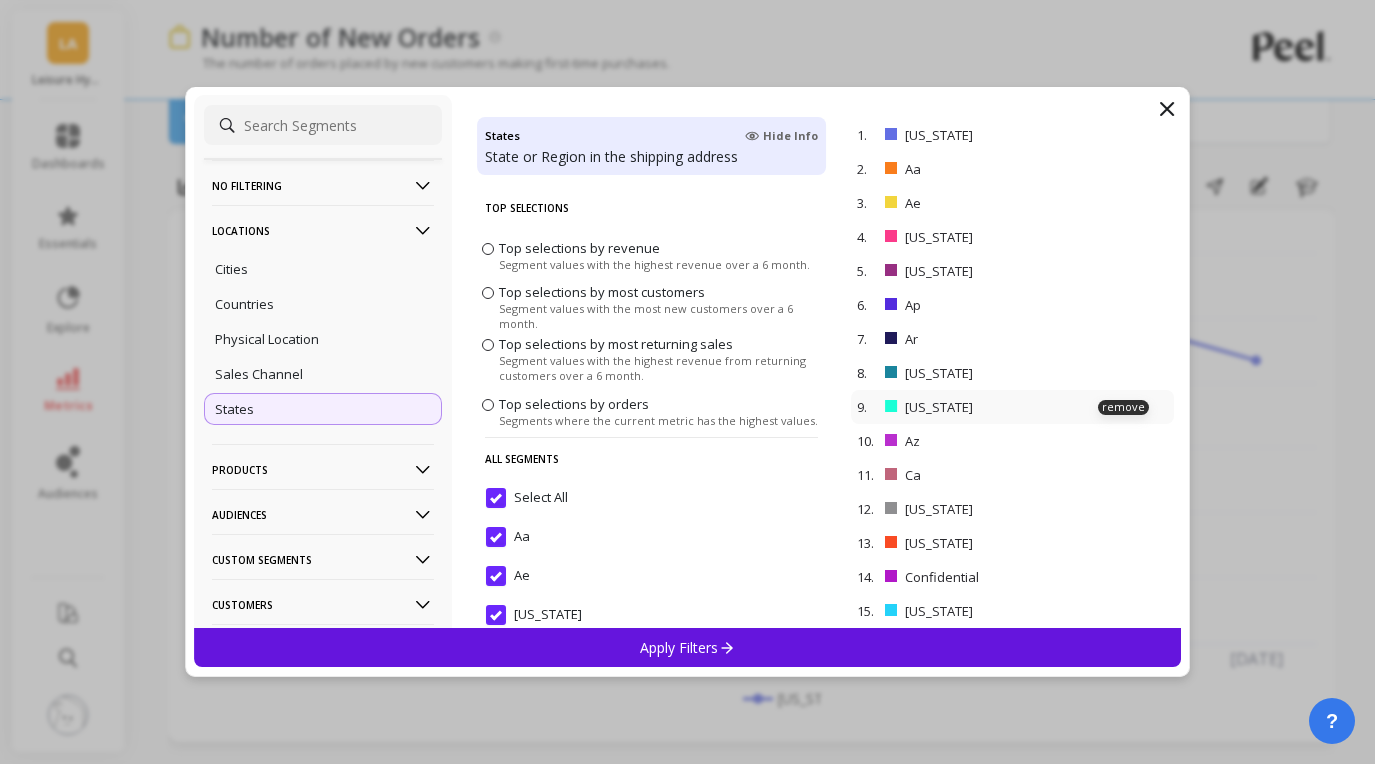 scroll, scrollTop: 10, scrollLeft: 0, axis: vertical 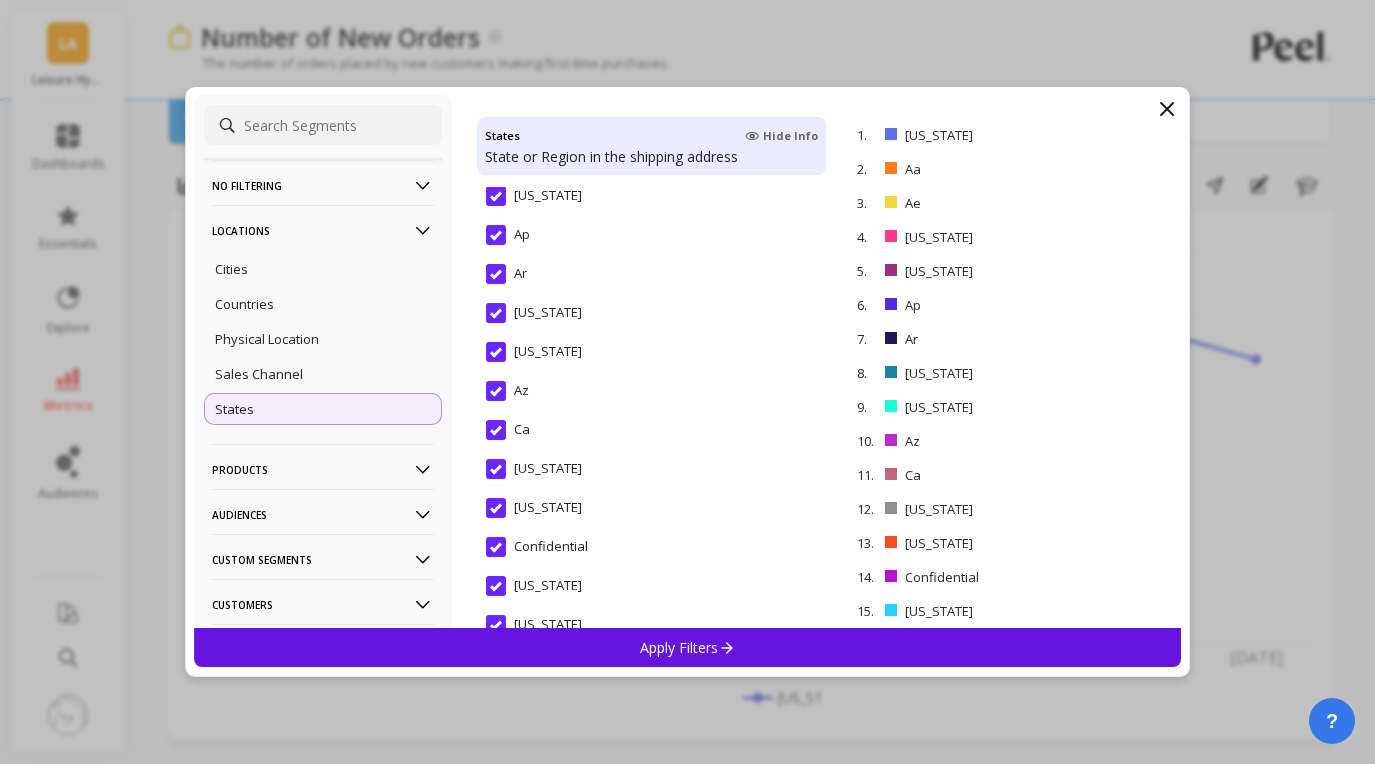 click on "Apply Filters" at bounding box center (687, 647) 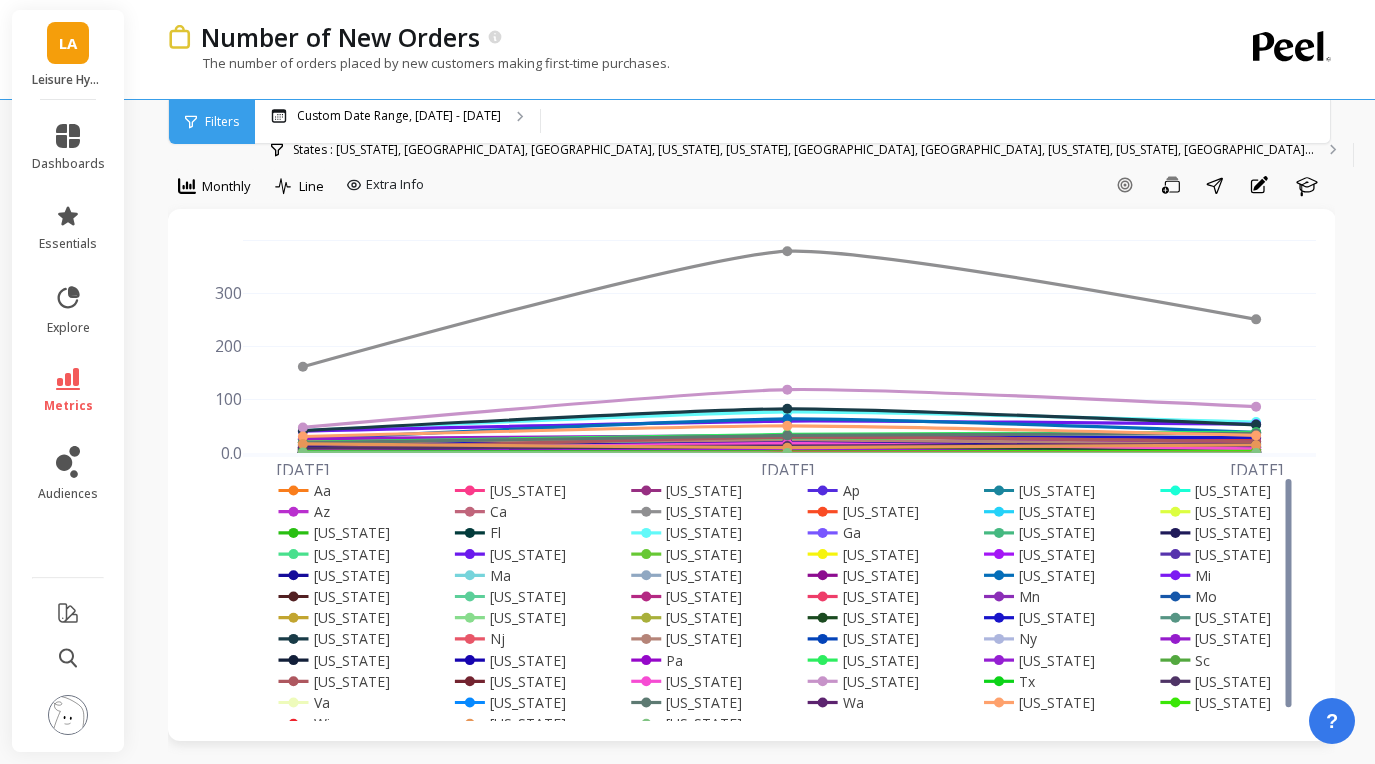 scroll, scrollTop: 0, scrollLeft: 0, axis: both 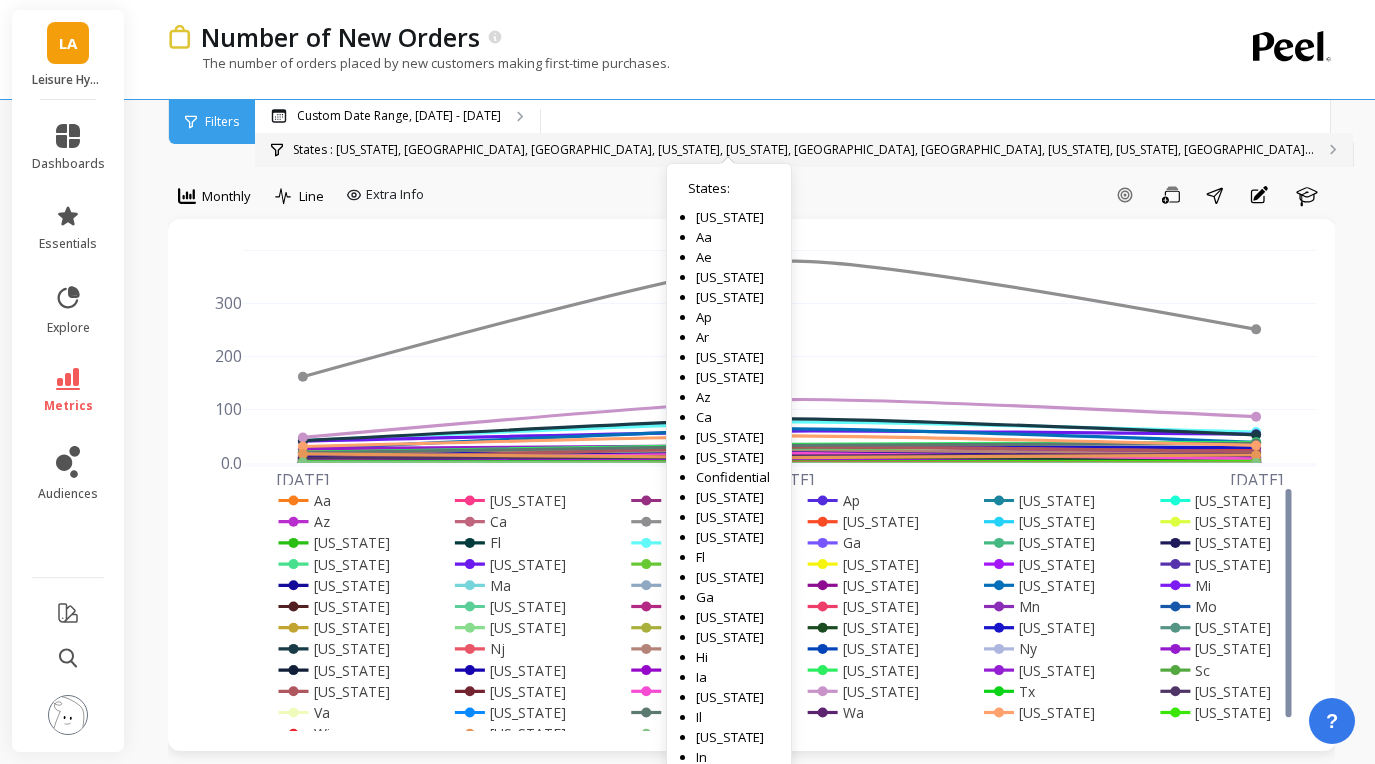 click on "States :  Texas,
Aa,
Ae,
Alabama,
Alaska,
Ap,
Ar,
Arizona,
Arkansas,
Az... States : Texas Aa Ae Alabama Alaska Ap Ar Arizona Arkansas Az Ca California Colorado Confidential Connecticut Delaware District Of Columbia Fl Florida Ga Georgia Hawaii Hi Ia Idaho Il Illinois In Indiana Iowa Kansas Kentucky Ks La Louisiana Ma Maine Maryland Massachusetts Mi Michigan Minnesota Mississippi Missouri Mn Mo Montana Nc Nebraska Nevada New Hampshire New Jersey New Mexico New York Nh Nj North Carolina North Dakota Ny Oh Ohio Oklahoma Oregon Pa Pennsylvania Puerto Rico Rhode Island Sc South Carolina South Dakota Tennessee Tn Tx Utah Va Vermont Virginia Wa Washington West Virginia Wi Wisconsin Wyoming" at bounding box center (804, 150) 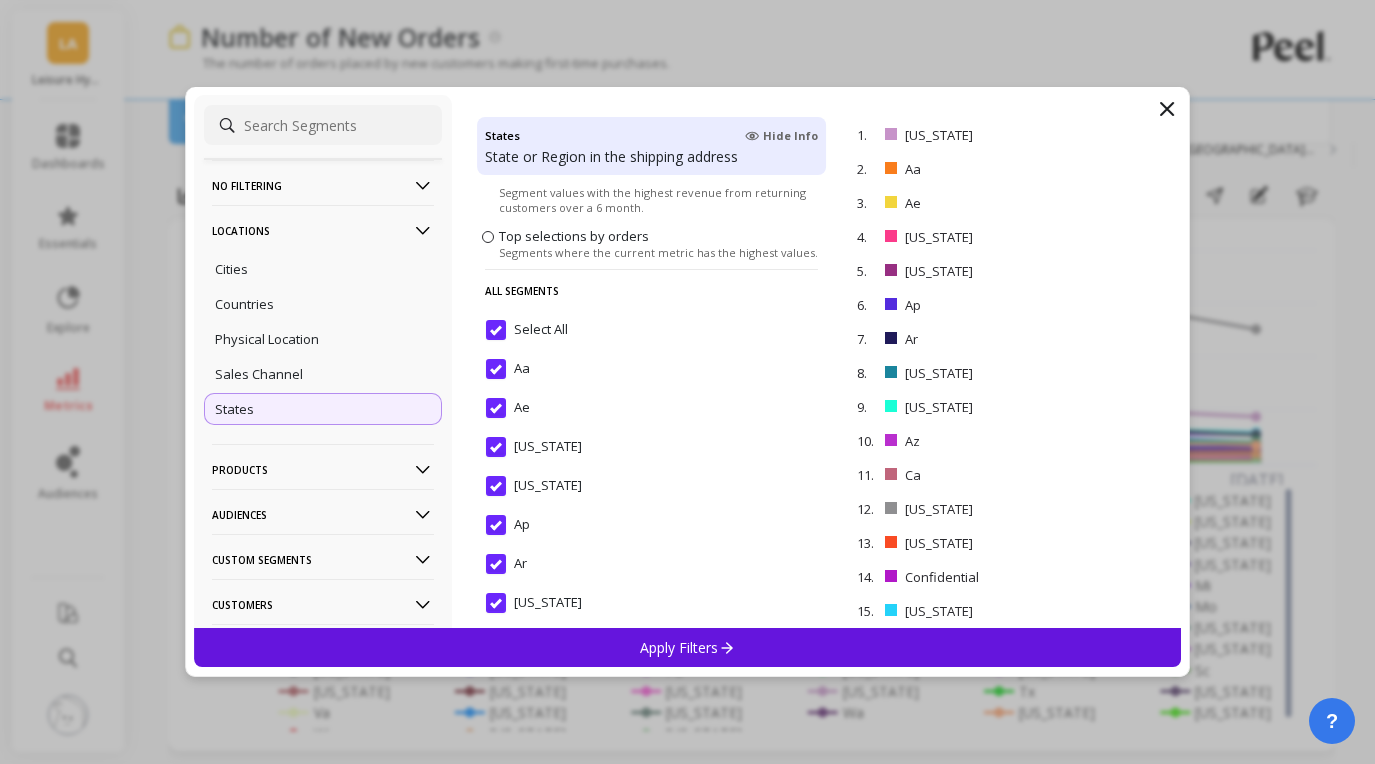 scroll, scrollTop: 206, scrollLeft: 0, axis: vertical 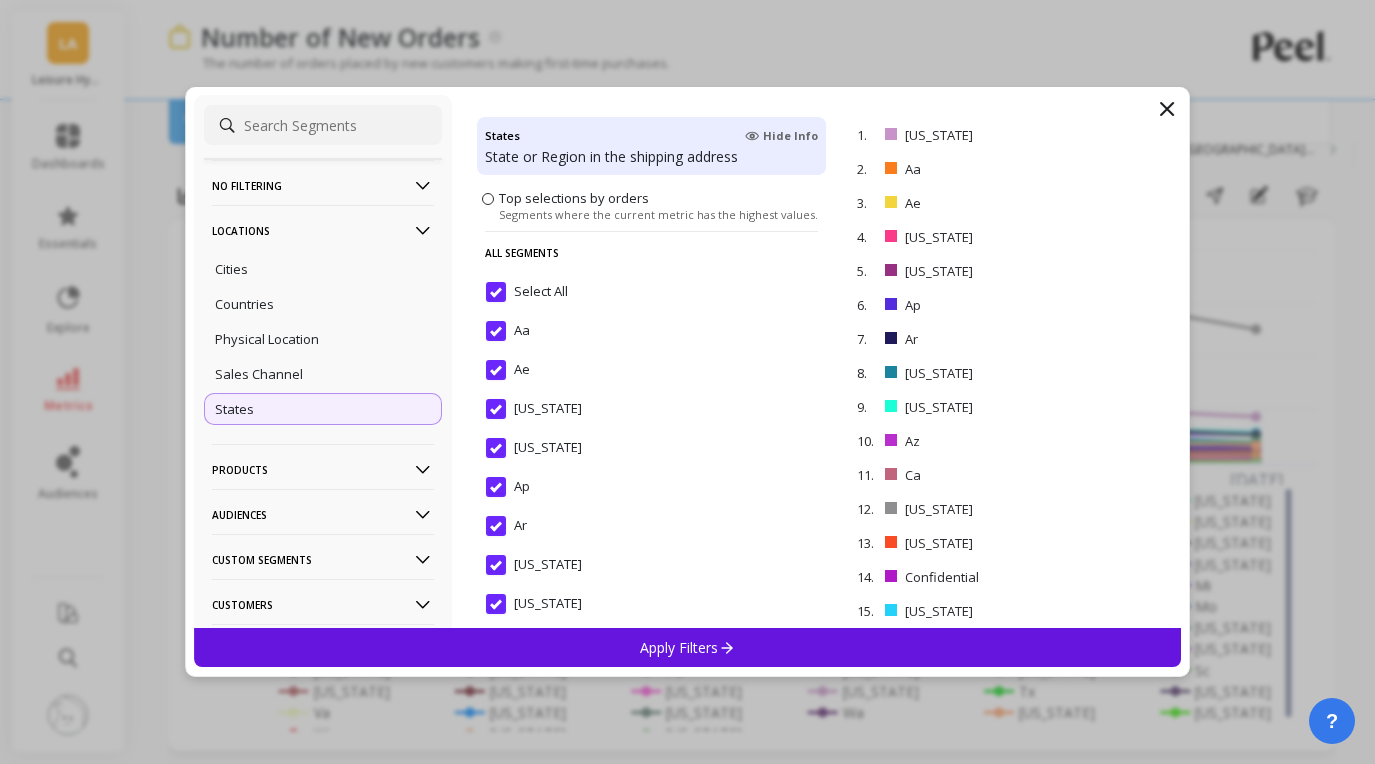 click on "Aa" at bounding box center [508, 342] 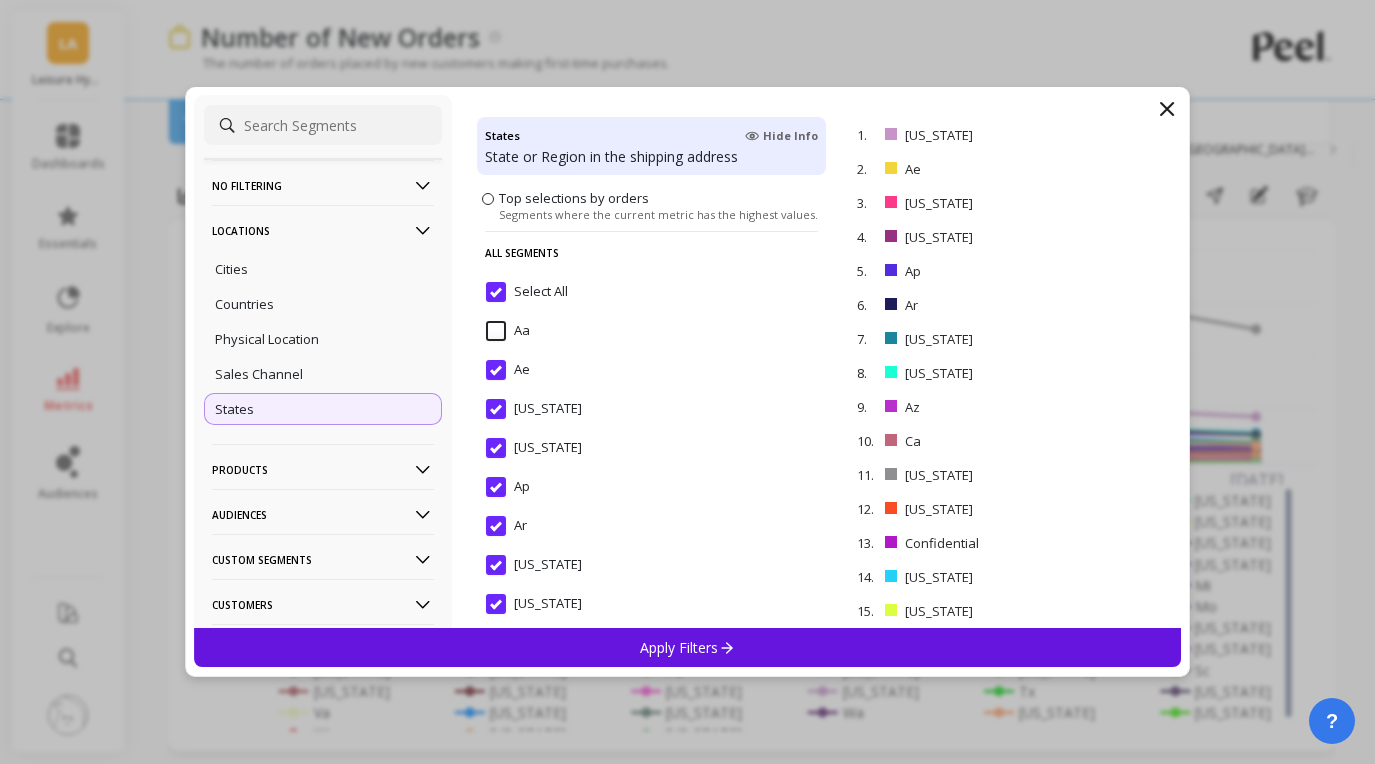 click on "Ae" at bounding box center [508, 370] 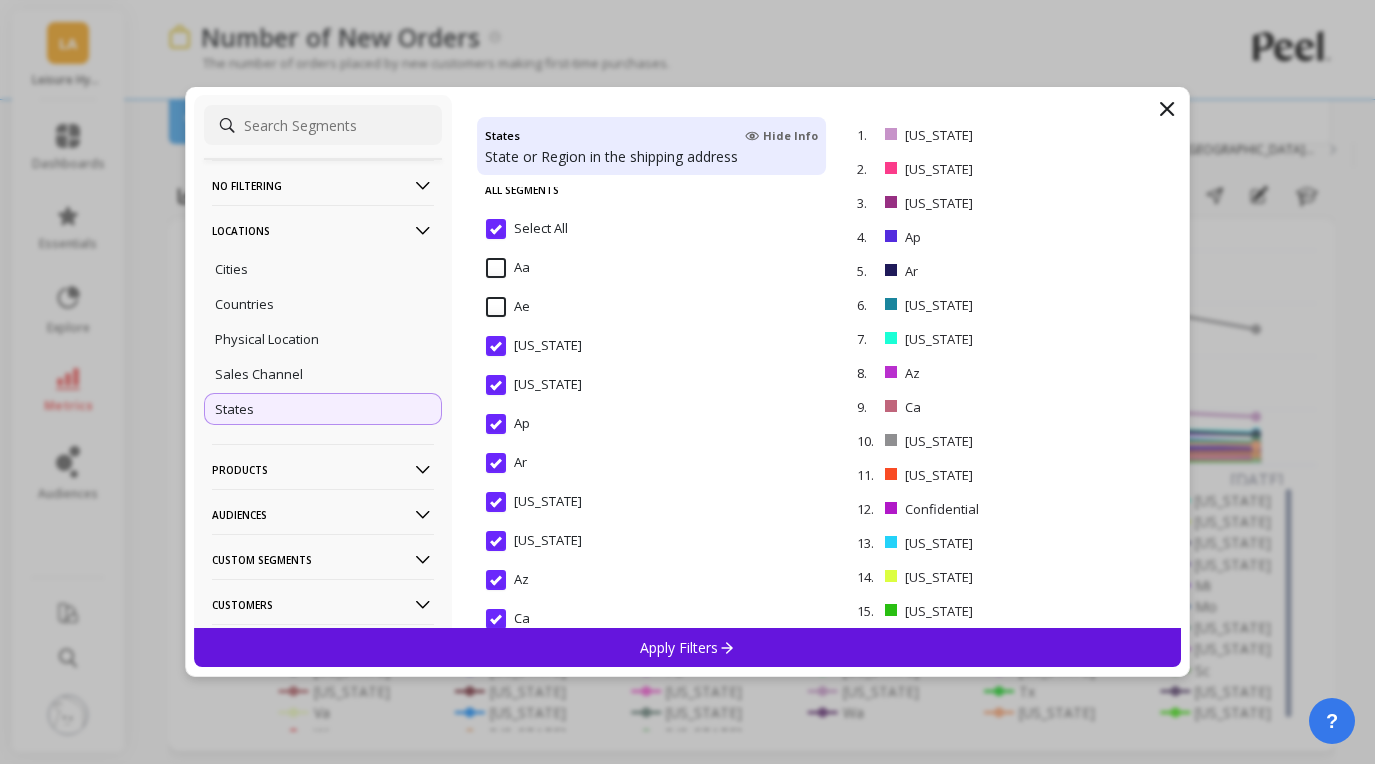 scroll, scrollTop: 293, scrollLeft: 0, axis: vertical 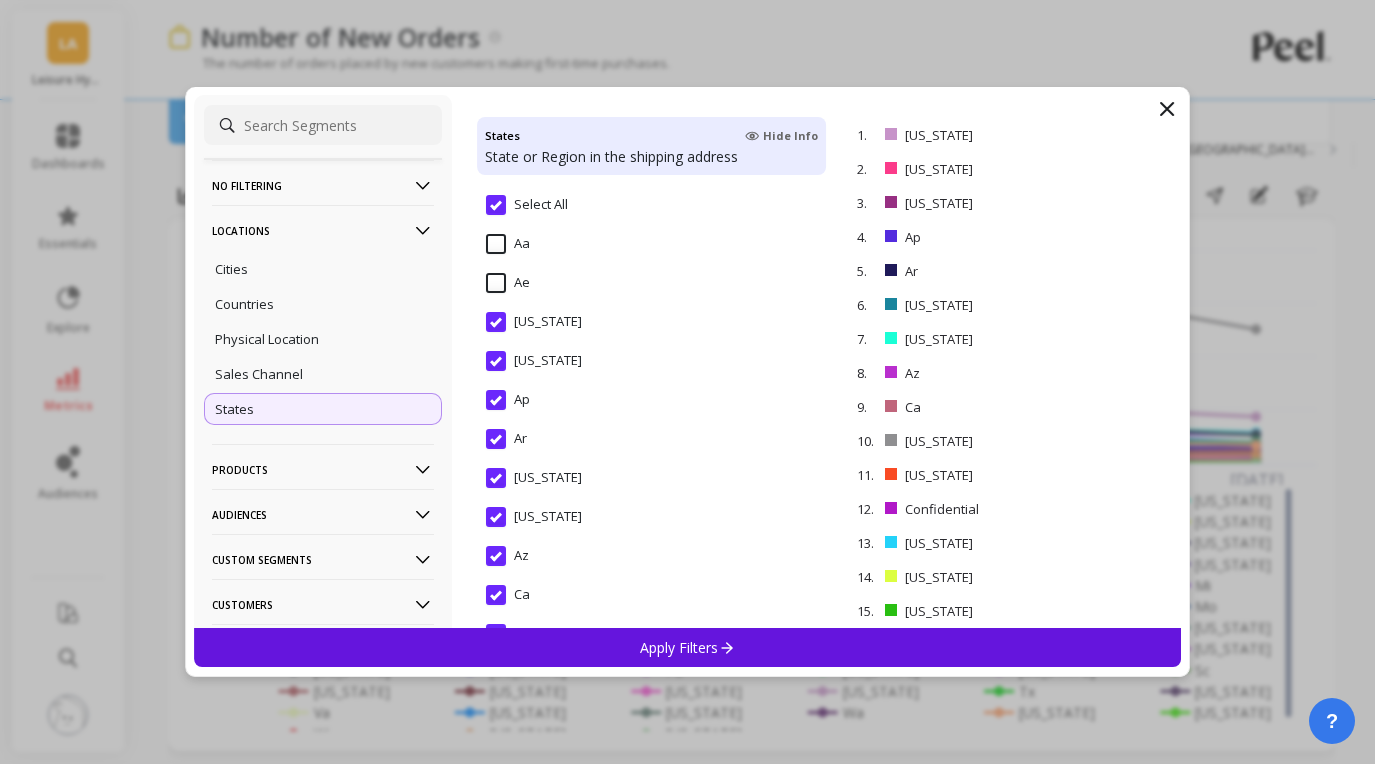 click on "Ap" at bounding box center [508, 400] 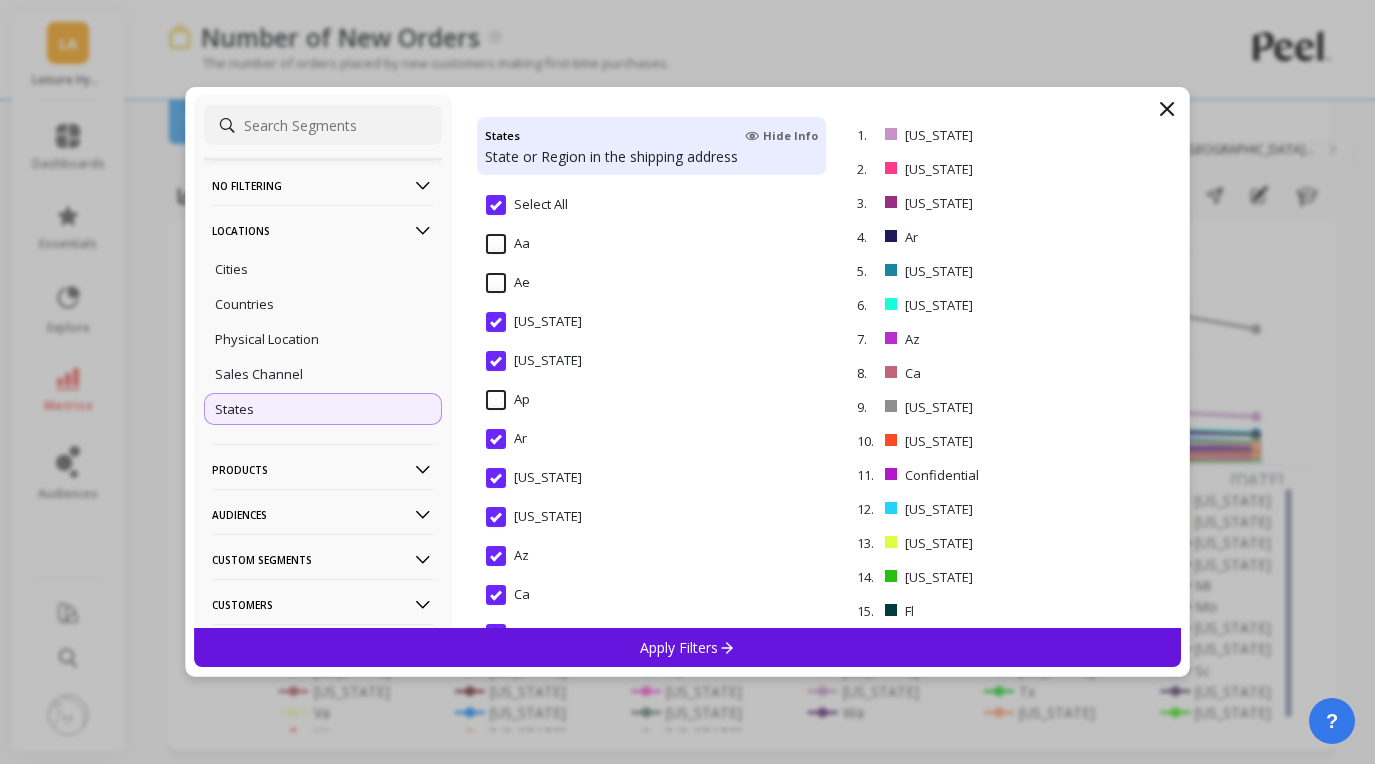 click on "Ar" at bounding box center (506, 439) 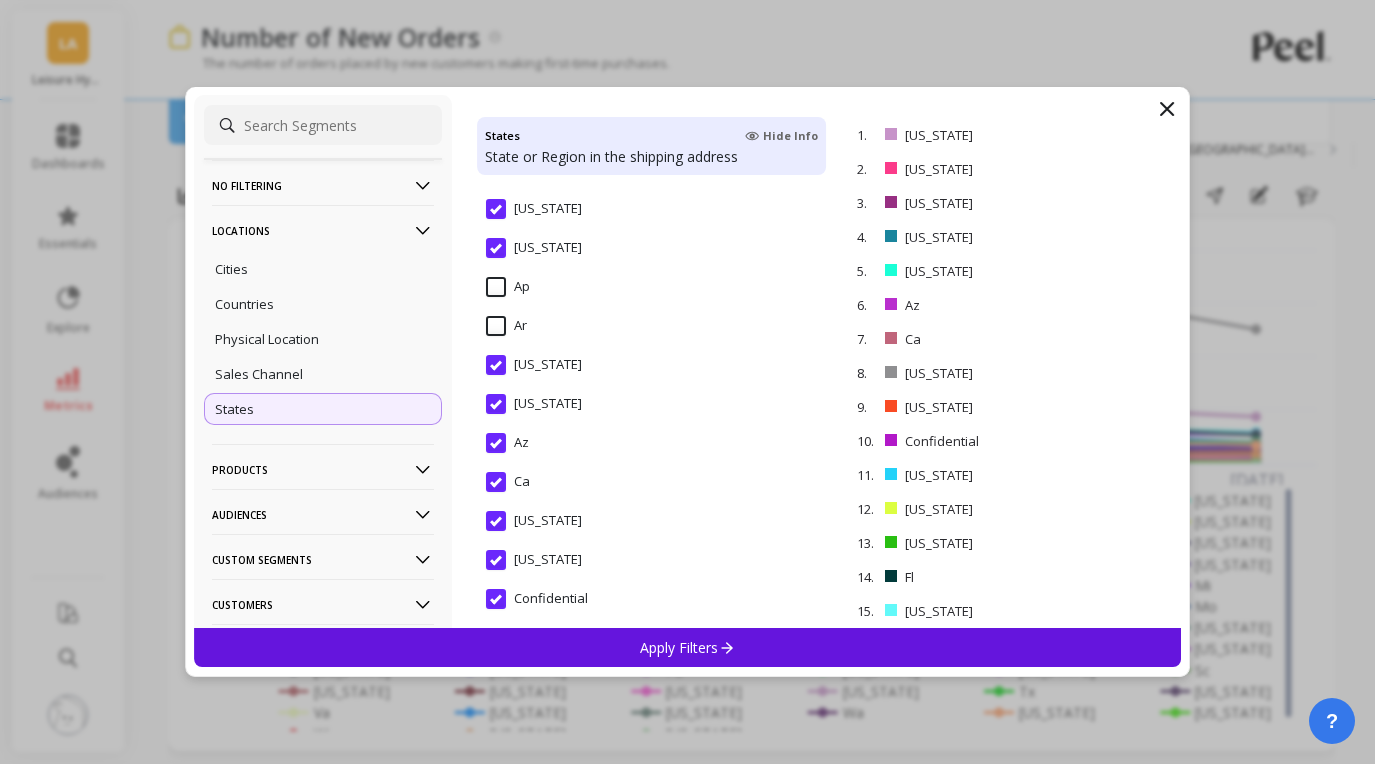 scroll, scrollTop: 417, scrollLeft: 0, axis: vertical 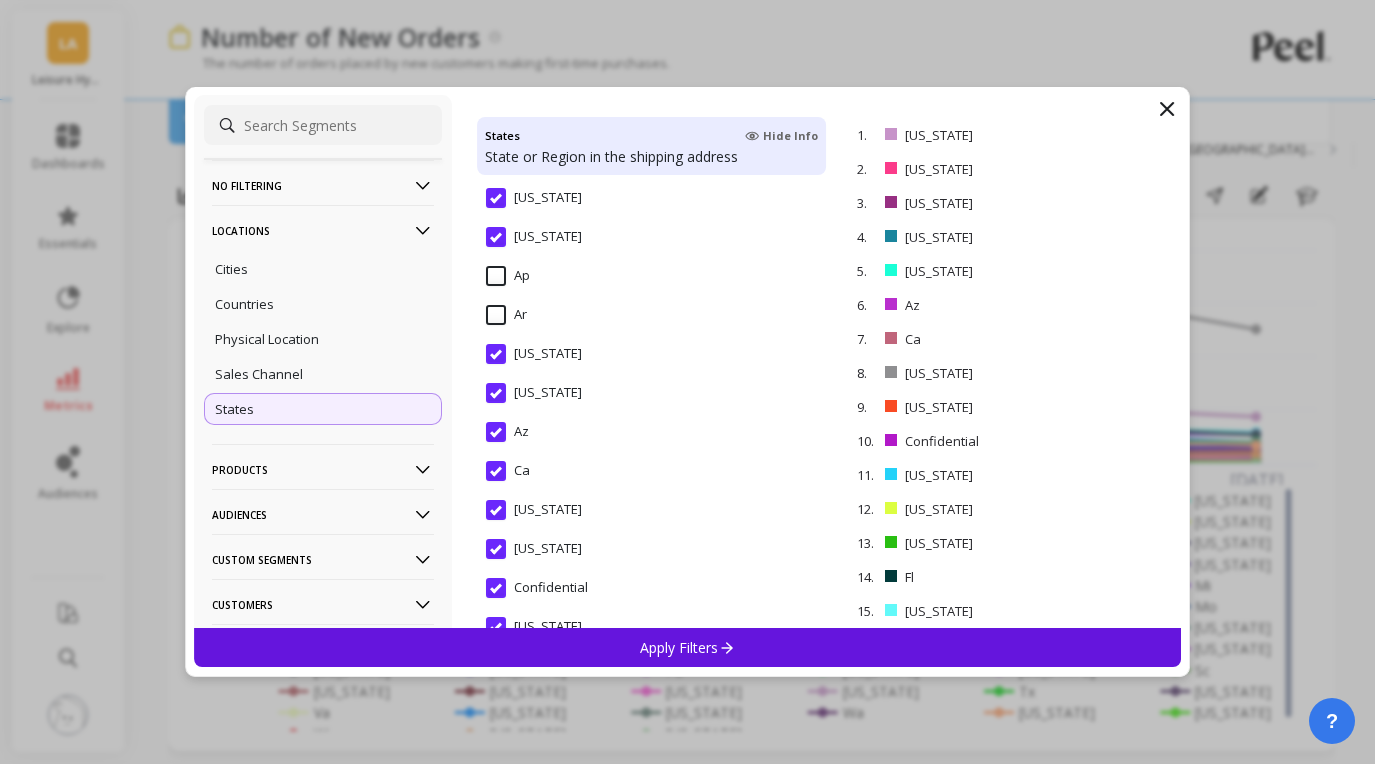 click on "Az" at bounding box center [507, 432] 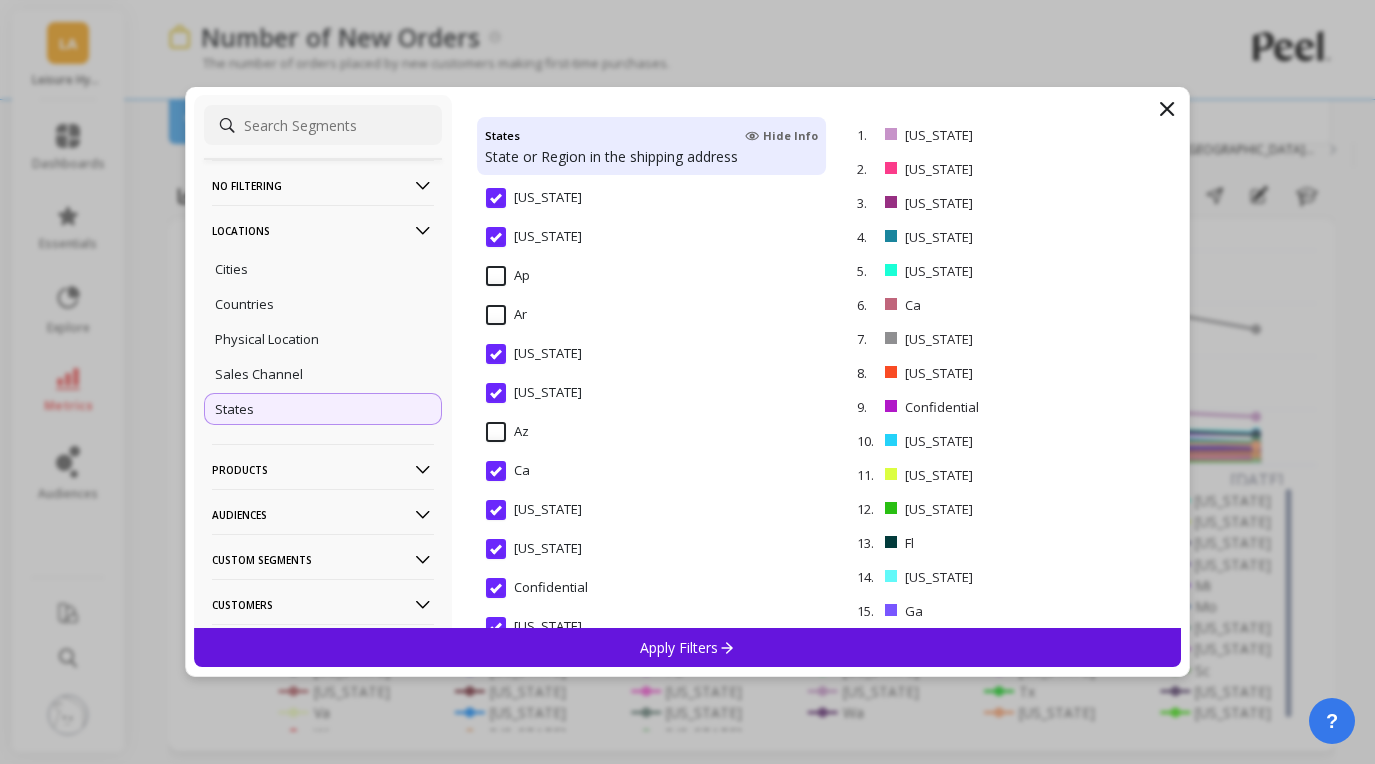 click on "Ca" at bounding box center [508, 471] 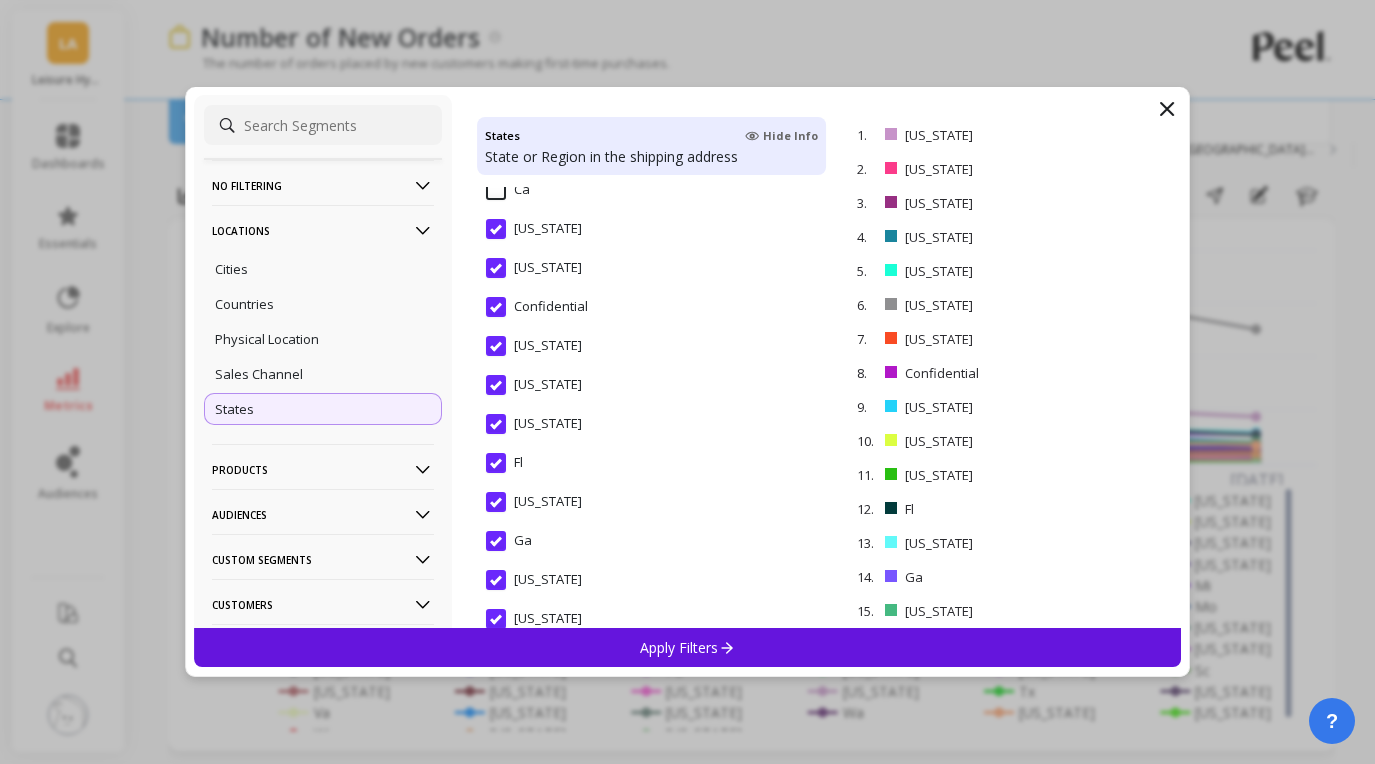 scroll, scrollTop: 721, scrollLeft: 0, axis: vertical 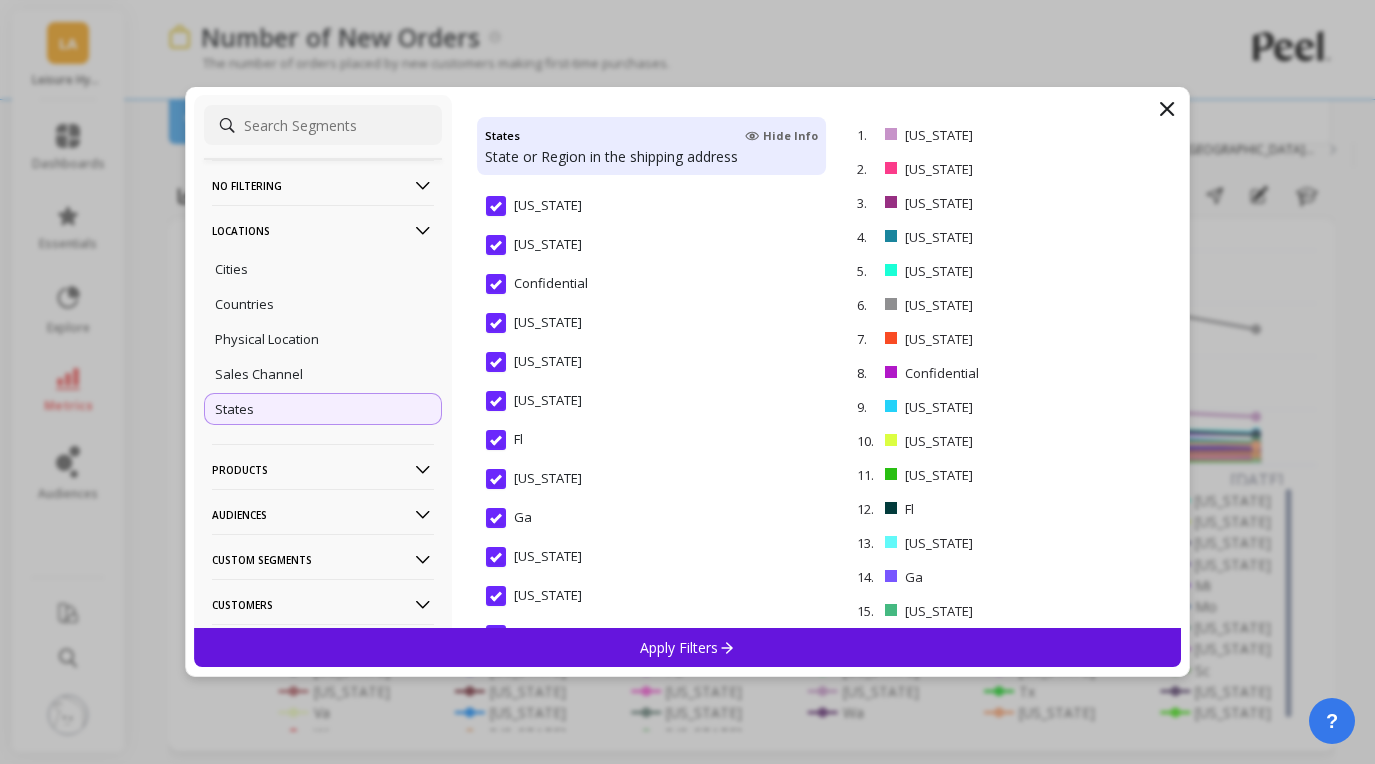 click on "Fl" at bounding box center [504, 440] 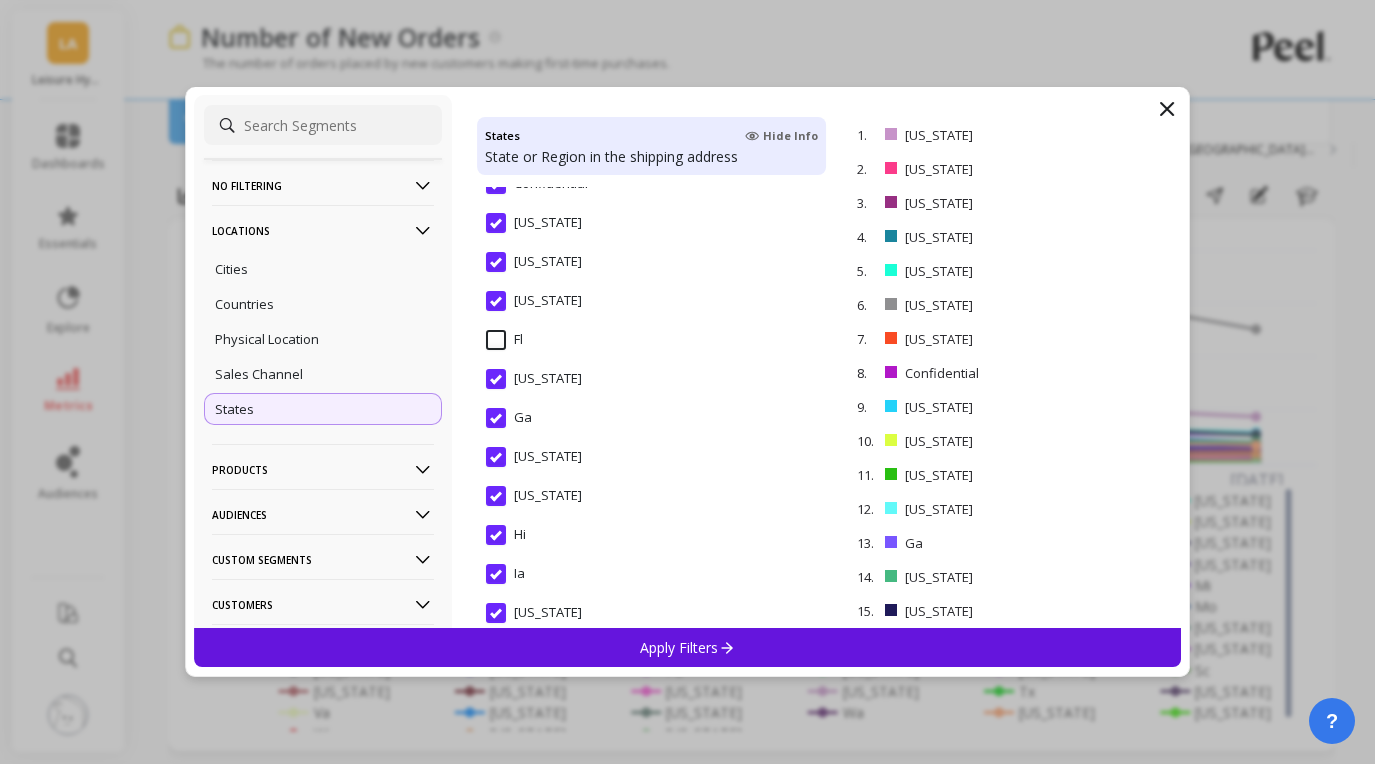 scroll, scrollTop: 836, scrollLeft: 0, axis: vertical 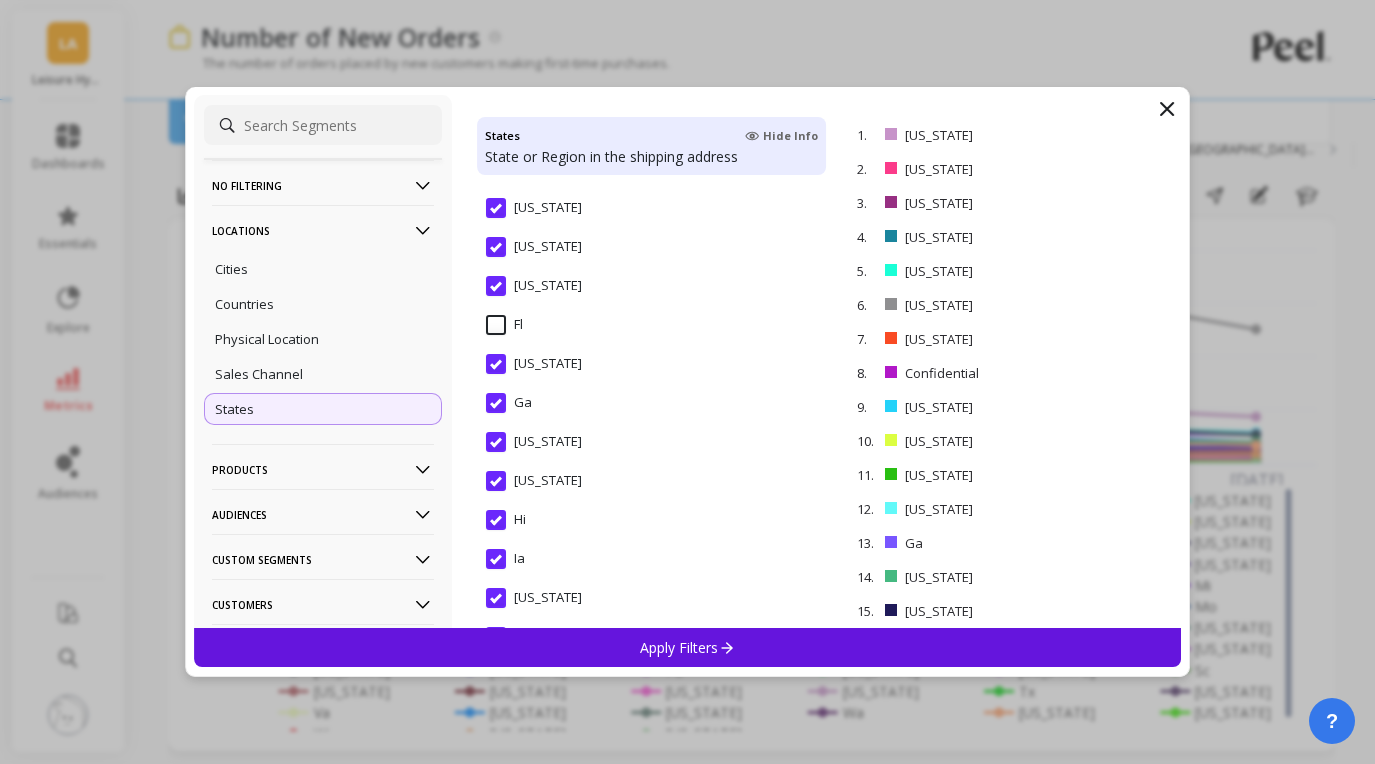 click on "Ga" at bounding box center (509, 403) 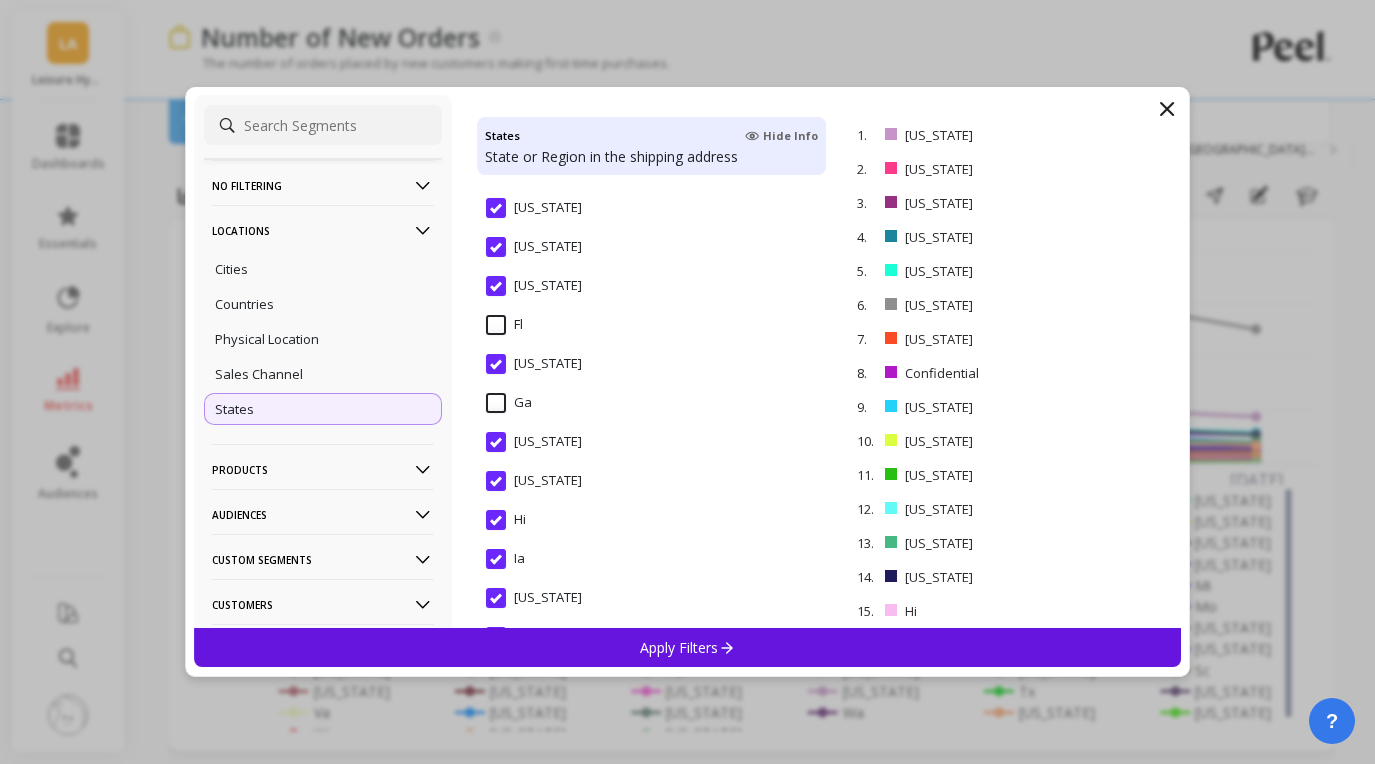 click on "Hi" at bounding box center [506, 520] 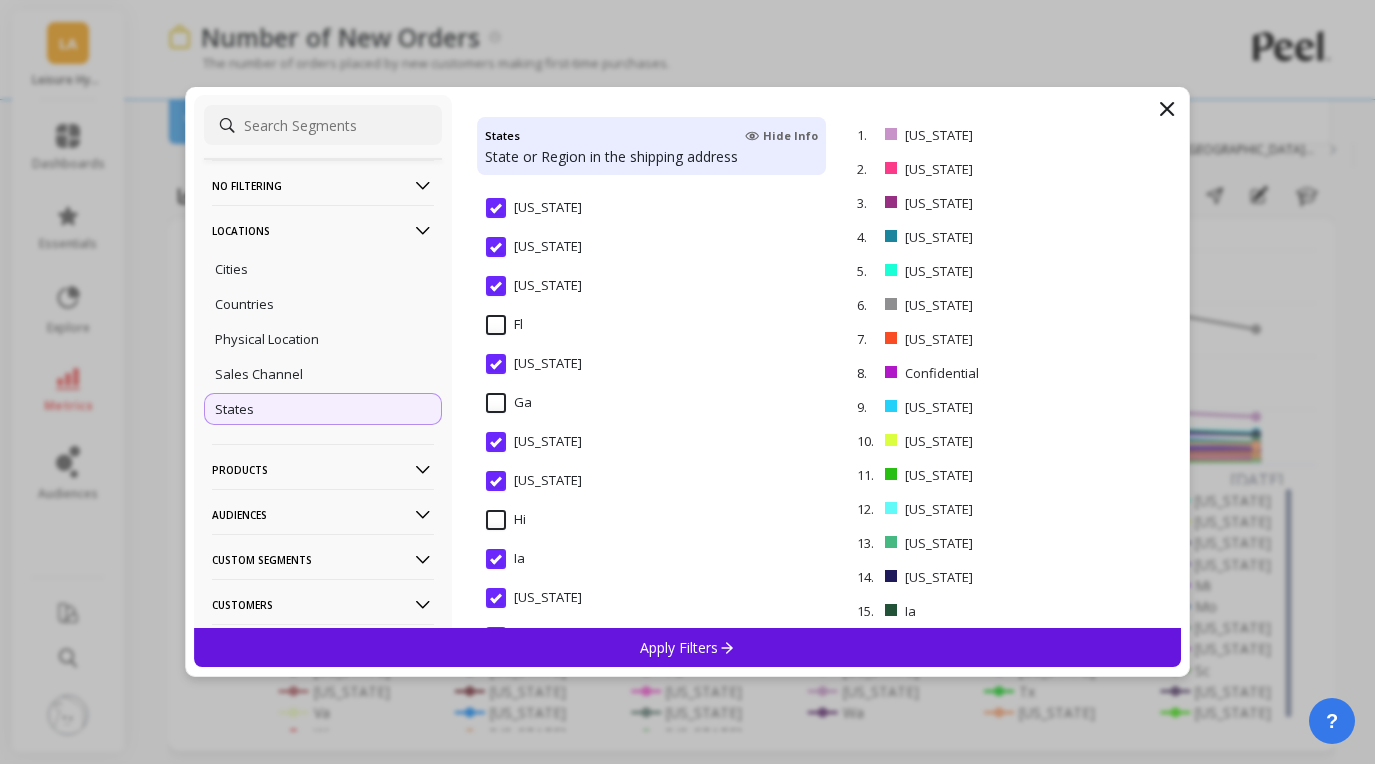 click on "Ia" at bounding box center (505, 559) 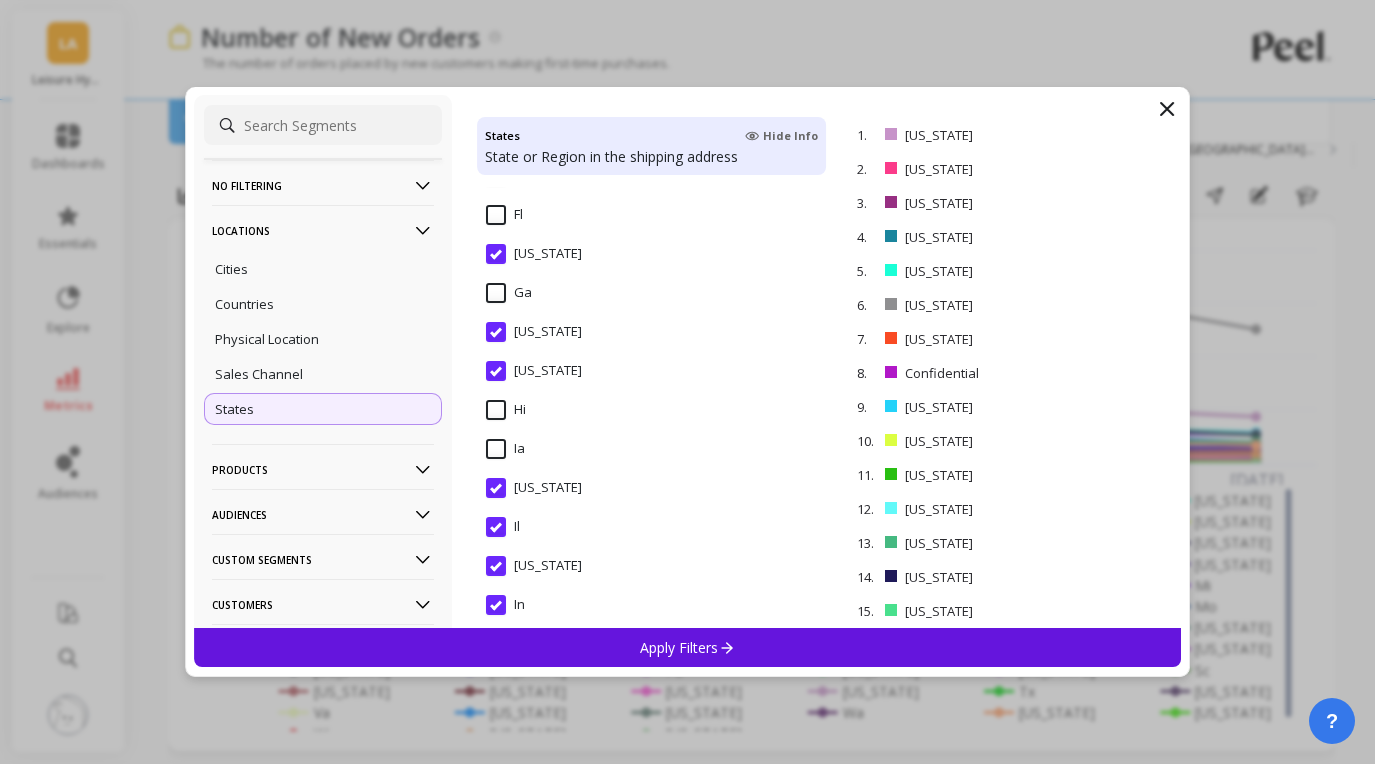 click on "Il" at bounding box center (503, 527) 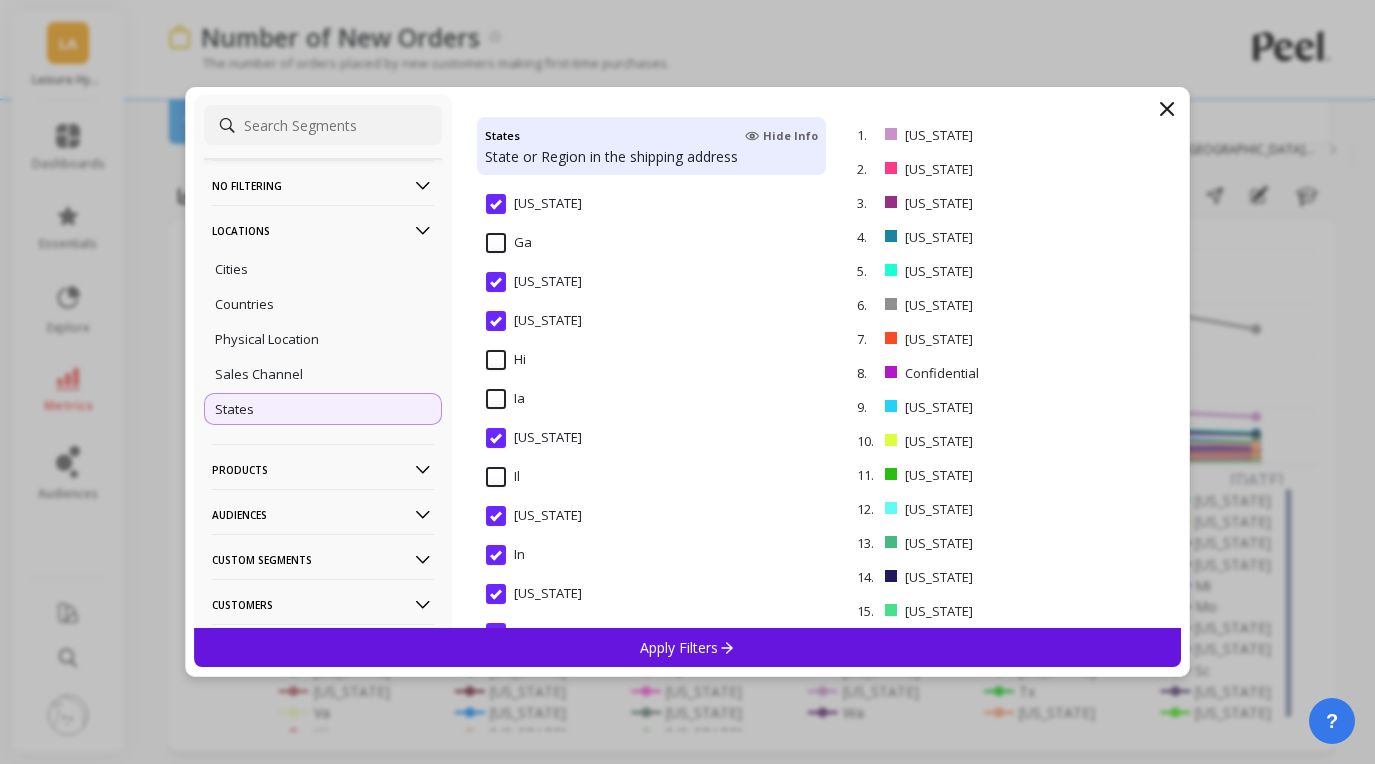 scroll, scrollTop: 1050, scrollLeft: 0, axis: vertical 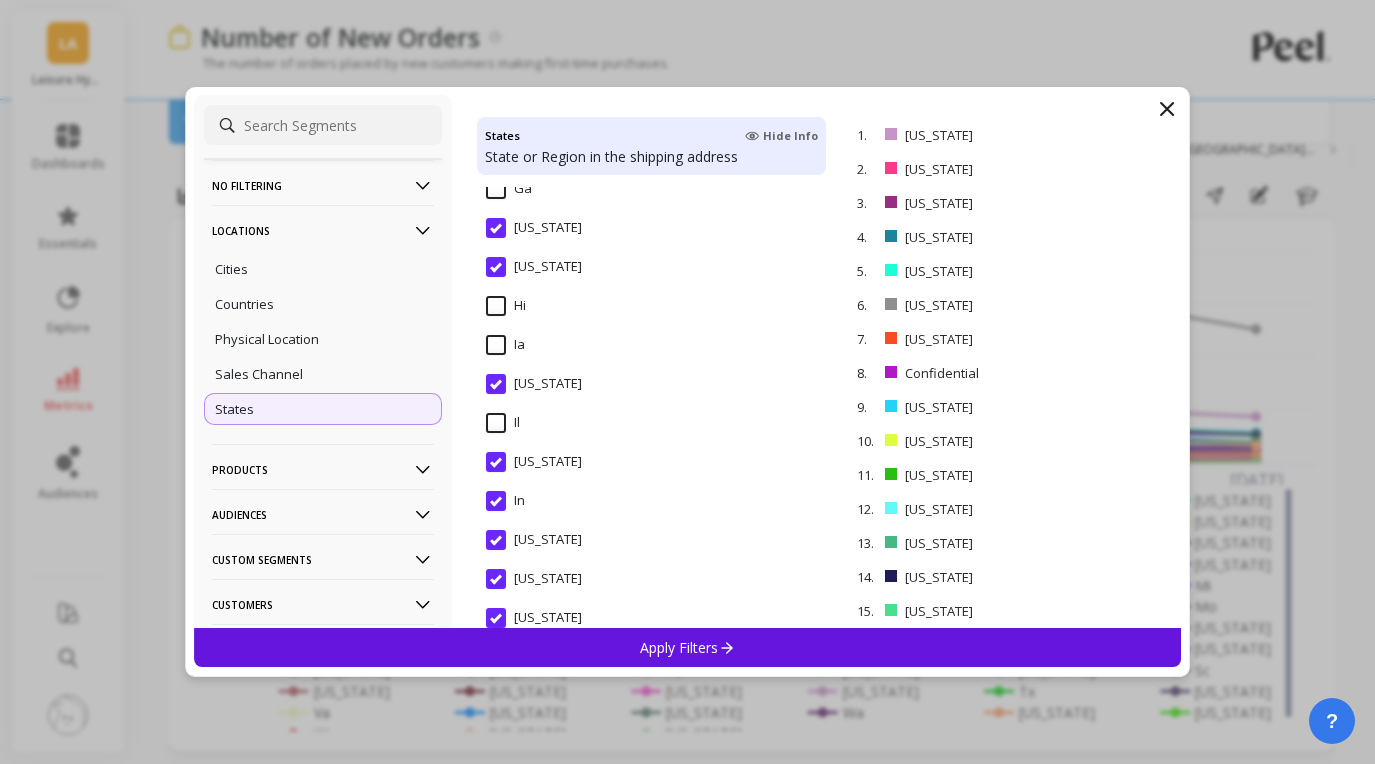 click on "In" at bounding box center (505, 512) 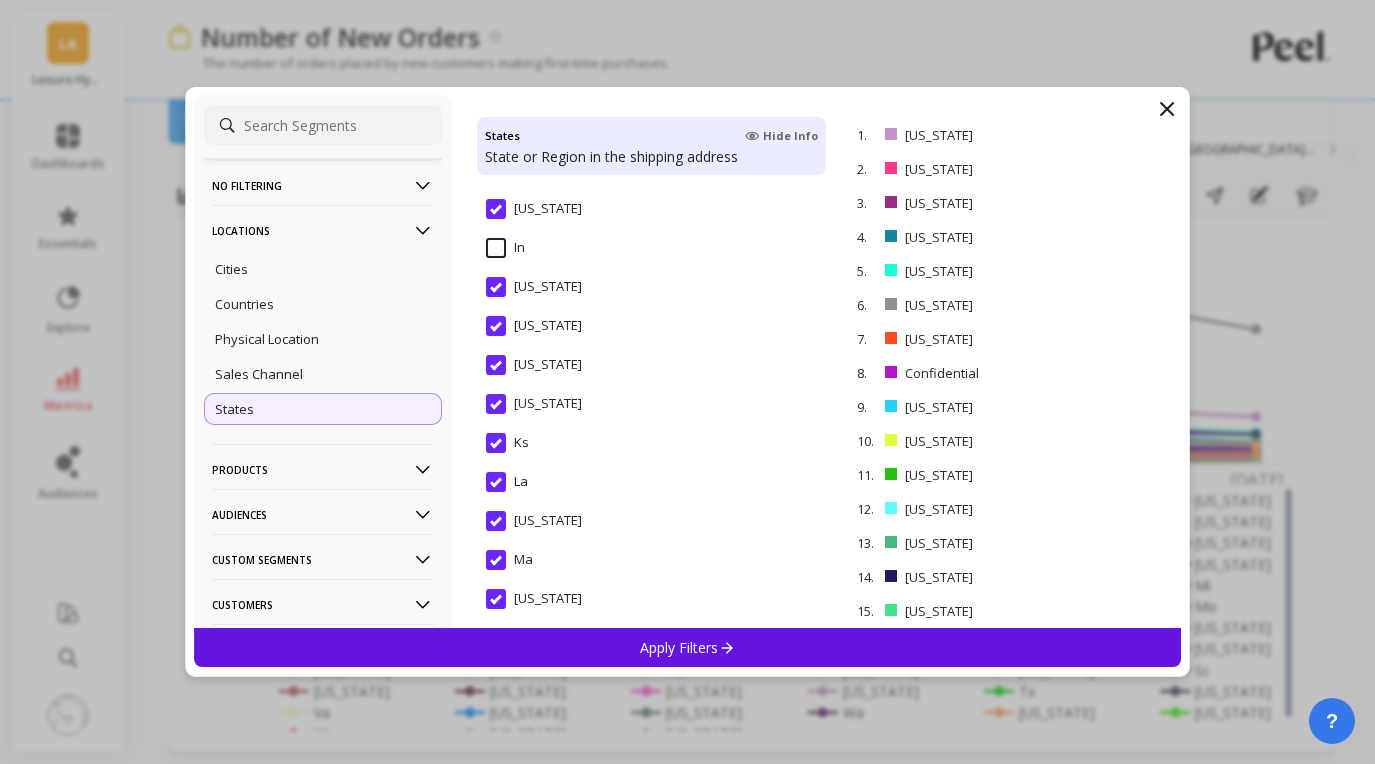 scroll, scrollTop: 1306, scrollLeft: 0, axis: vertical 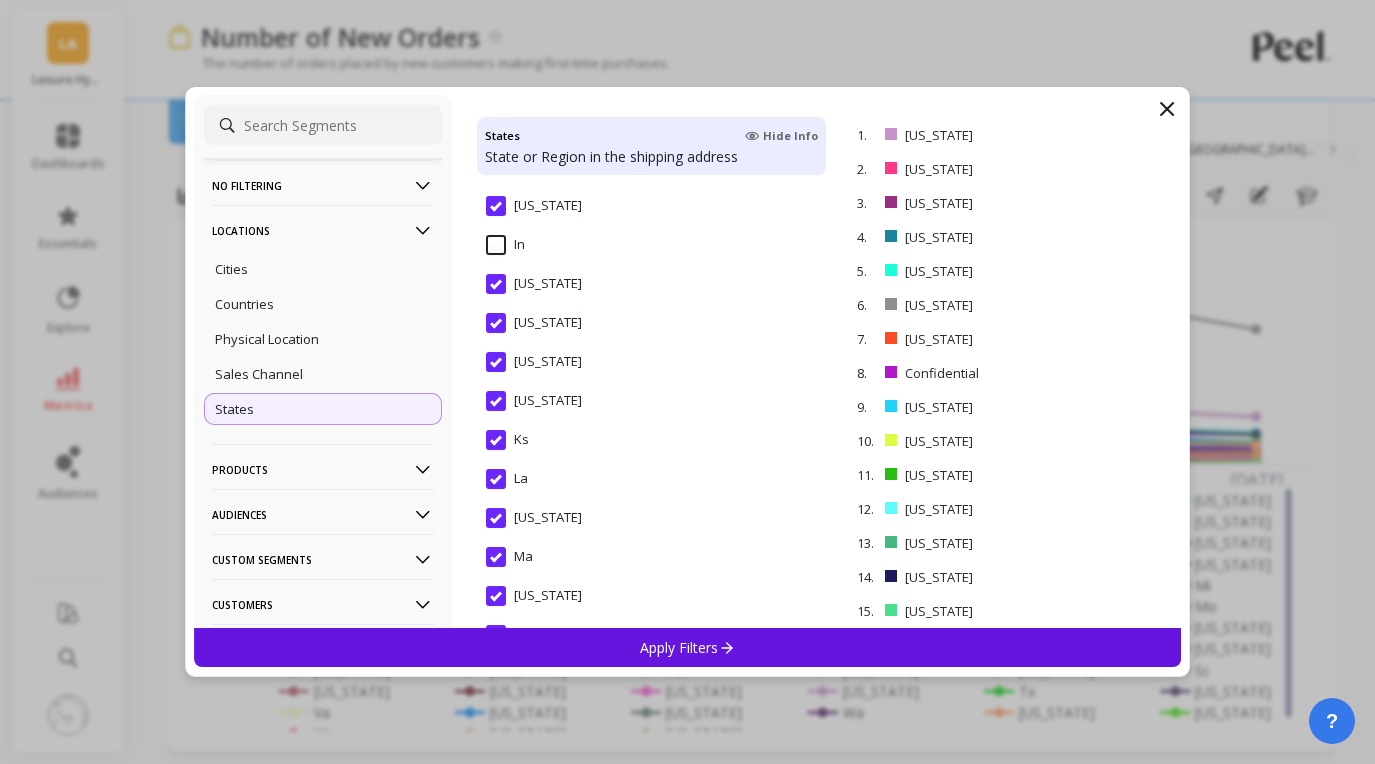 click on "Ks" at bounding box center [507, 440] 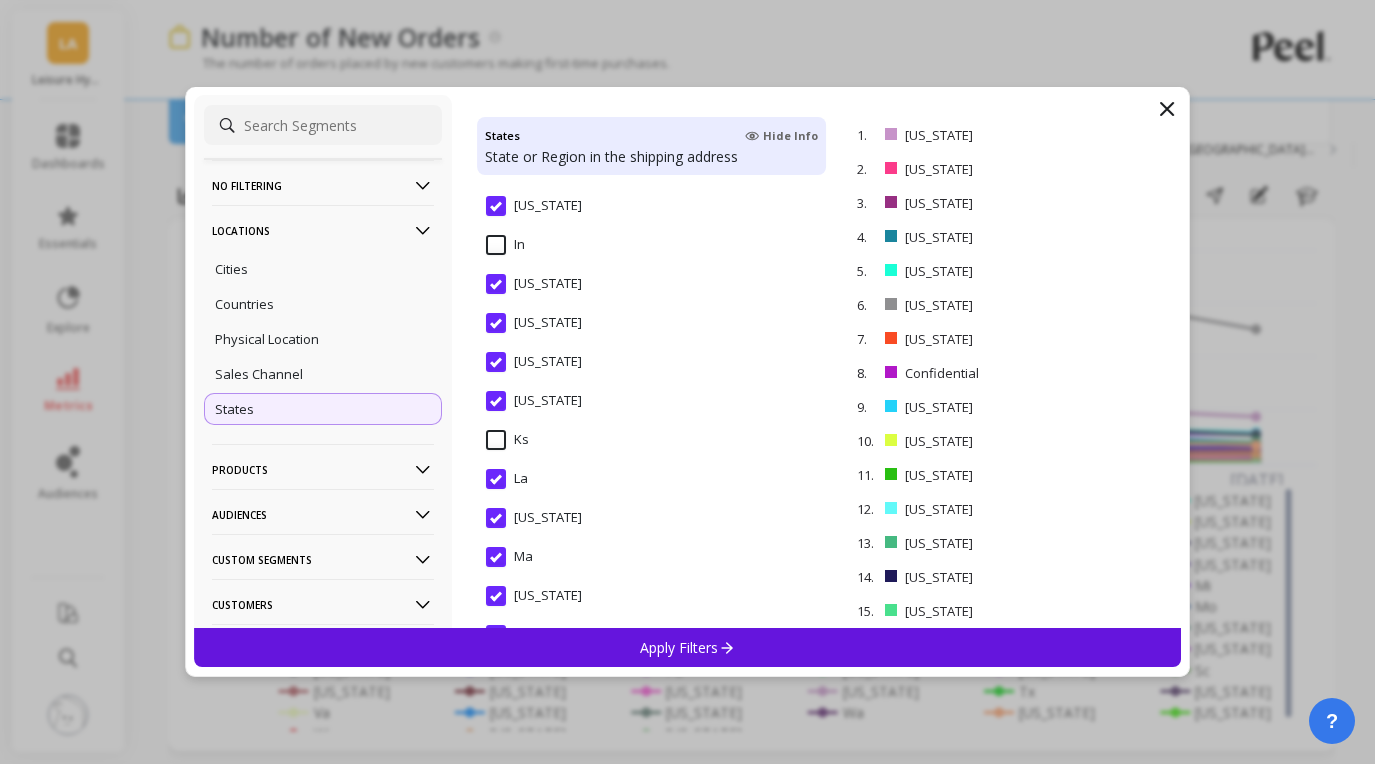 click on "La" at bounding box center (507, 479) 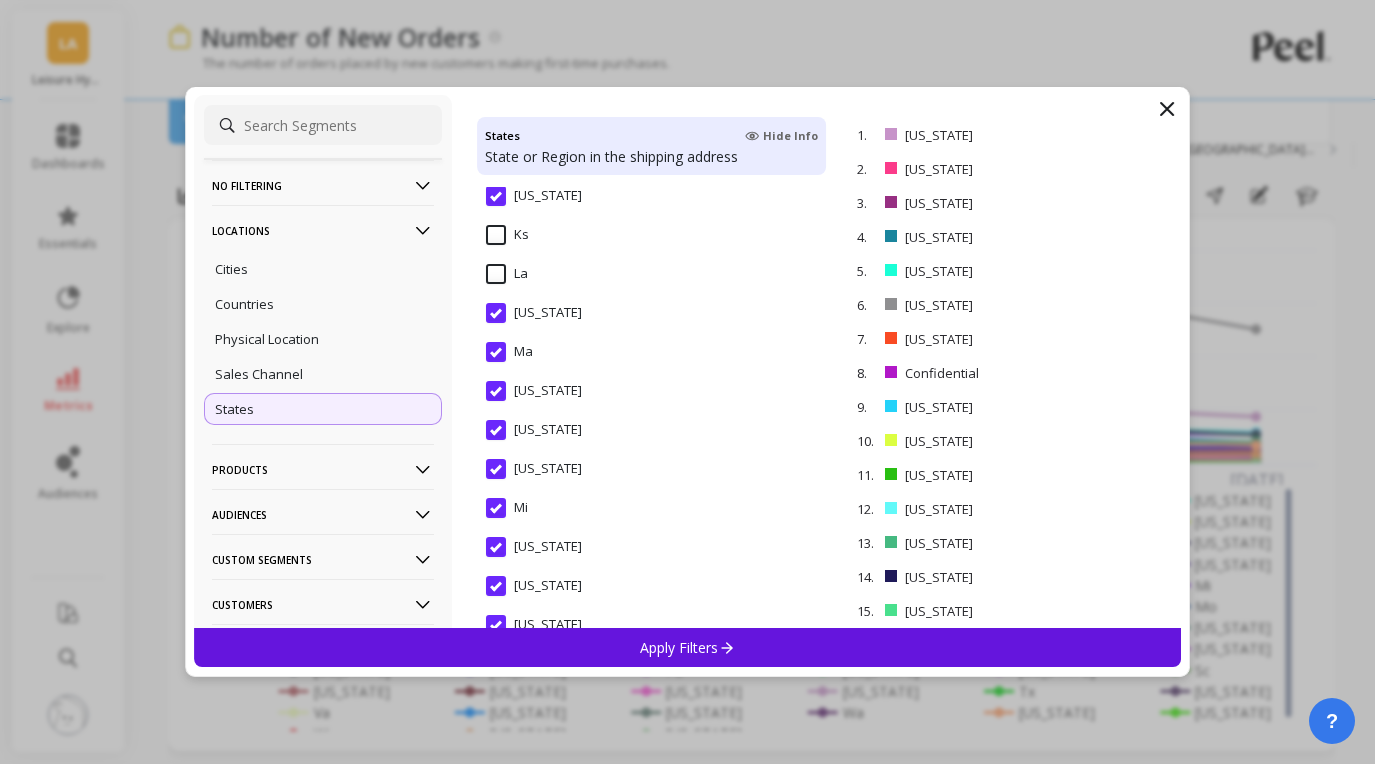 scroll, scrollTop: 1514, scrollLeft: 0, axis: vertical 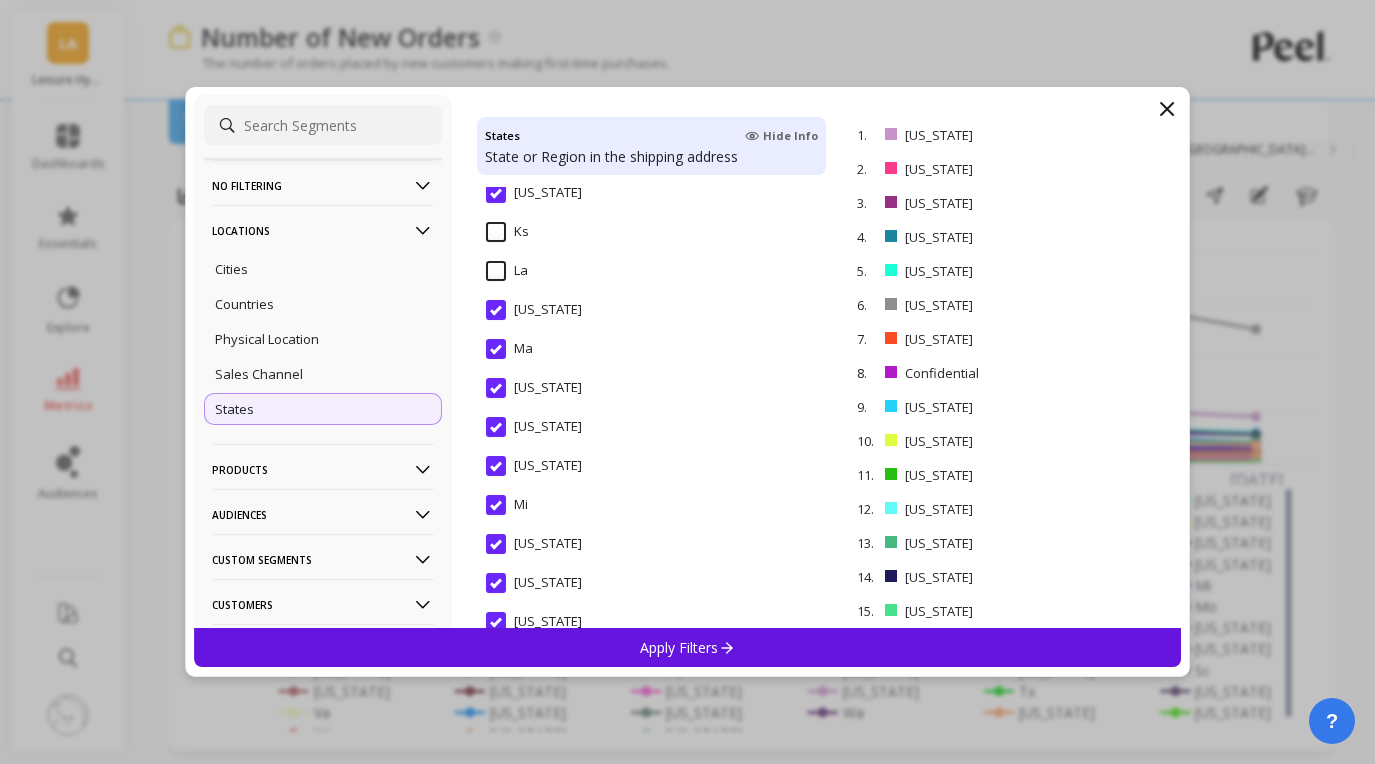 click on "Mi" at bounding box center [507, 505] 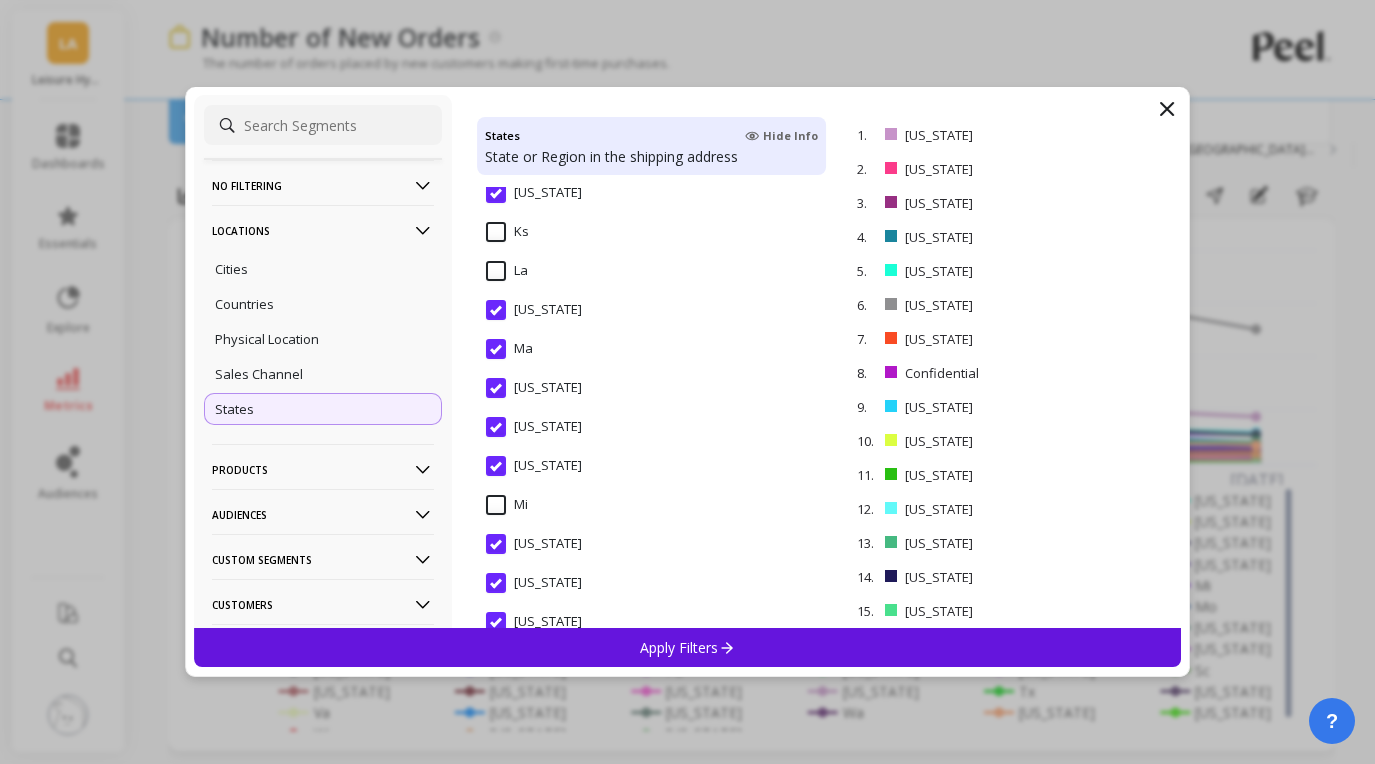 click on "Ma" at bounding box center (509, 349) 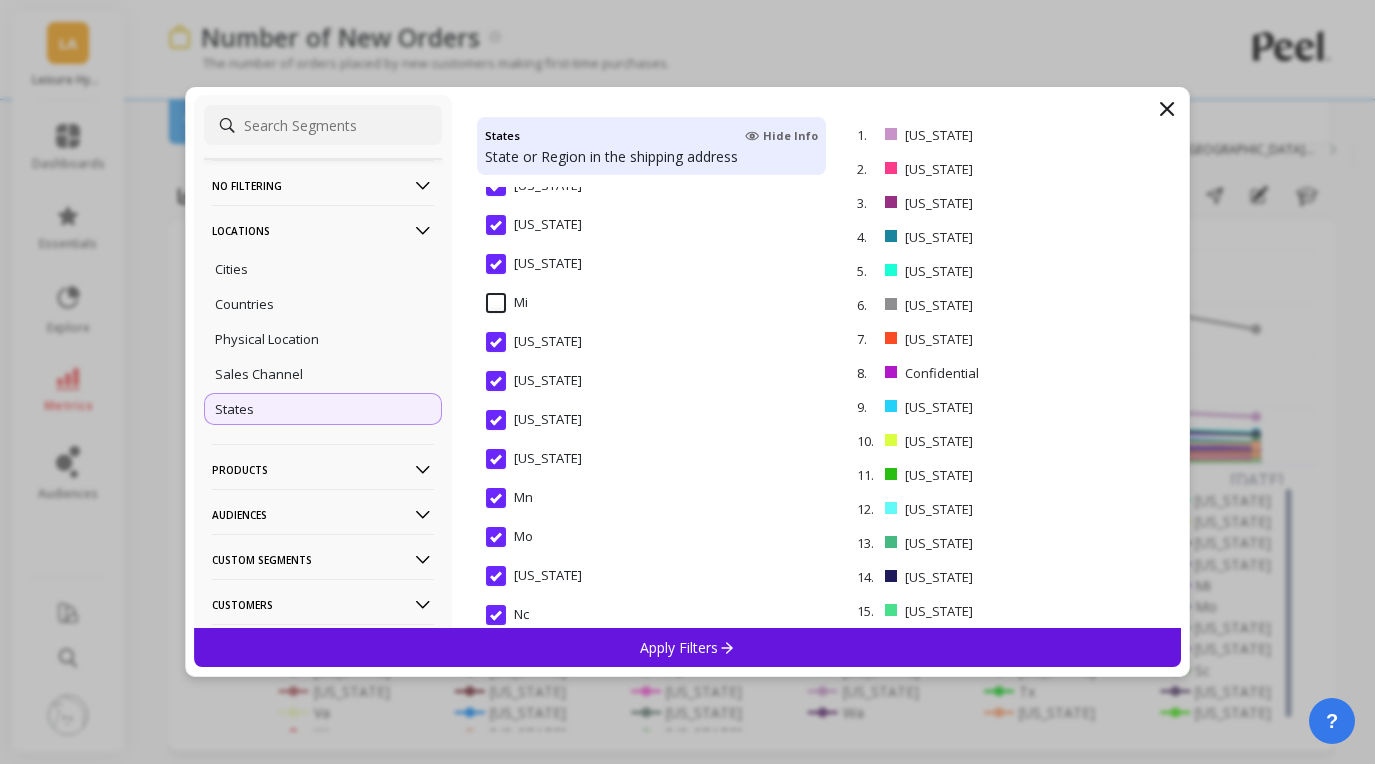 scroll, scrollTop: 1729, scrollLeft: 0, axis: vertical 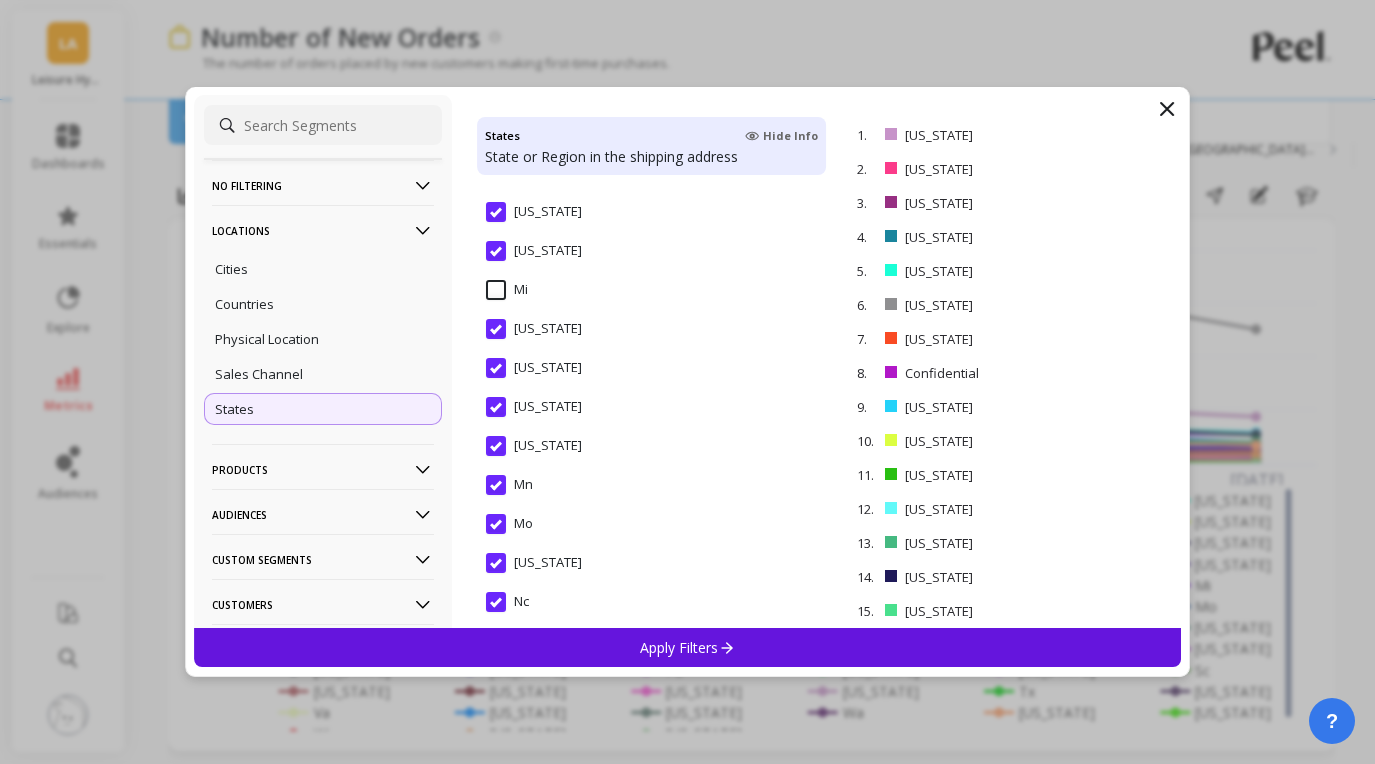 click on "Mn" at bounding box center (509, 485) 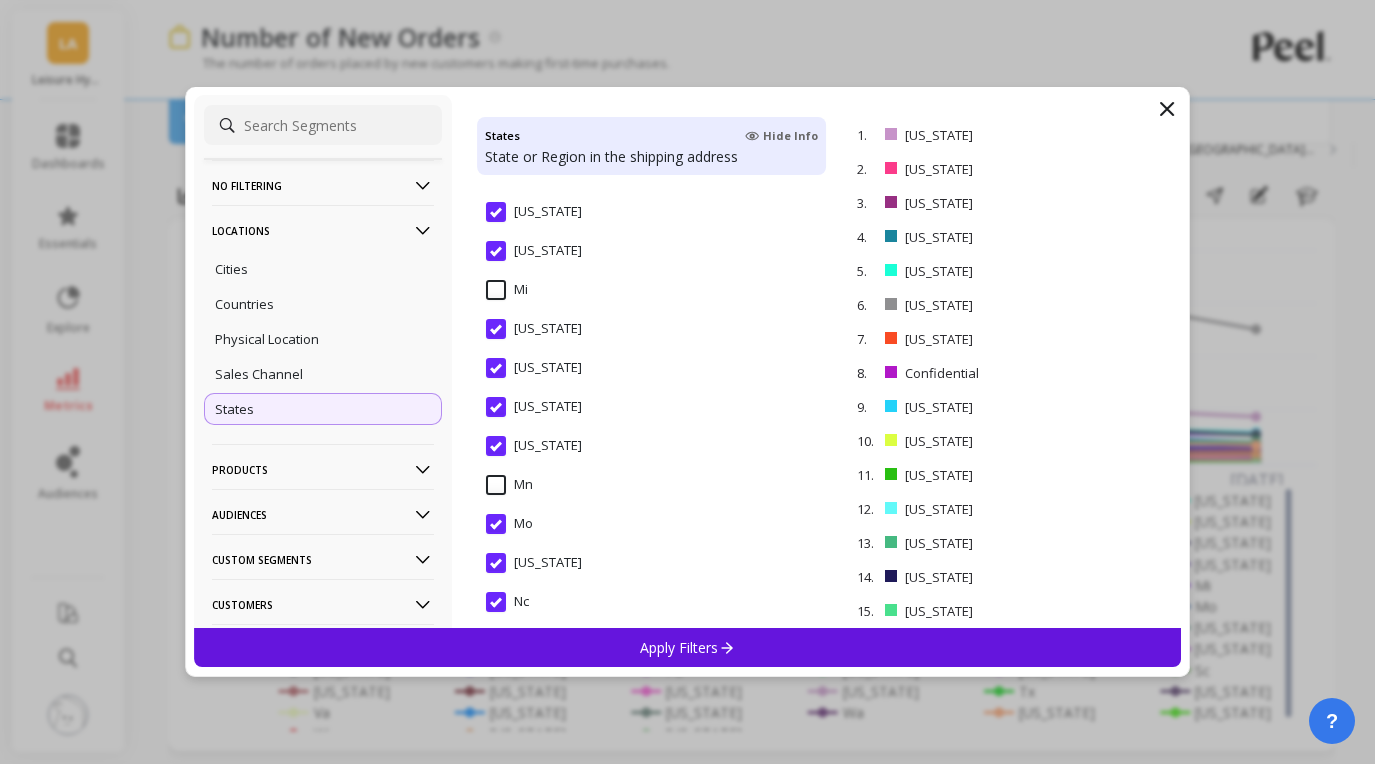 click on "Mo" at bounding box center [509, 524] 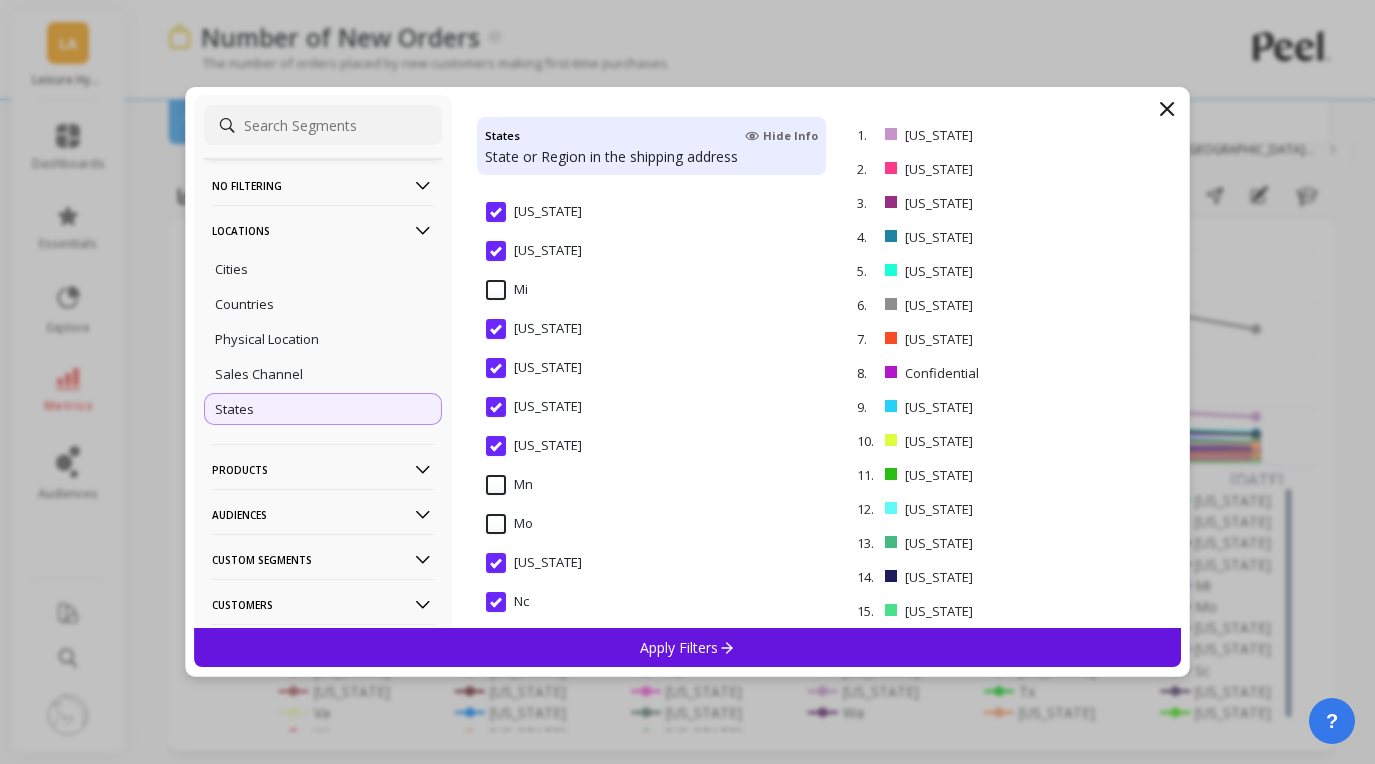click on "Nc" at bounding box center (507, 602) 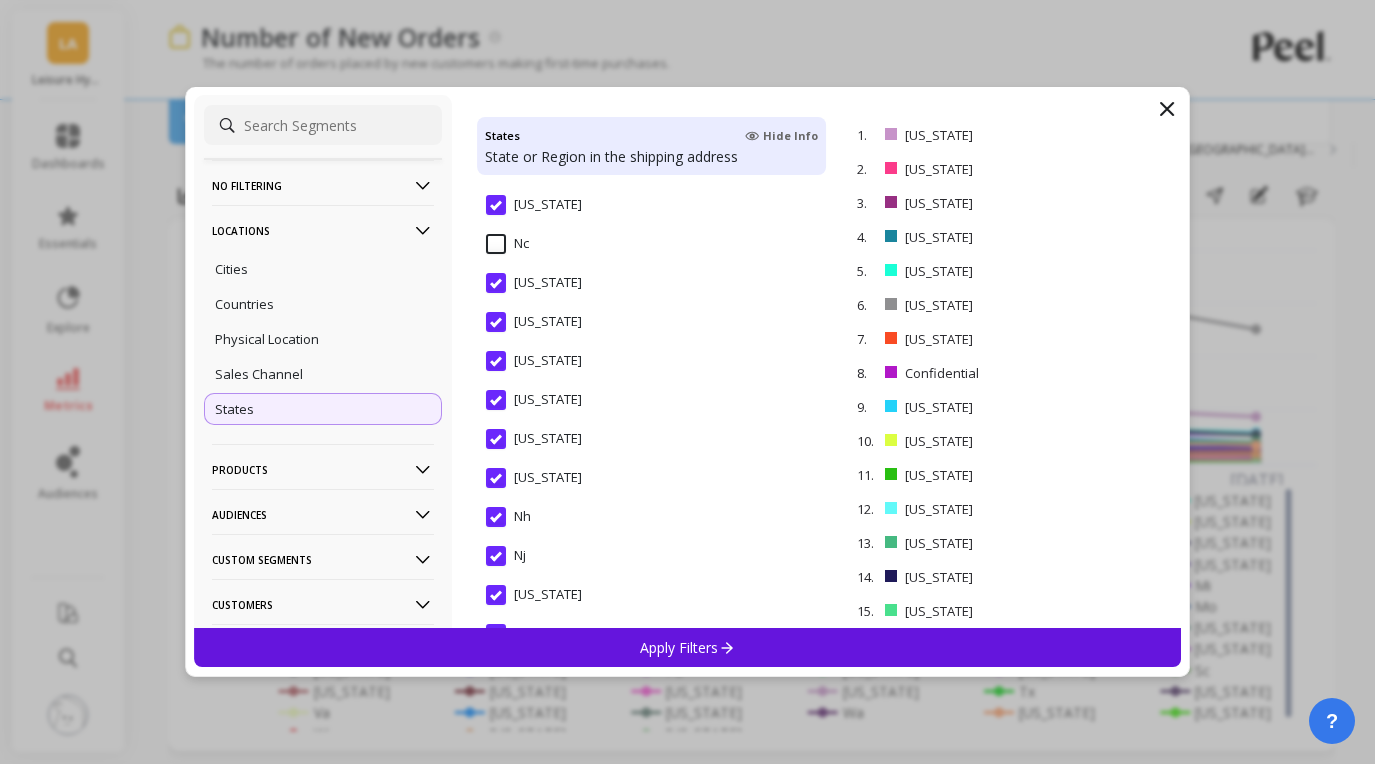 scroll, scrollTop: 2096, scrollLeft: 0, axis: vertical 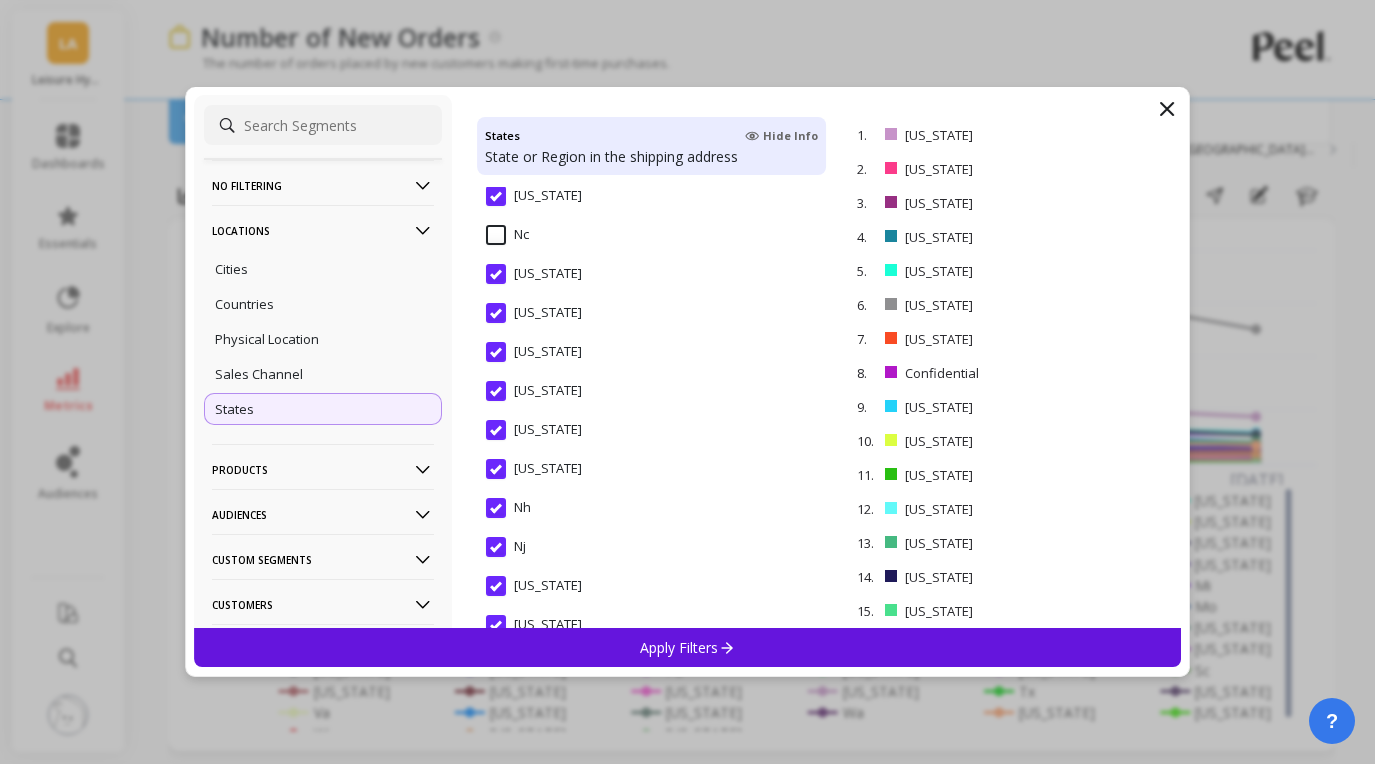 click on "Nh" at bounding box center [508, 519] 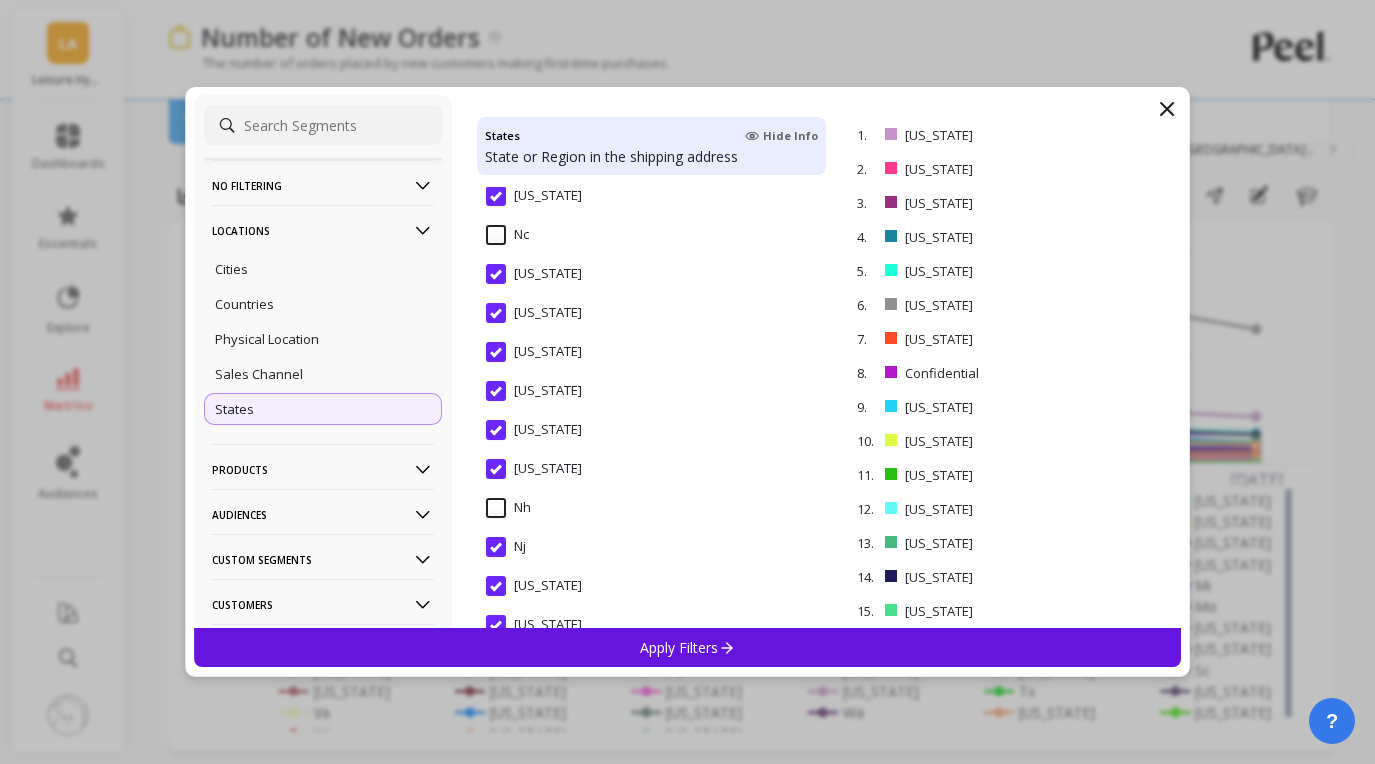 click on "Nj" at bounding box center (506, 547) 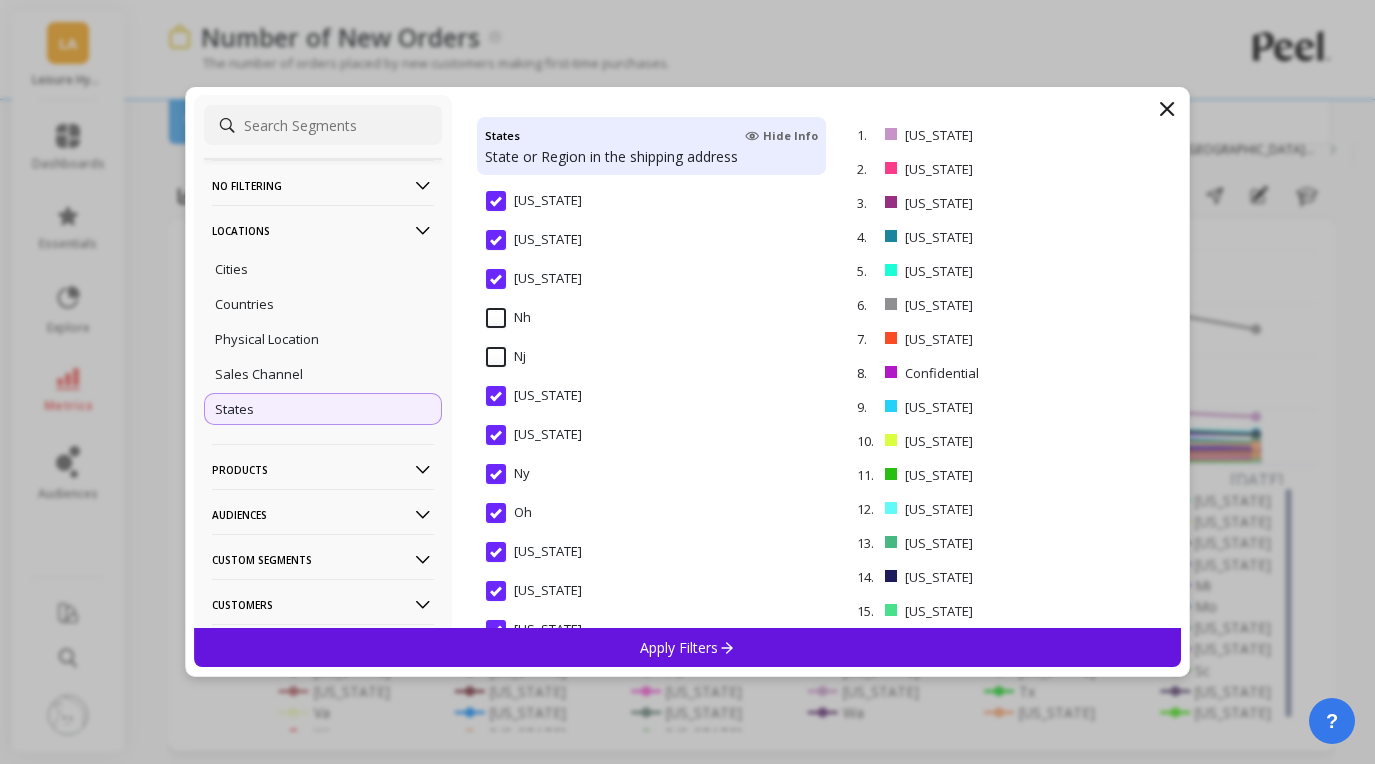 scroll, scrollTop: 2290, scrollLeft: 0, axis: vertical 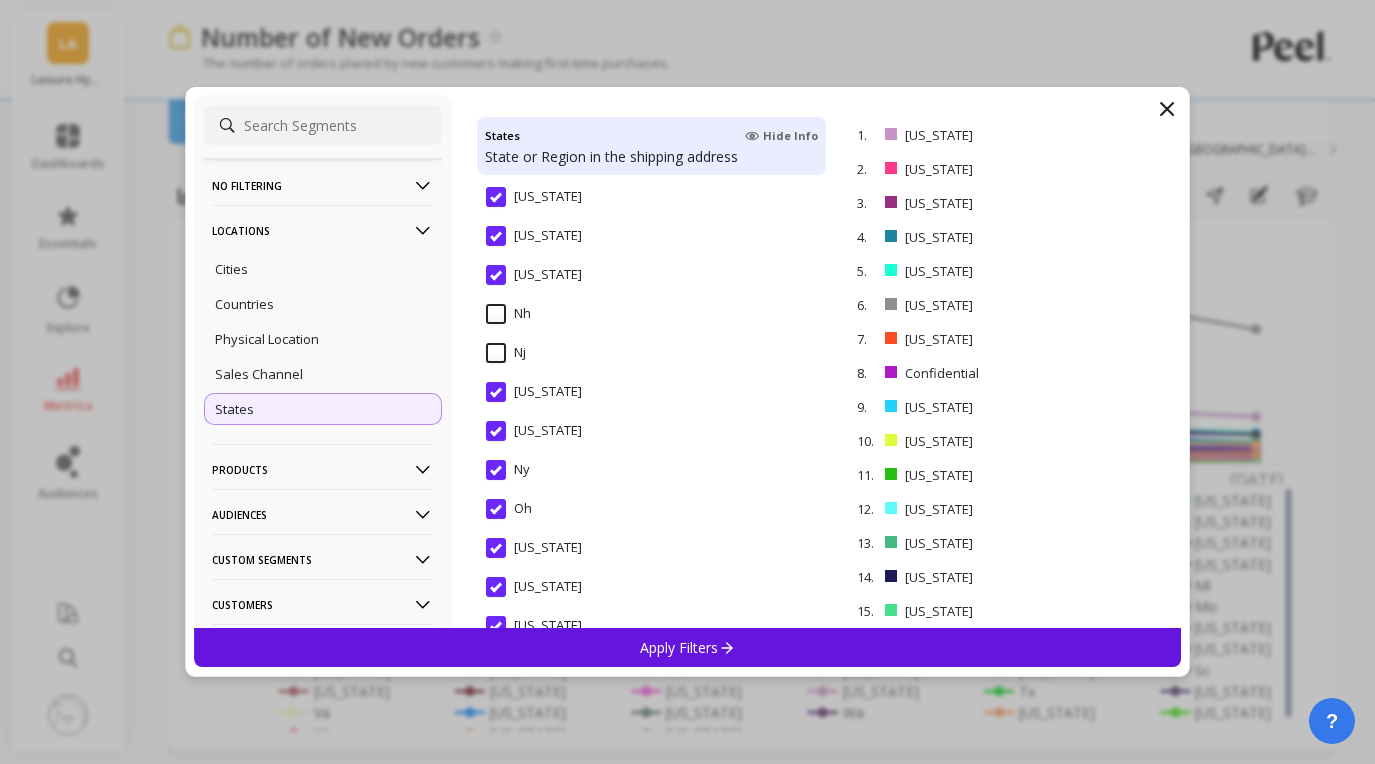 click on "Ny" at bounding box center [508, 470] 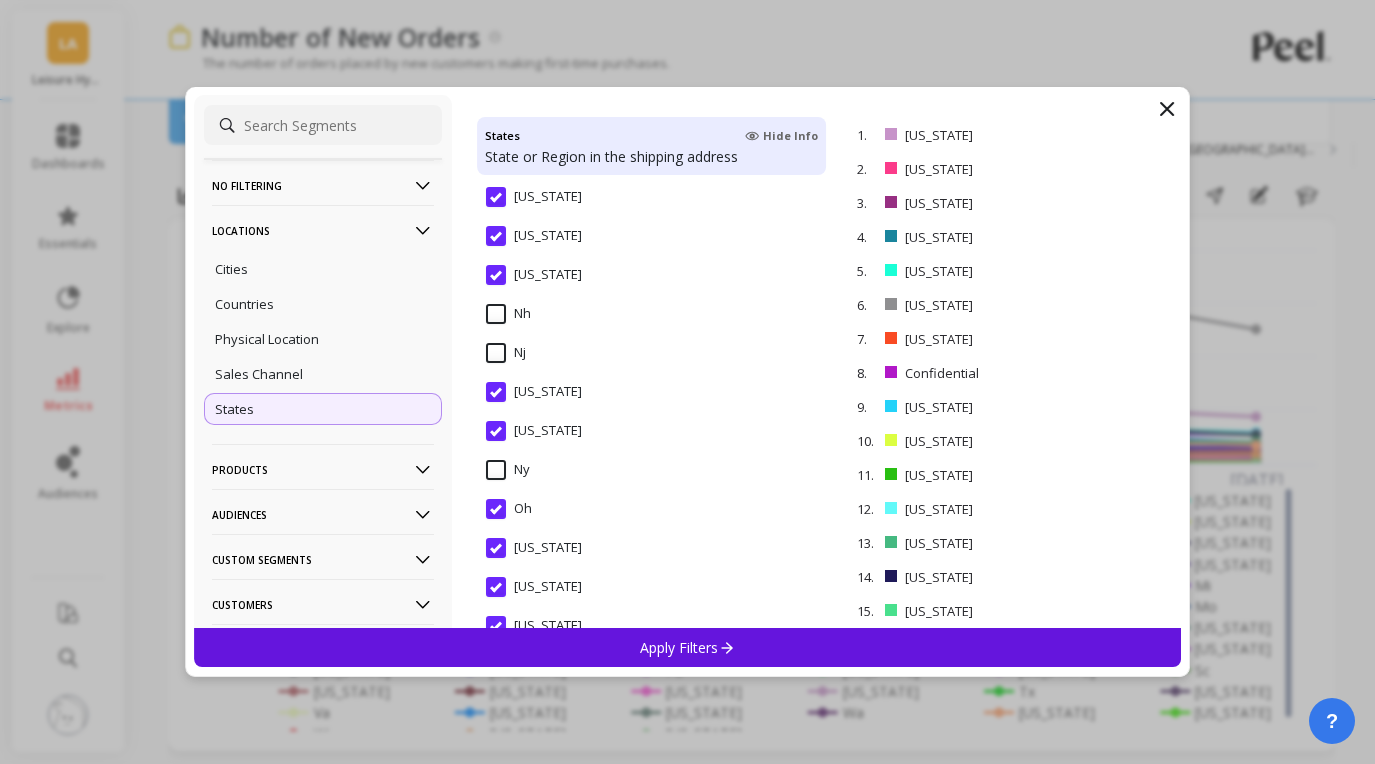 click on "Oh" at bounding box center [509, 509] 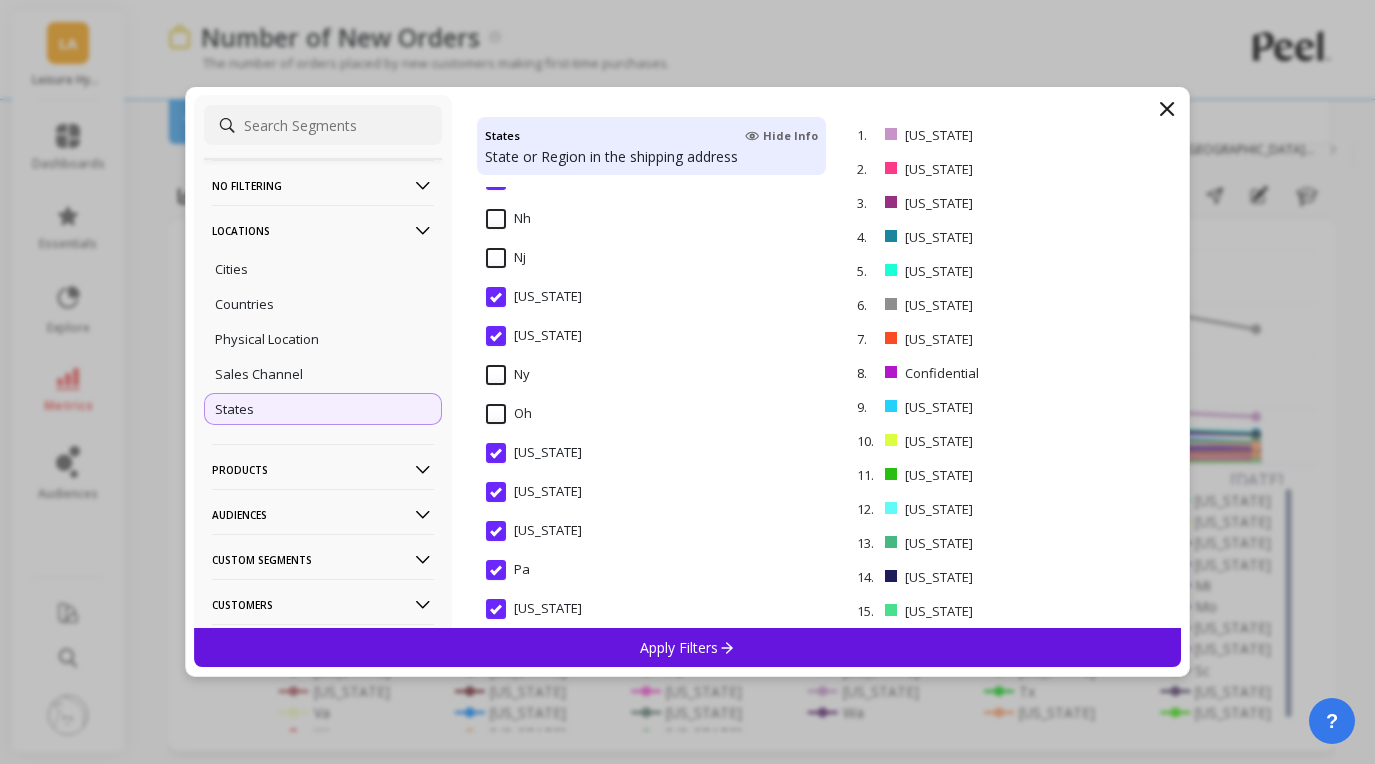 scroll, scrollTop: 2394, scrollLeft: 0, axis: vertical 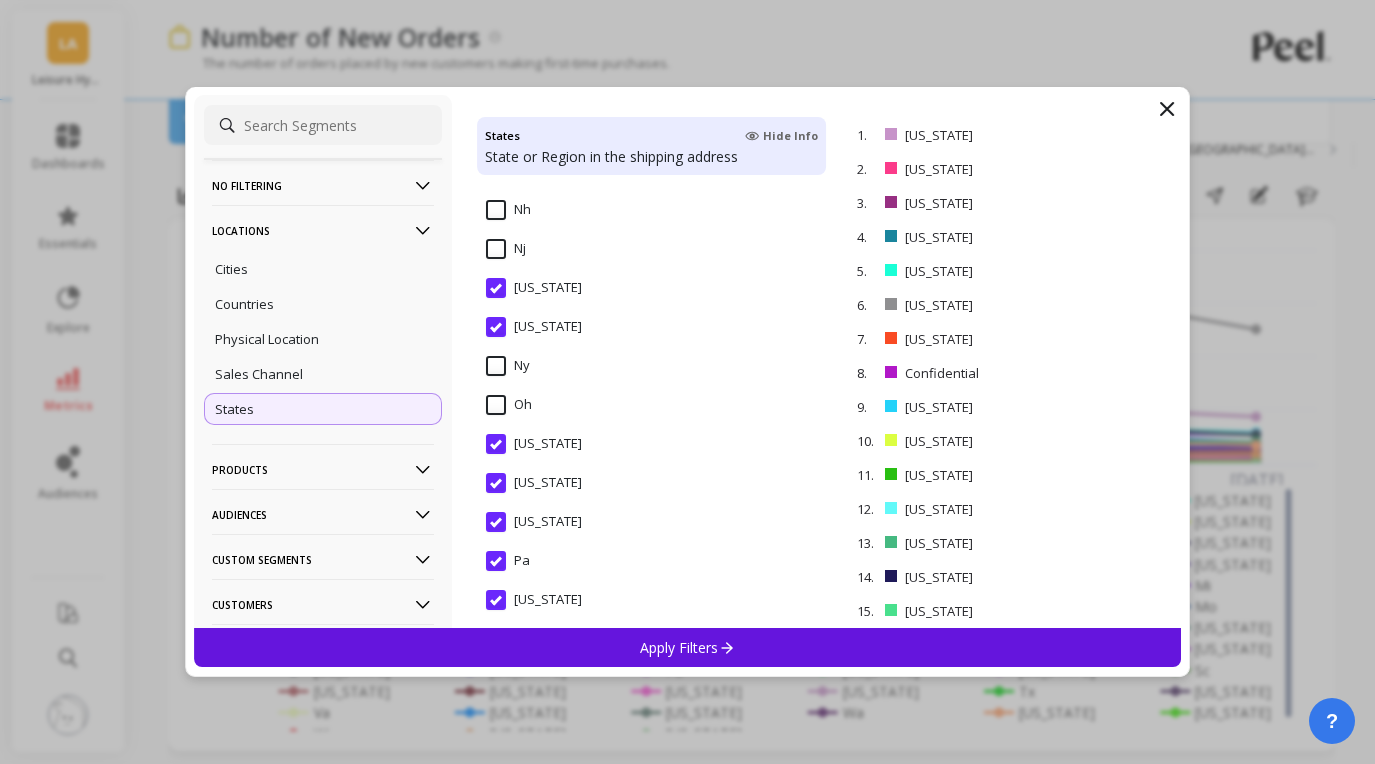 click on "Pa" at bounding box center [651, 572] 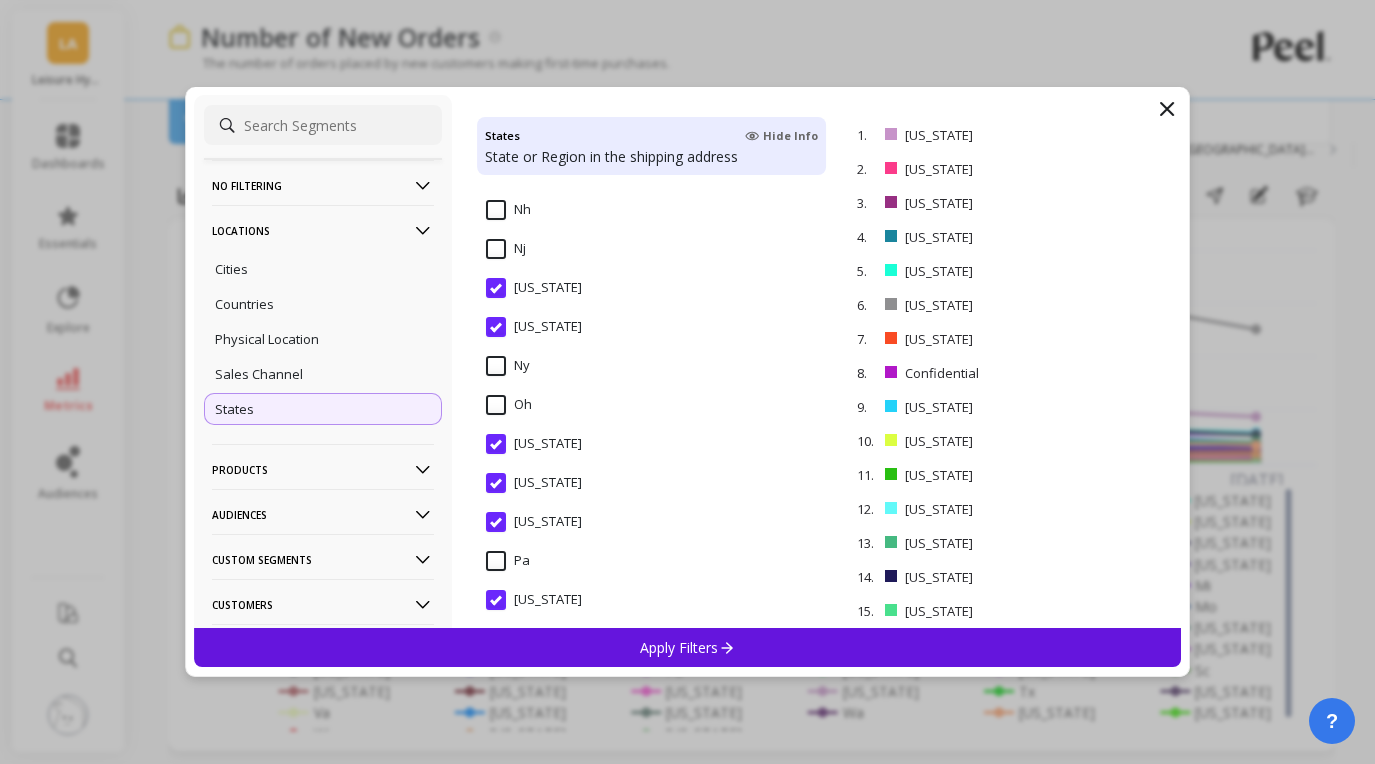 scroll, scrollTop: 2651, scrollLeft: 0, axis: vertical 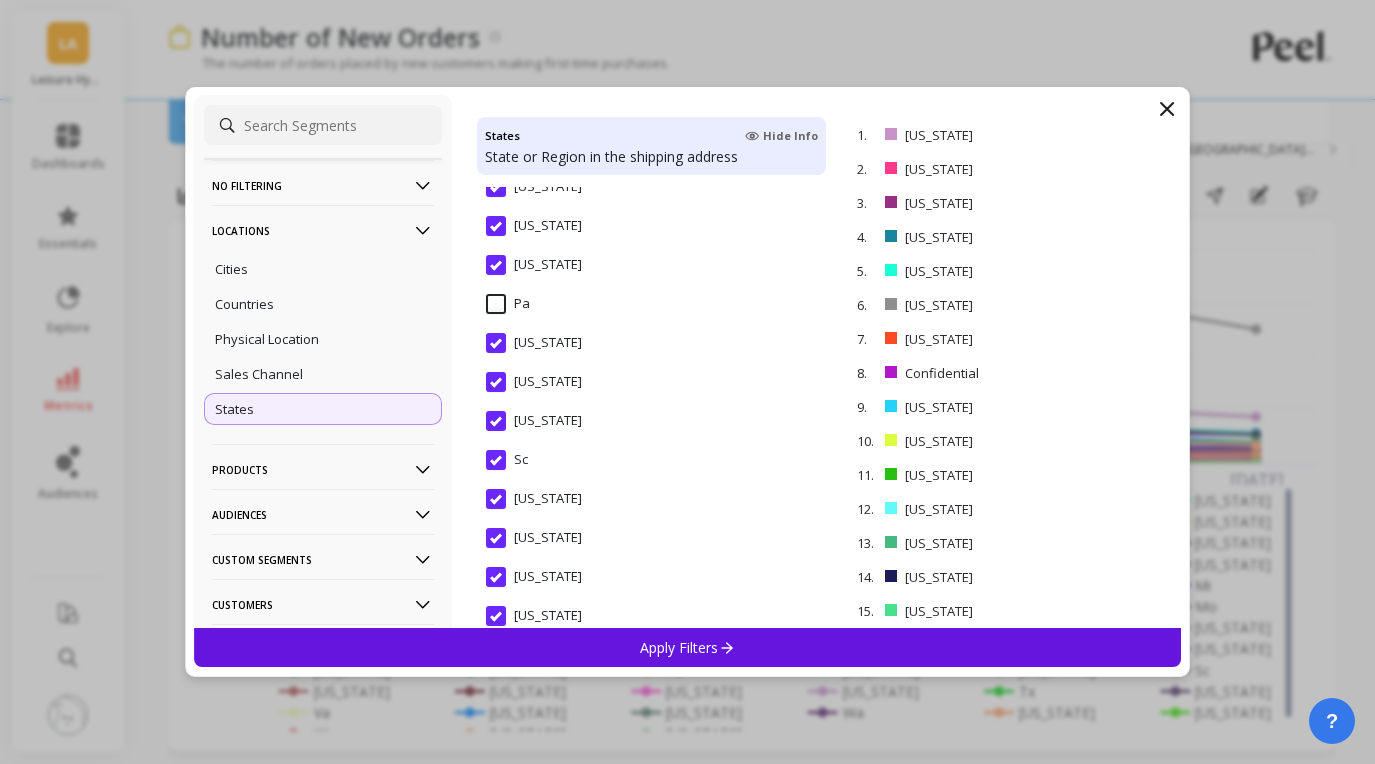 click on "Sc" at bounding box center [507, 460] 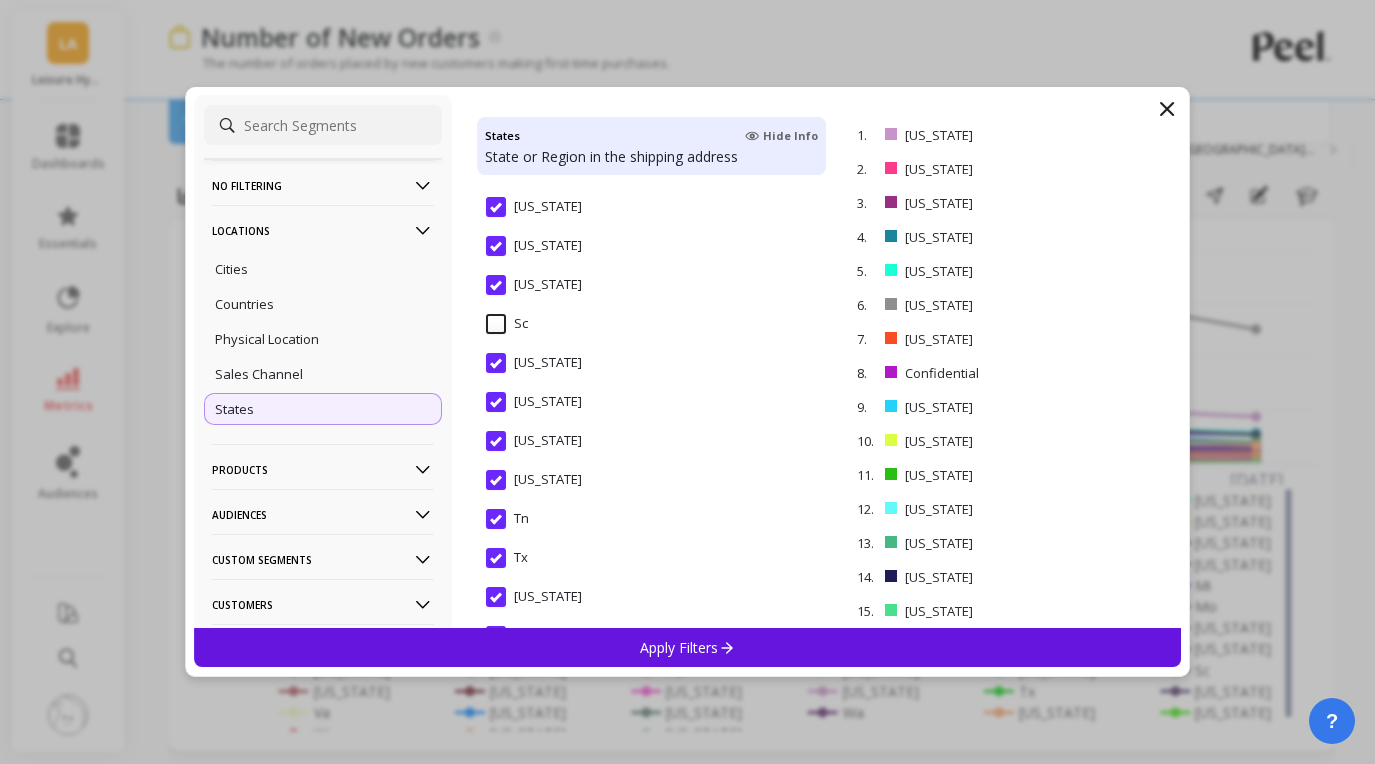 scroll, scrollTop: 2828, scrollLeft: 0, axis: vertical 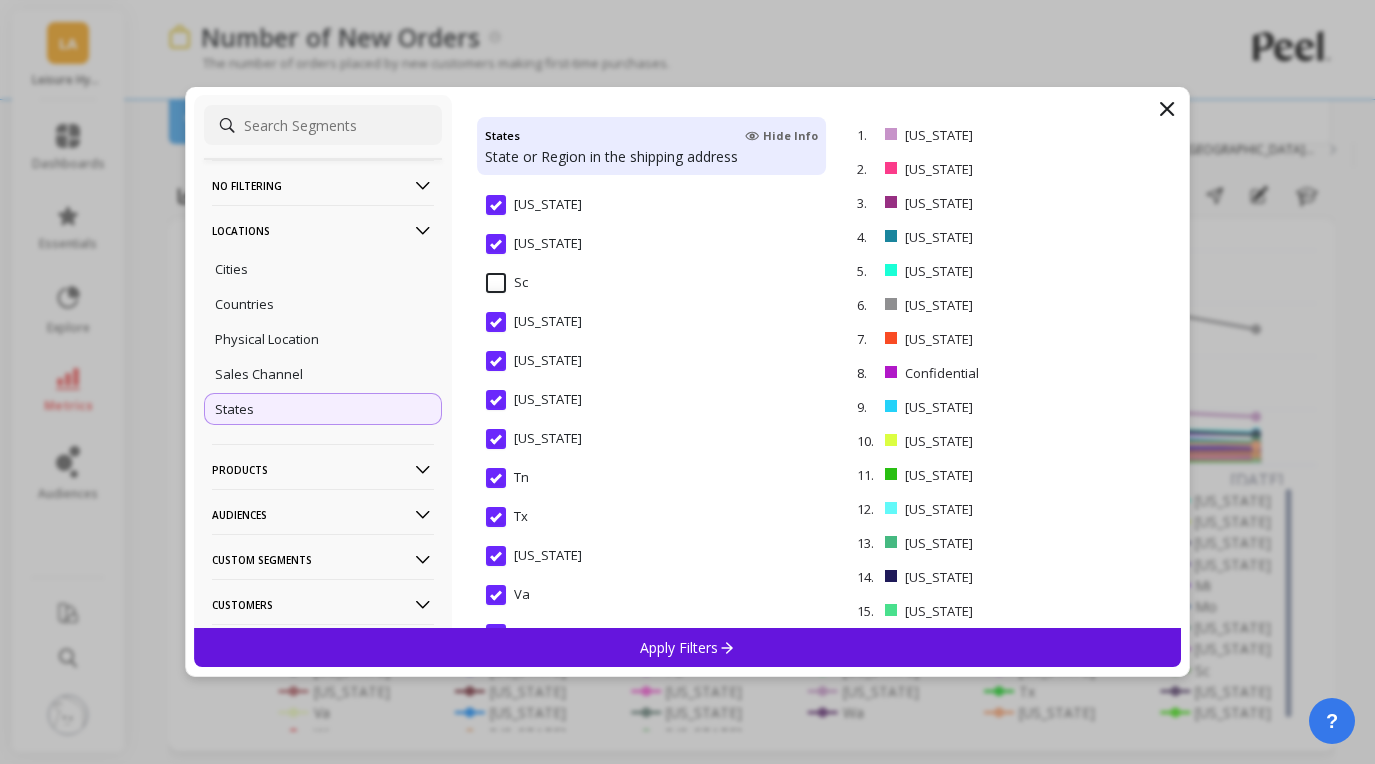 click on "Tn" at bounding box center (507, 478) 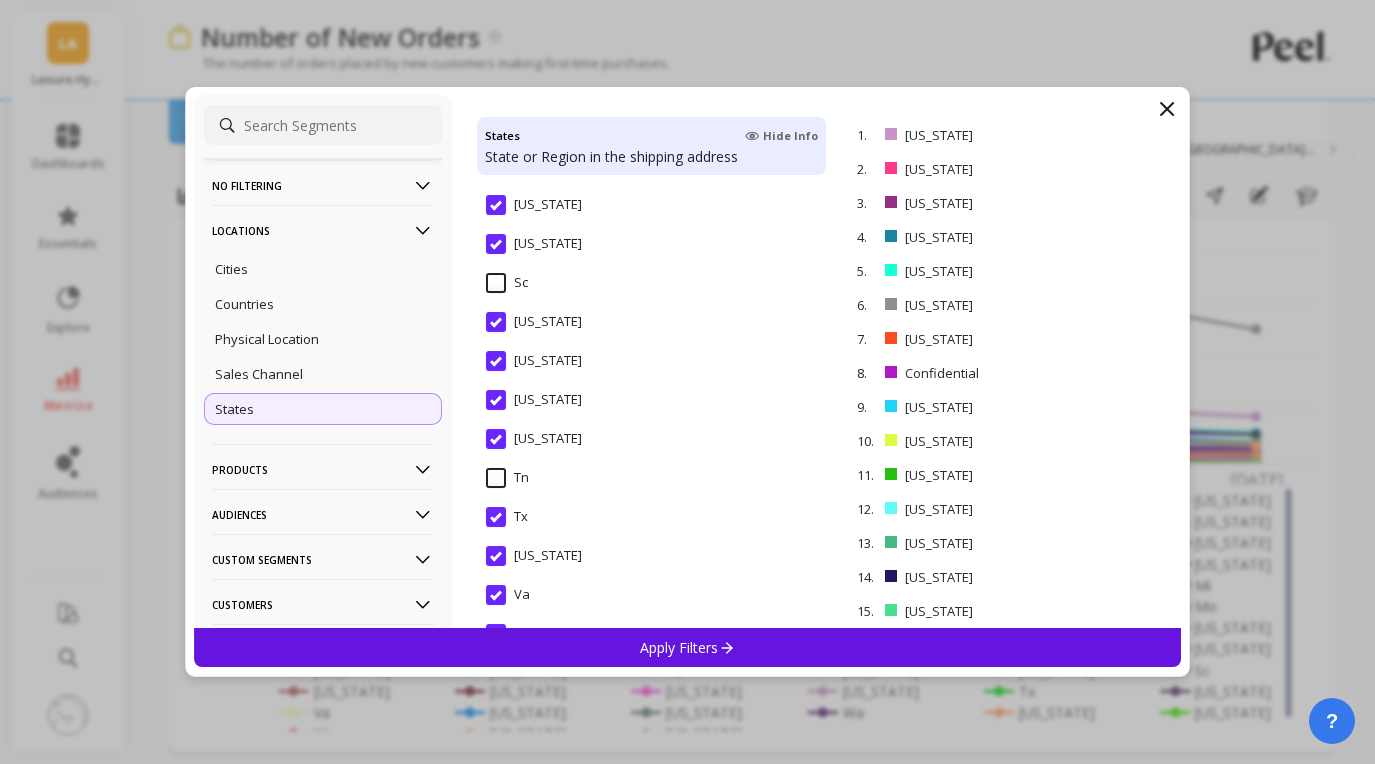 click on "Tx" at bounding box center (507, 517) 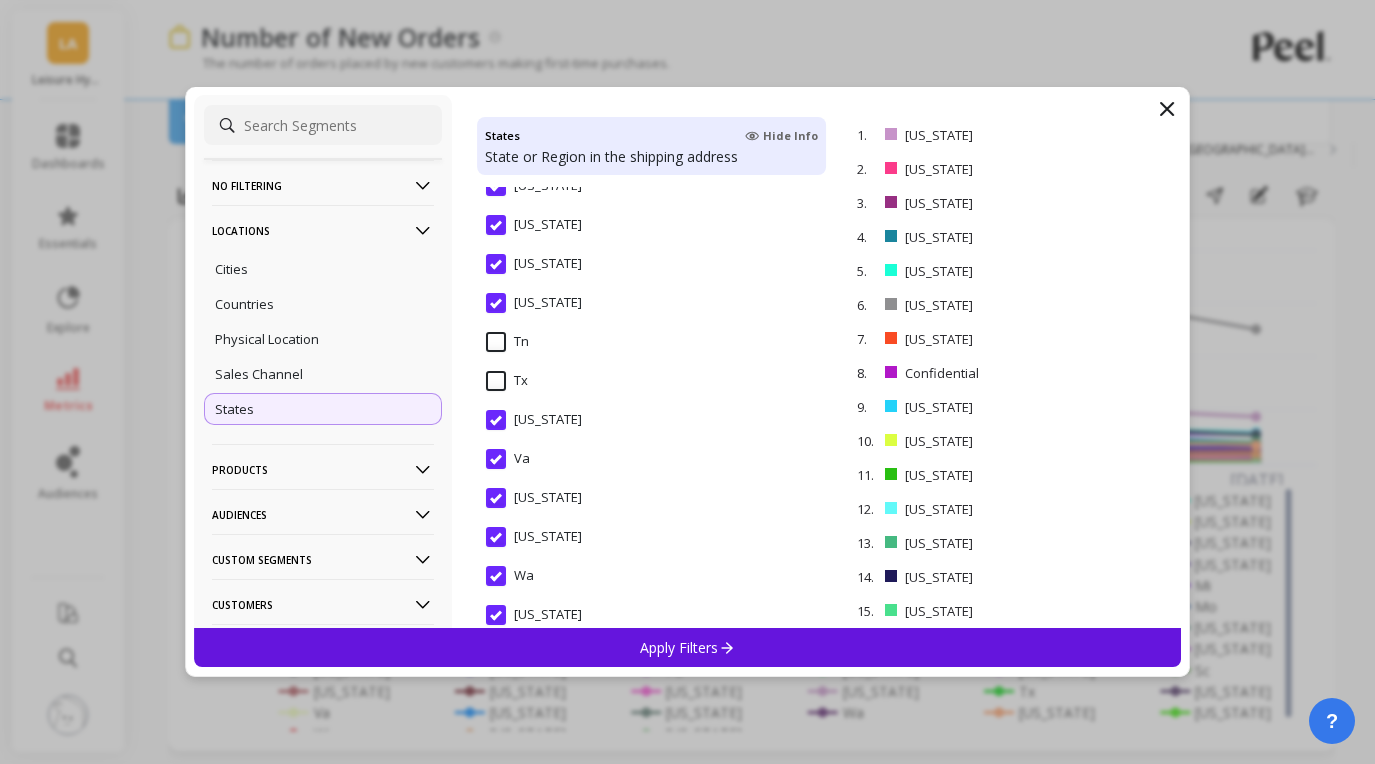 scroll, scrollTop: 2974, scrollLeft: 0, axis: vertical 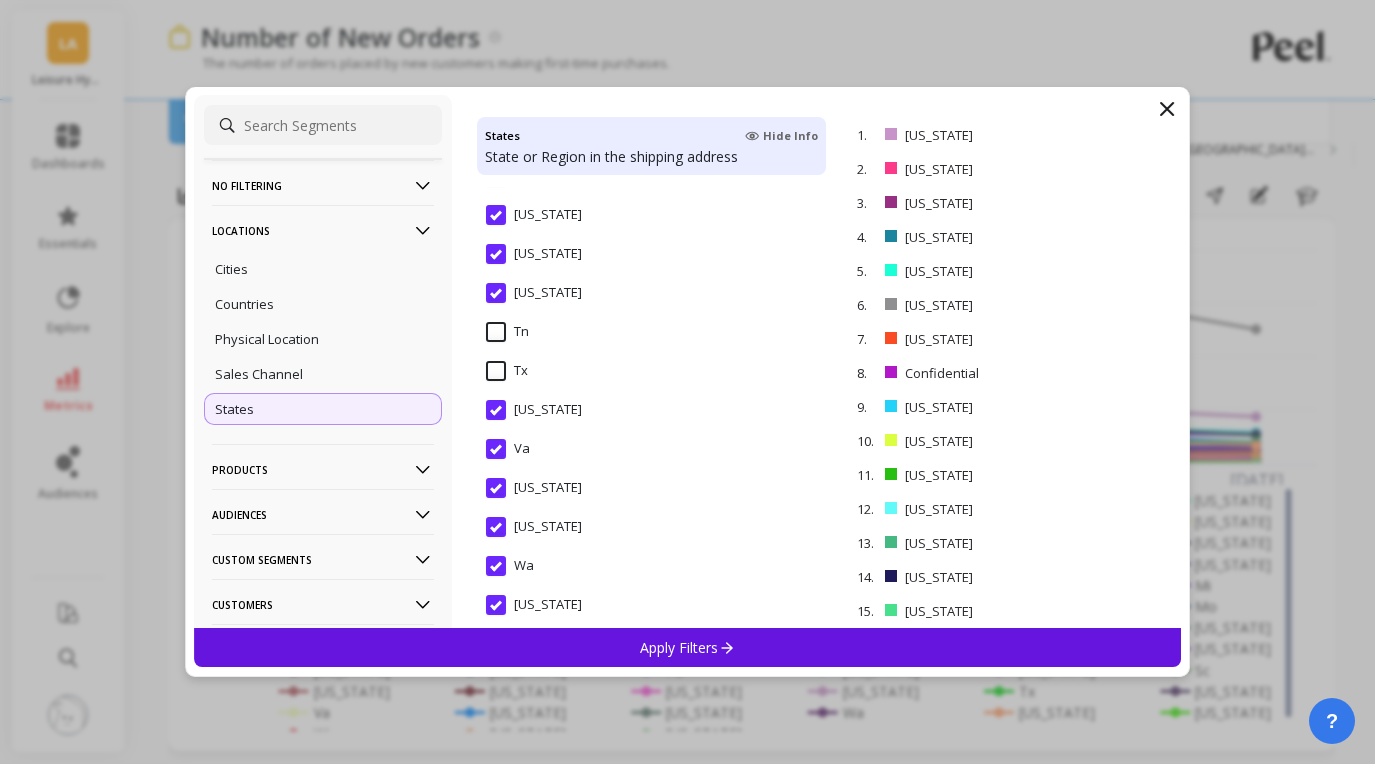 click on "Va" at bounding box center (508, 449) 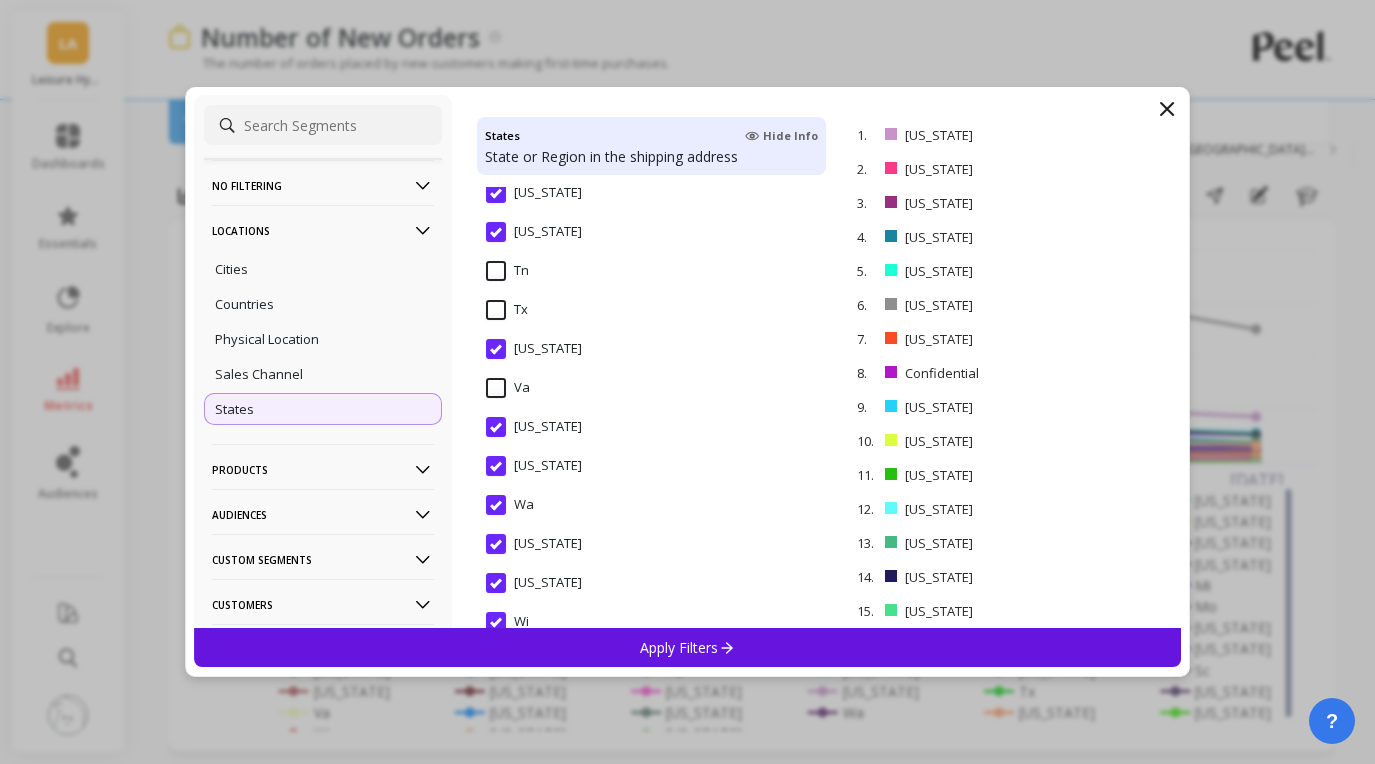click on "Wa" at bounding box center [510, 505] 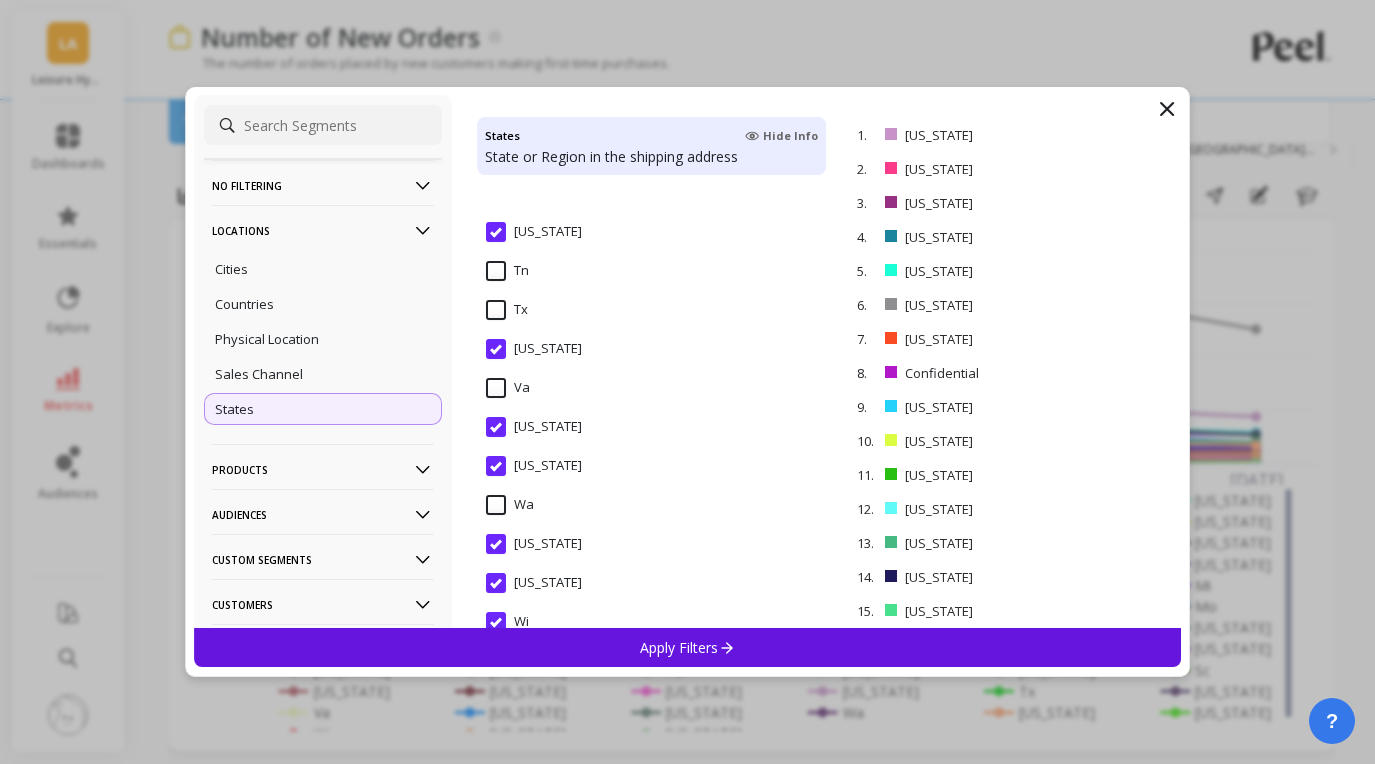 scroll, scrollTop: 3148, scrollLeft: 0, axis: vertical 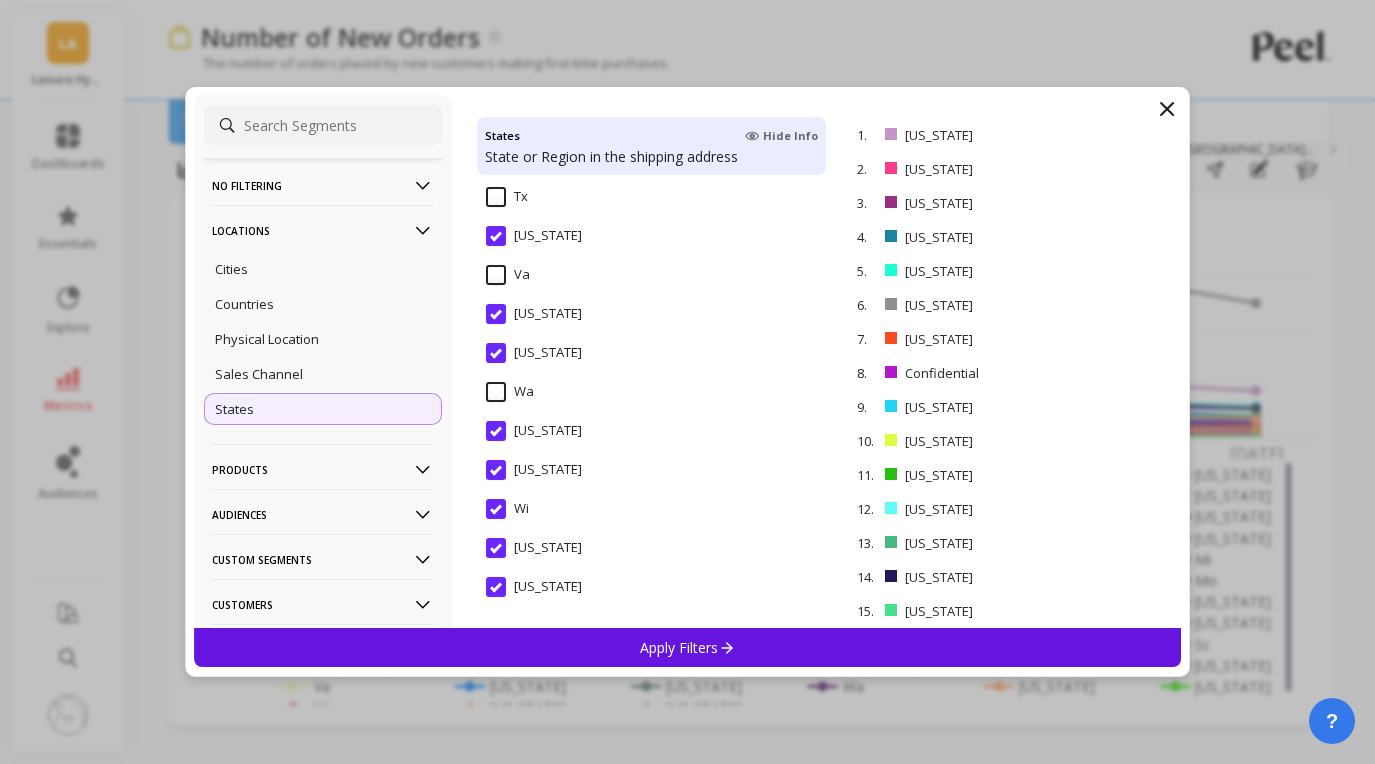 click on "Wi" at bounding box center [507, 509] 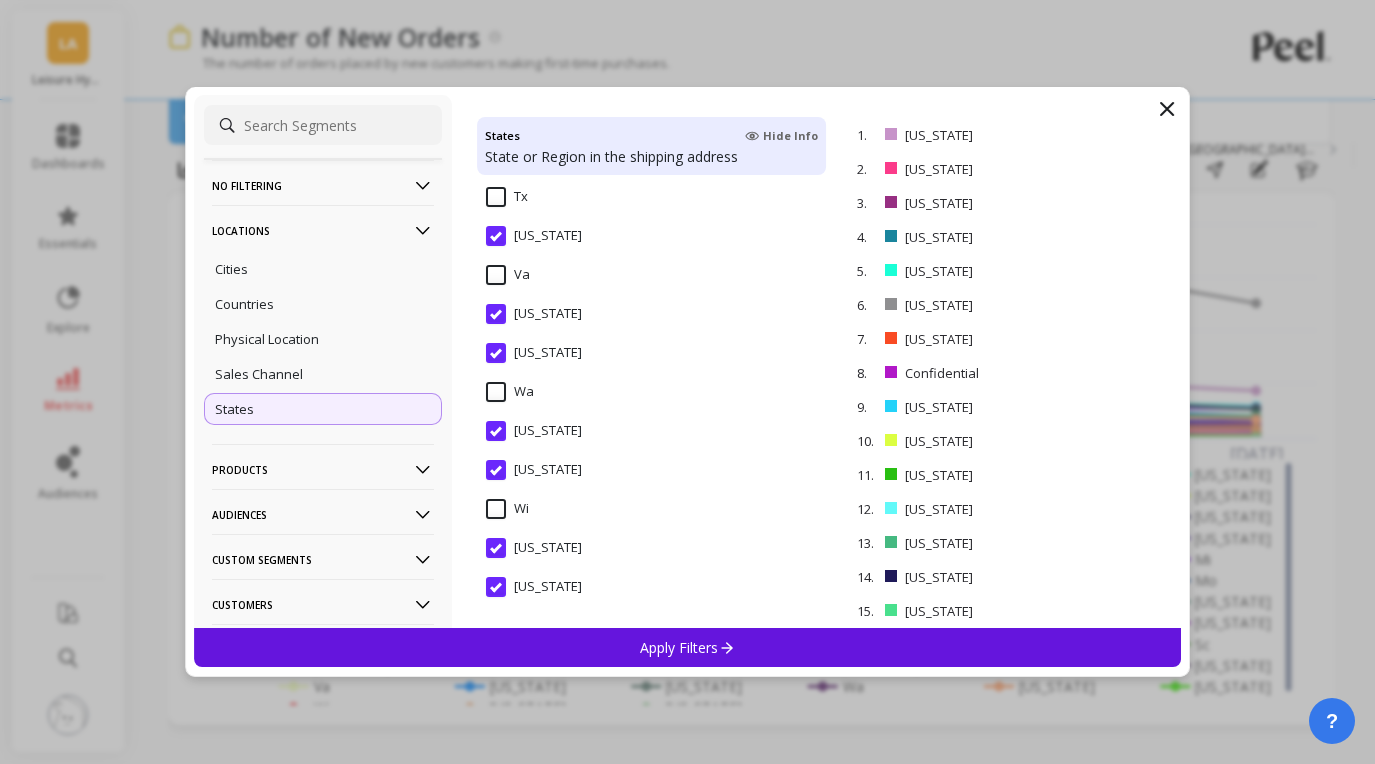 click on "Apply Filters" at bounding box center (688, 647) 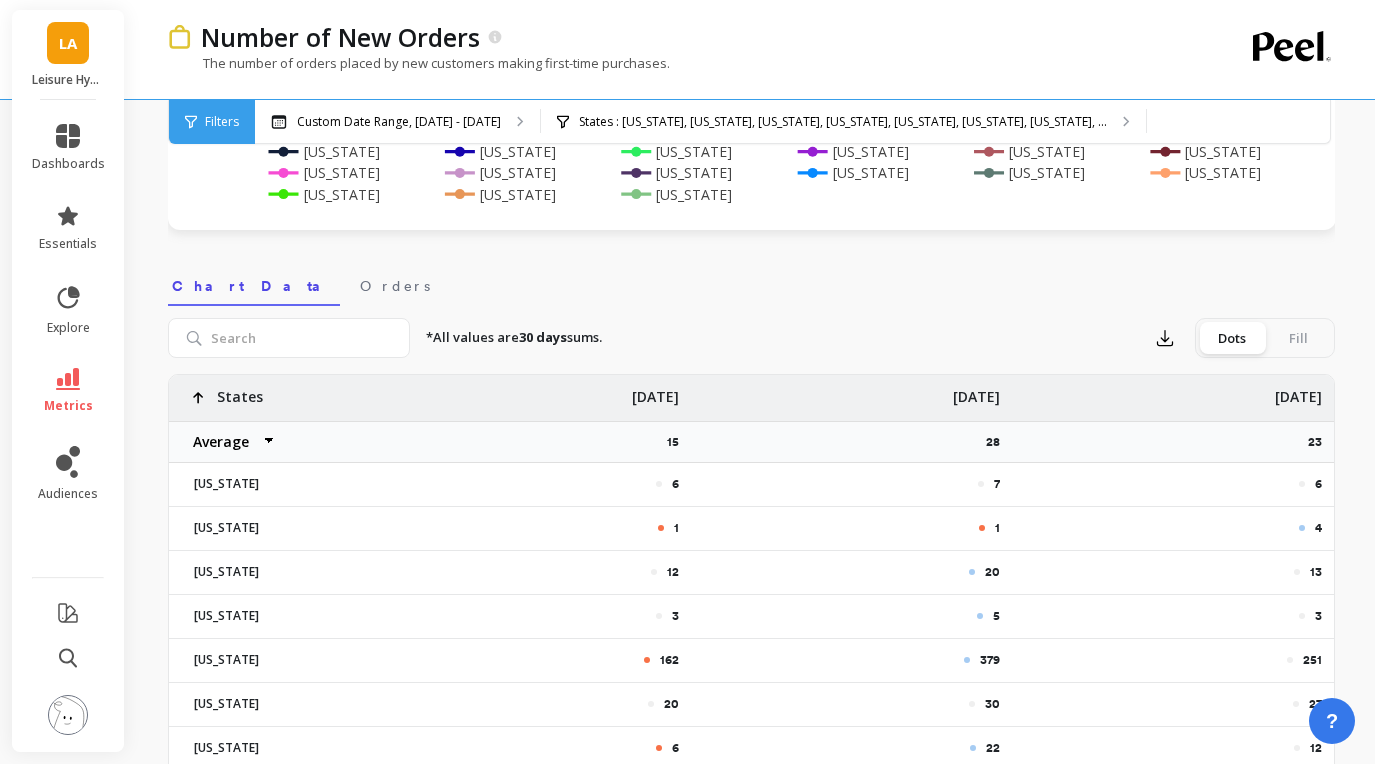 scroll, scrollTop: 524, scrollLeft: 0, axis: vertical 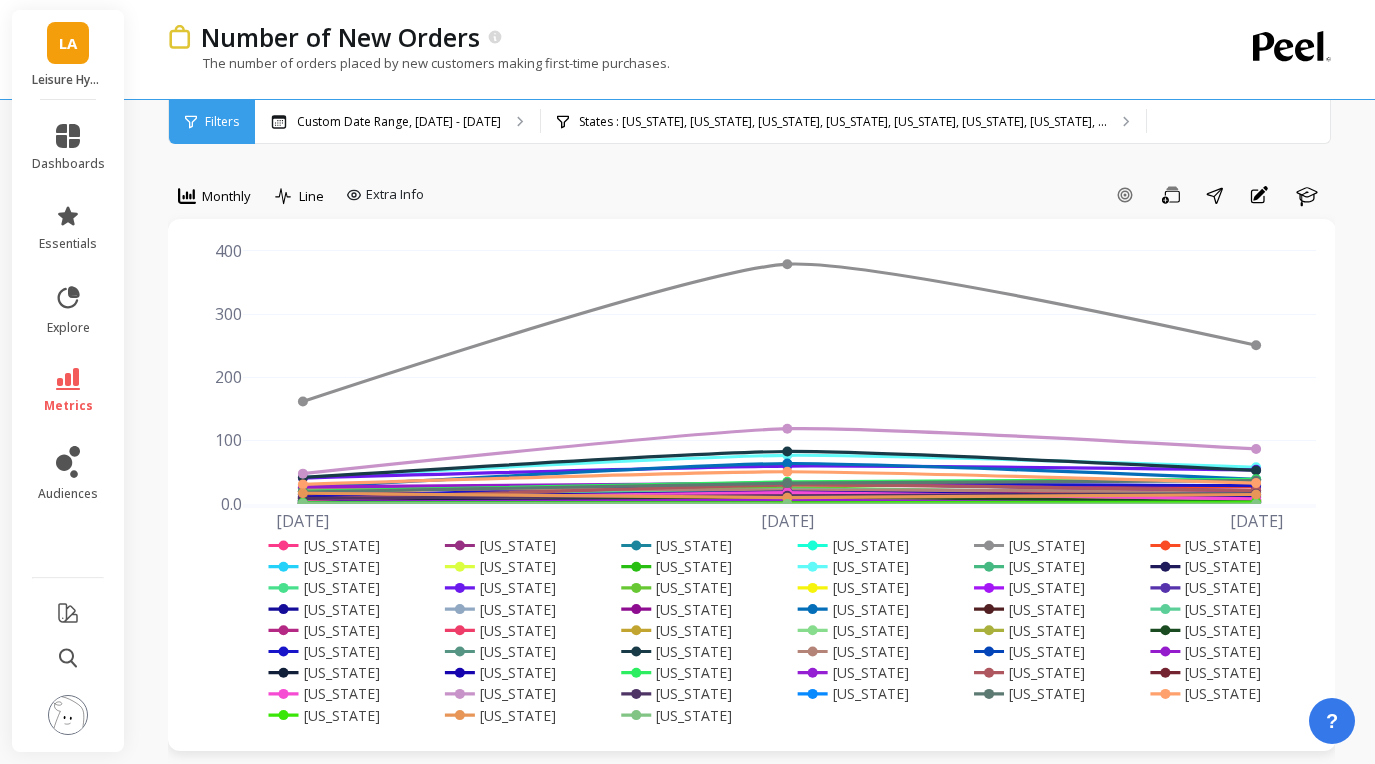 click on "Filters" at bounding box center [212, 122] 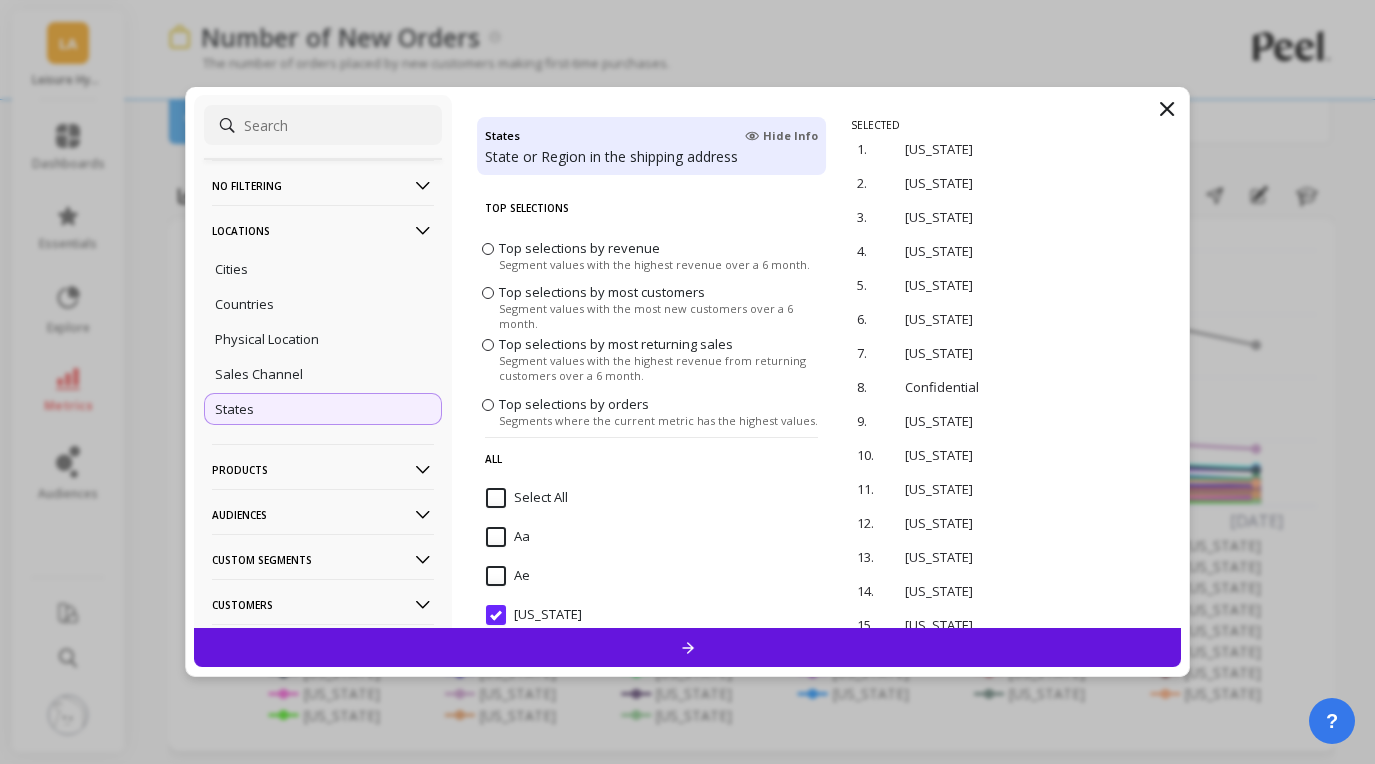 click at bounding box center [488, 249] 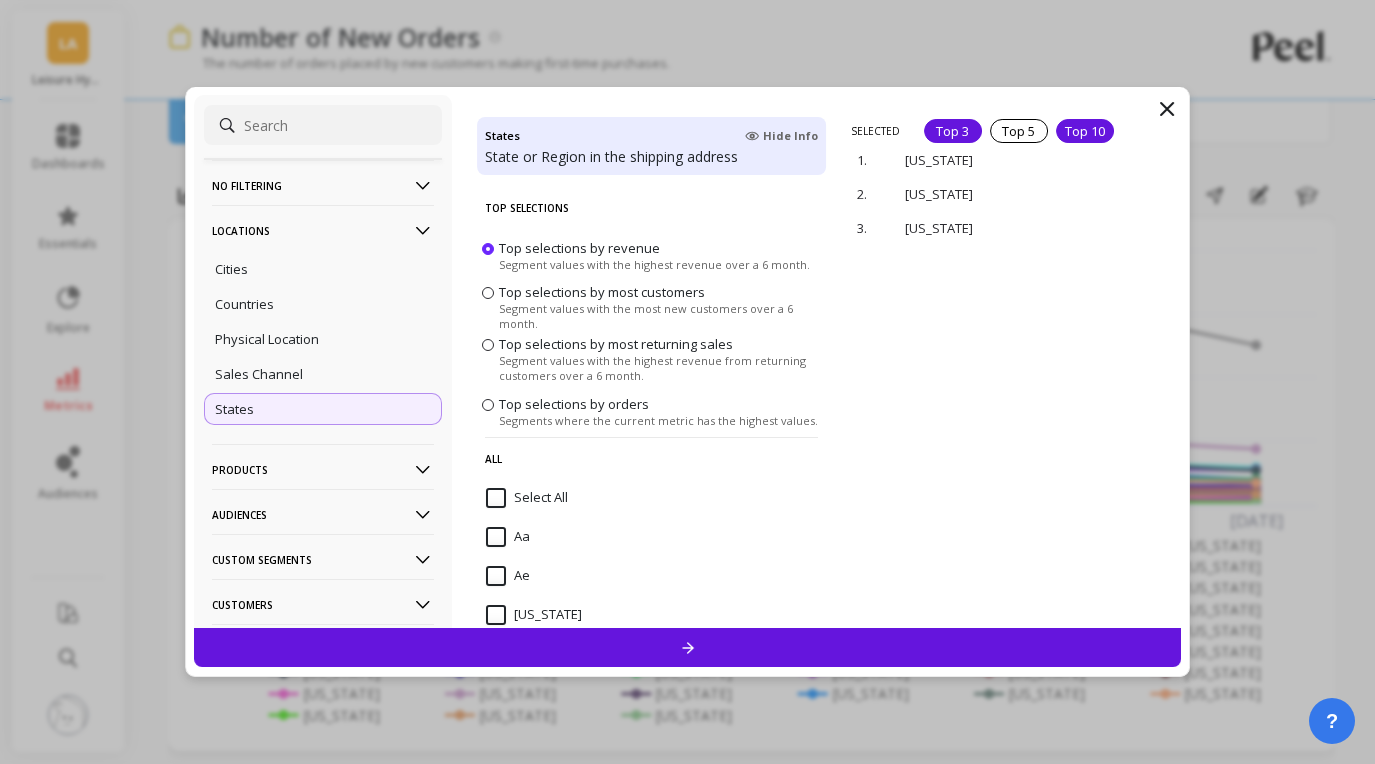 click on "Top 10" at bounding box center (1085, 131) 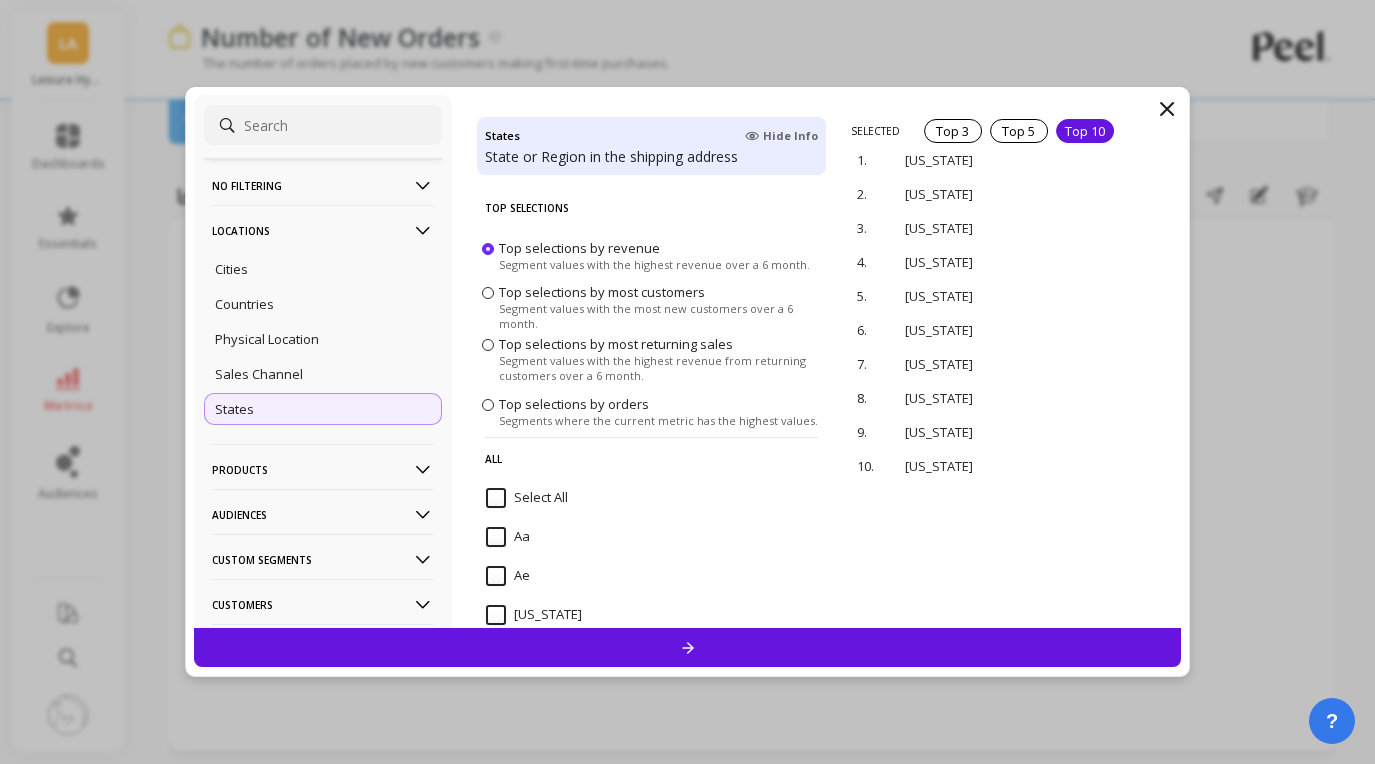 click 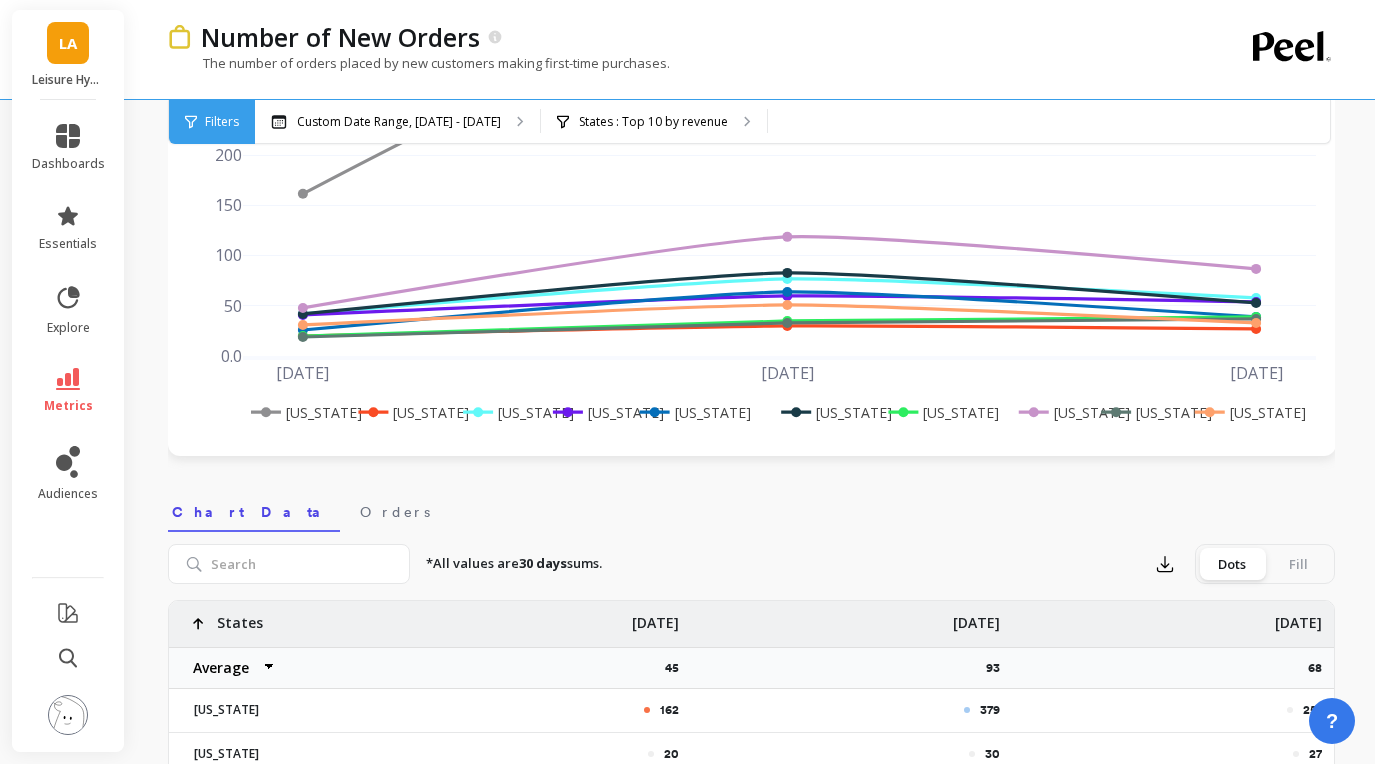 scroll, scrollTop: 0, scrollLeft: 0, axis: both 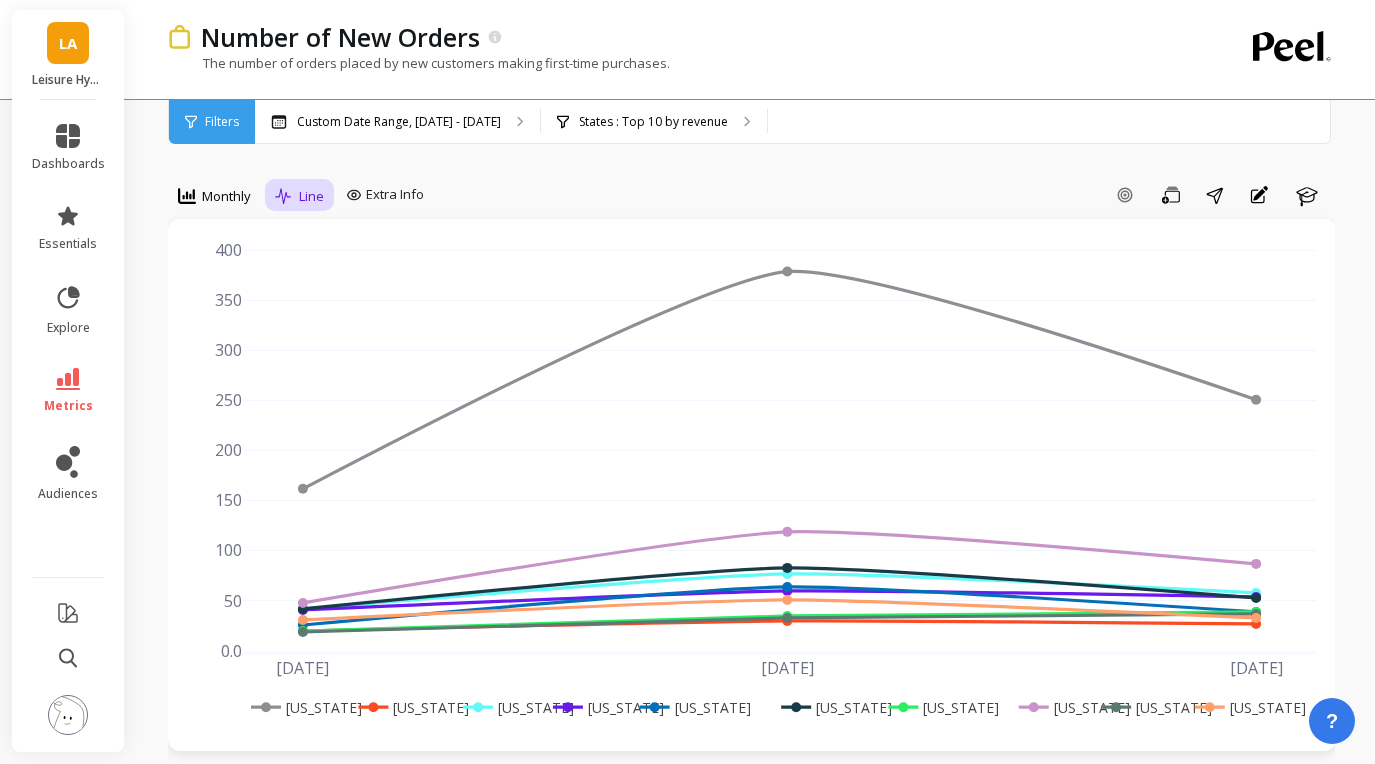 click 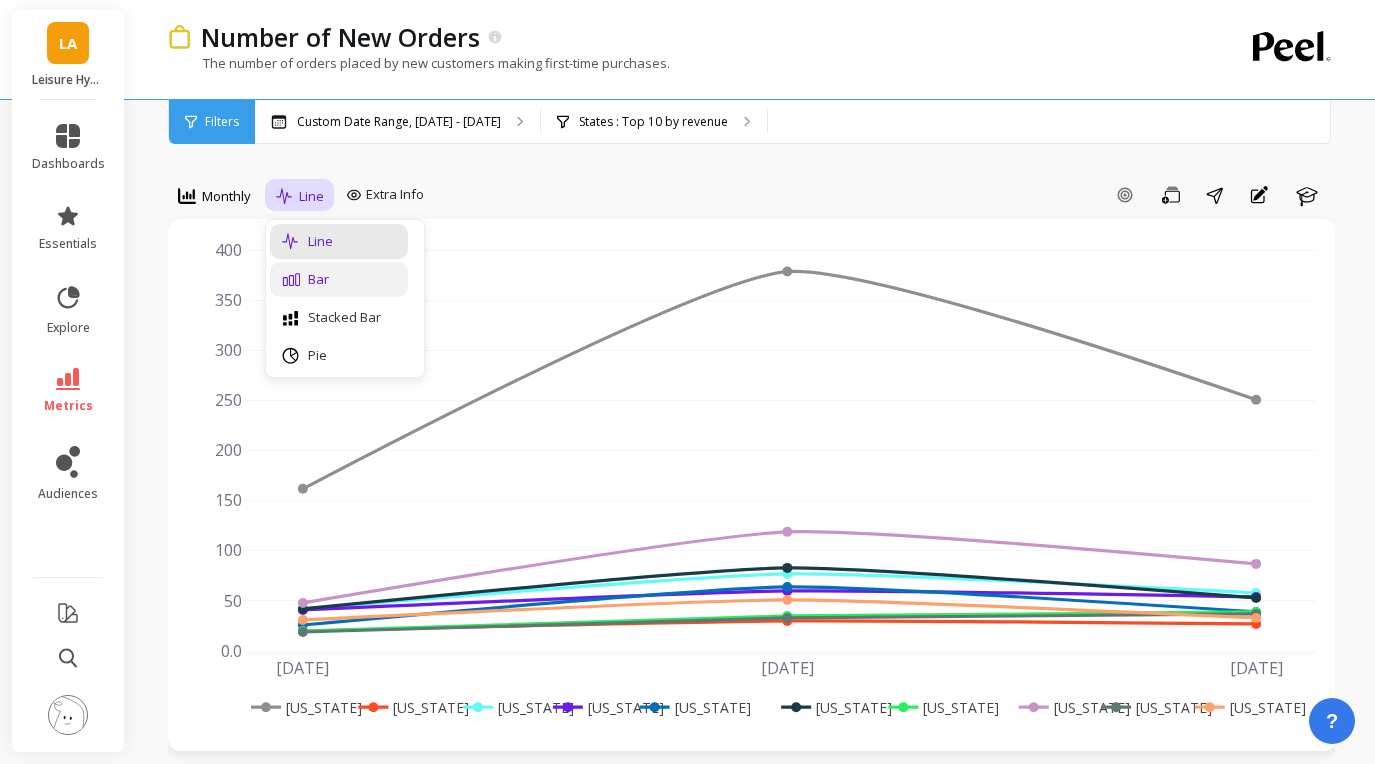 click on "Bar" at bounding box center [339, 279] 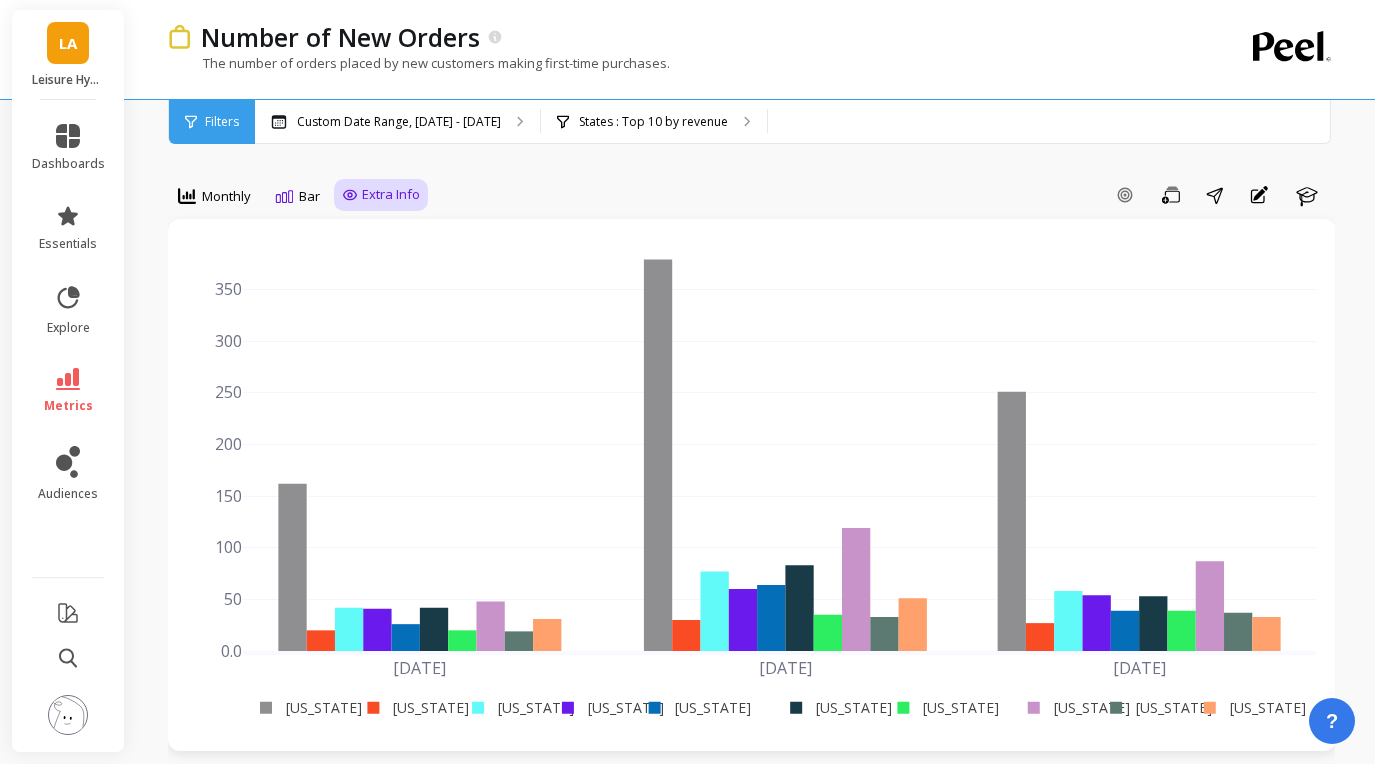 click on "Extra Info" at bounding box center (391, 195) 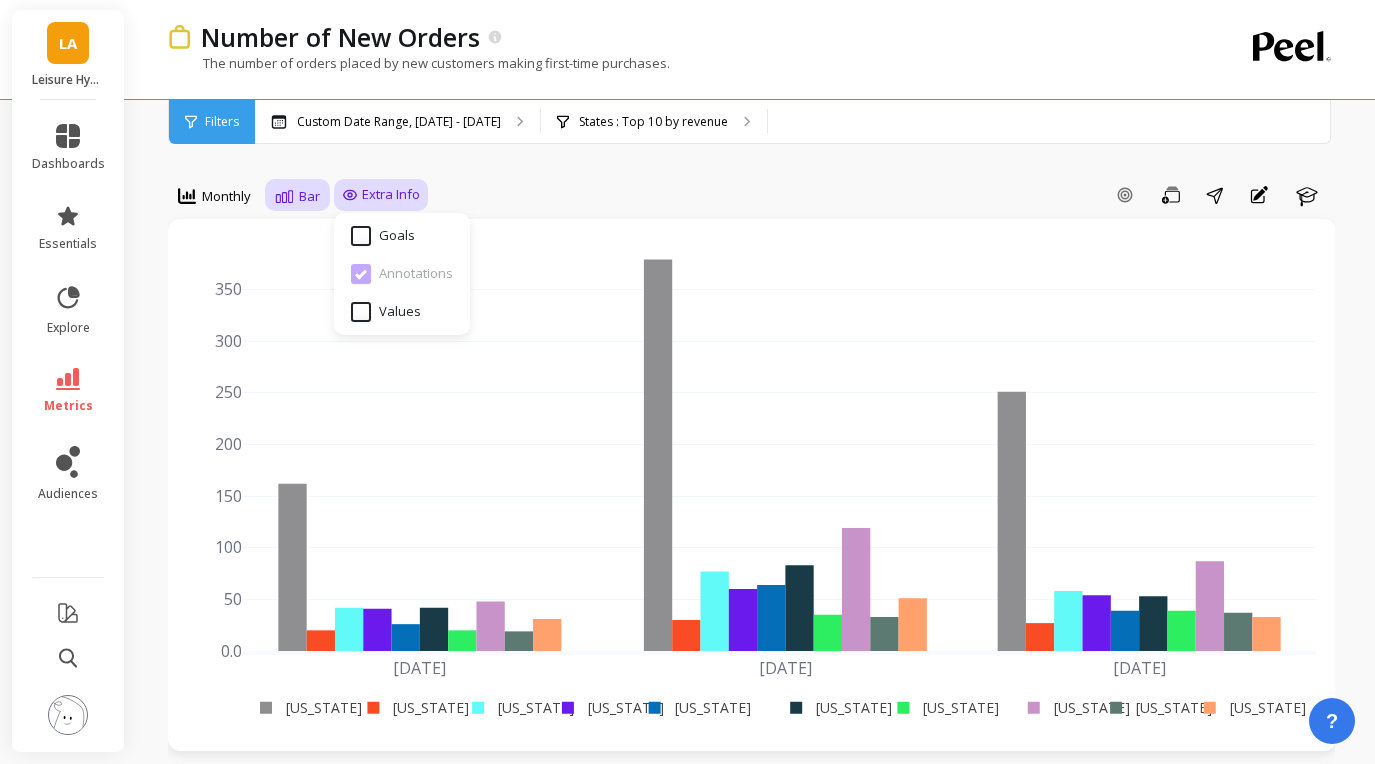 click on "Bar" at bounding box center (309, 196) 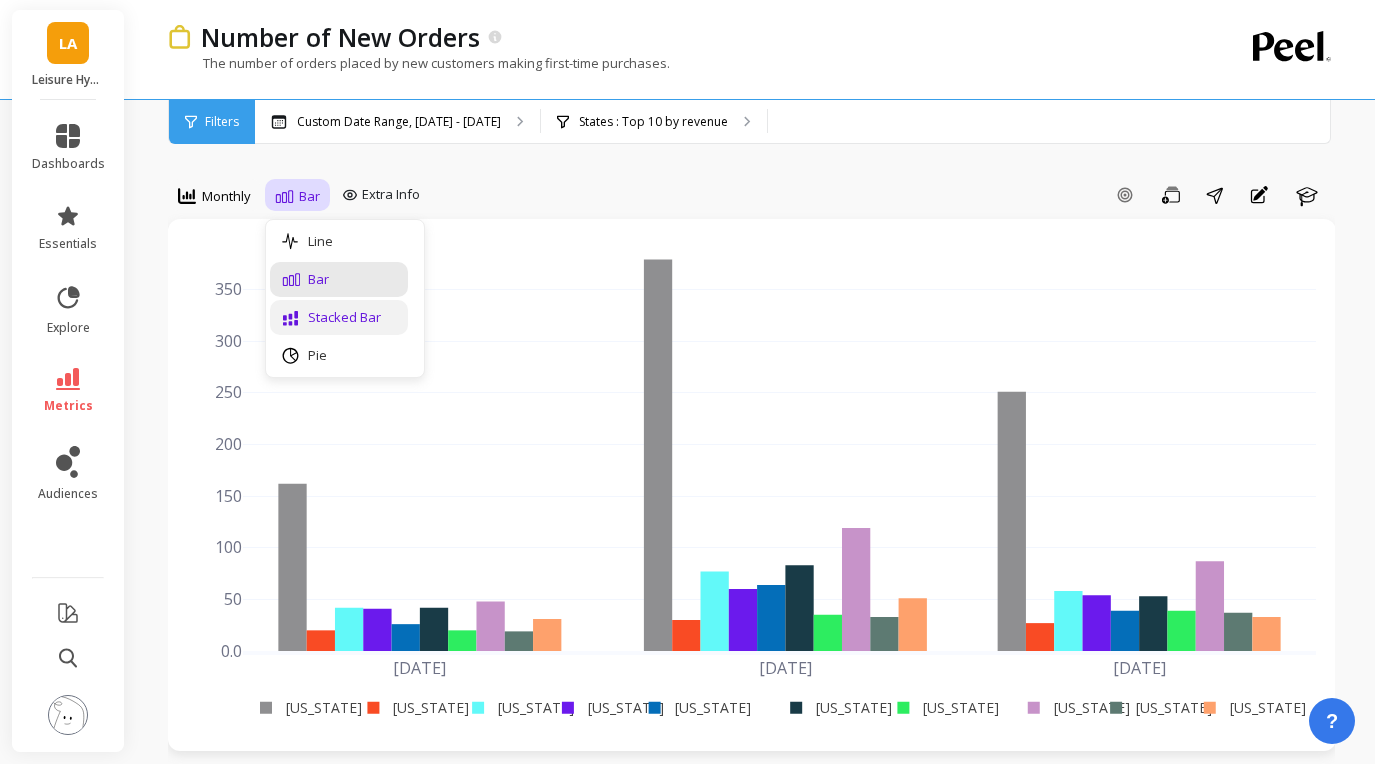 click on "Stacked Bar" at bounding box center (339, 317) 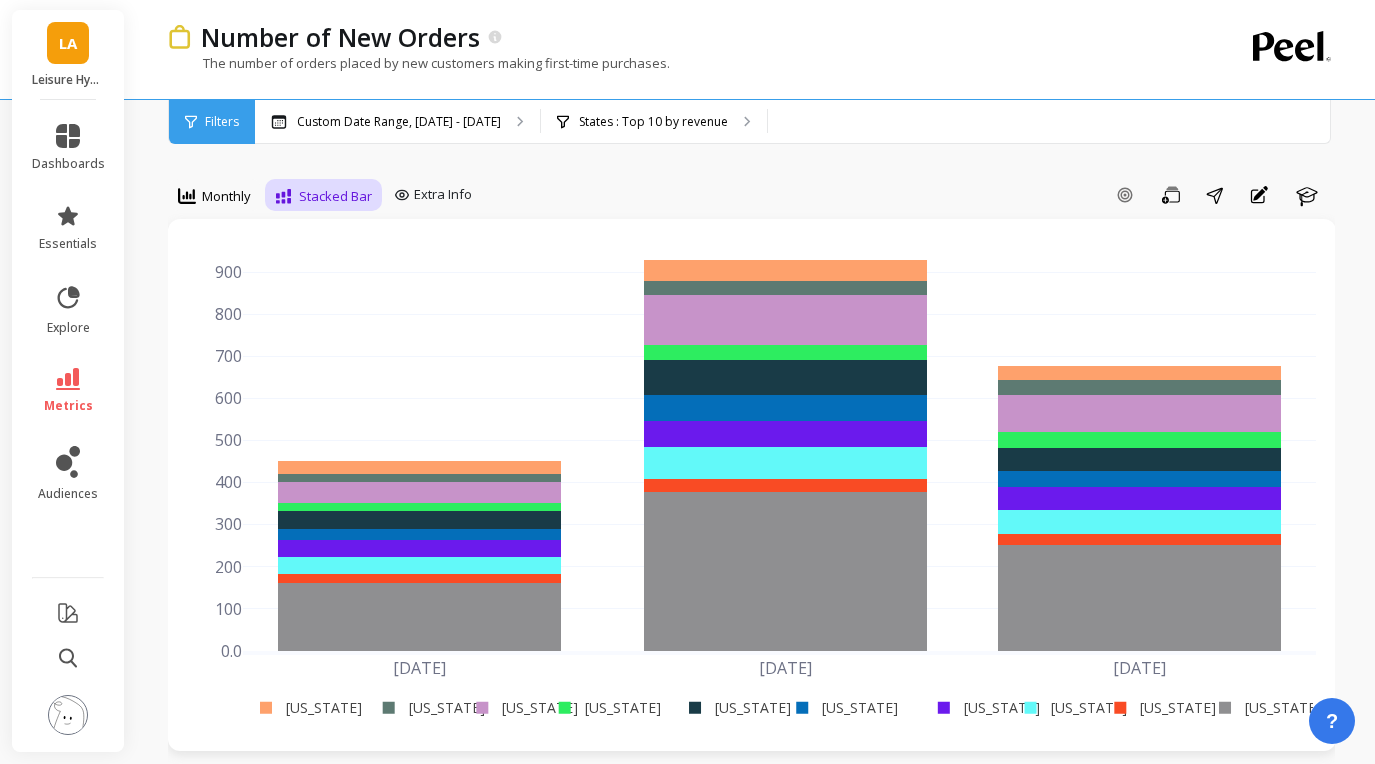 click on "Stacked Bar" at bounding box center (335, 196) 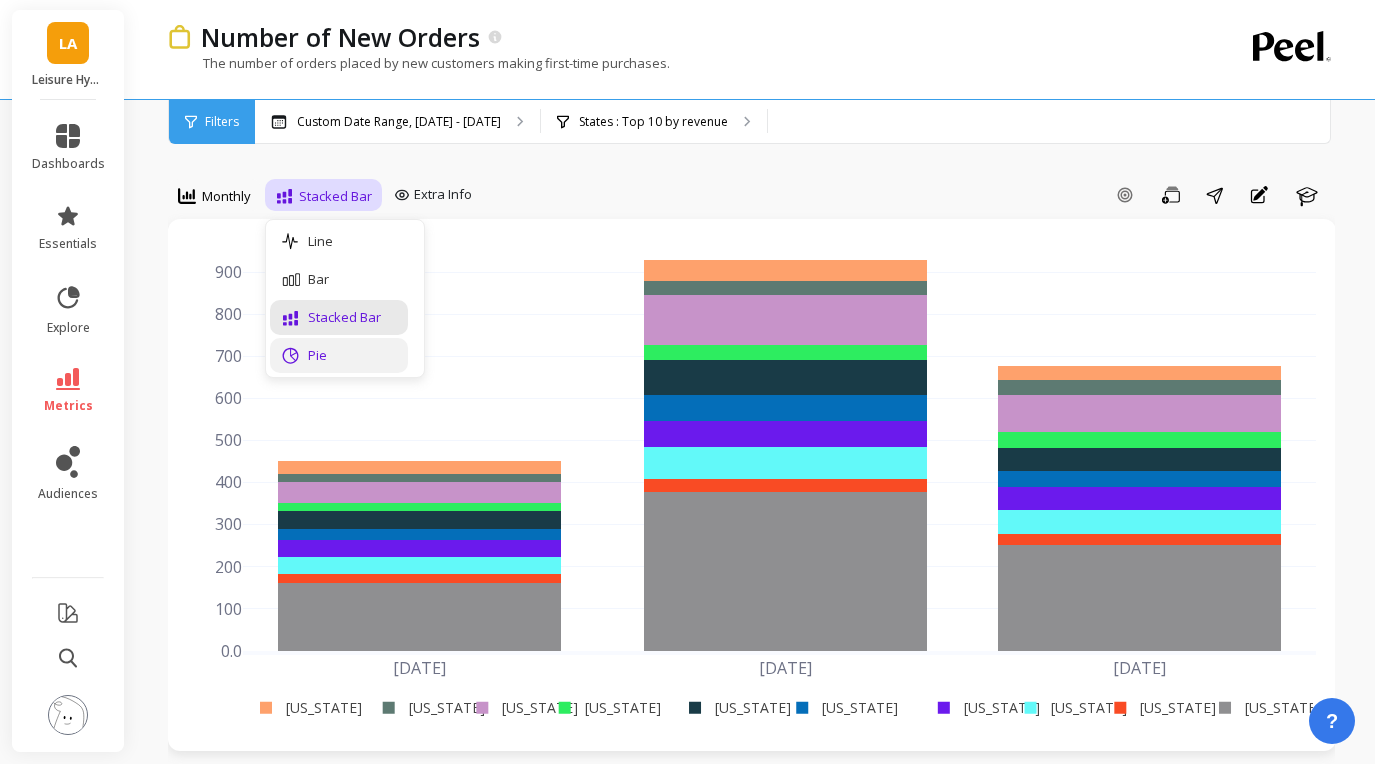 click on "Pie" at bounding box center (339, 355) 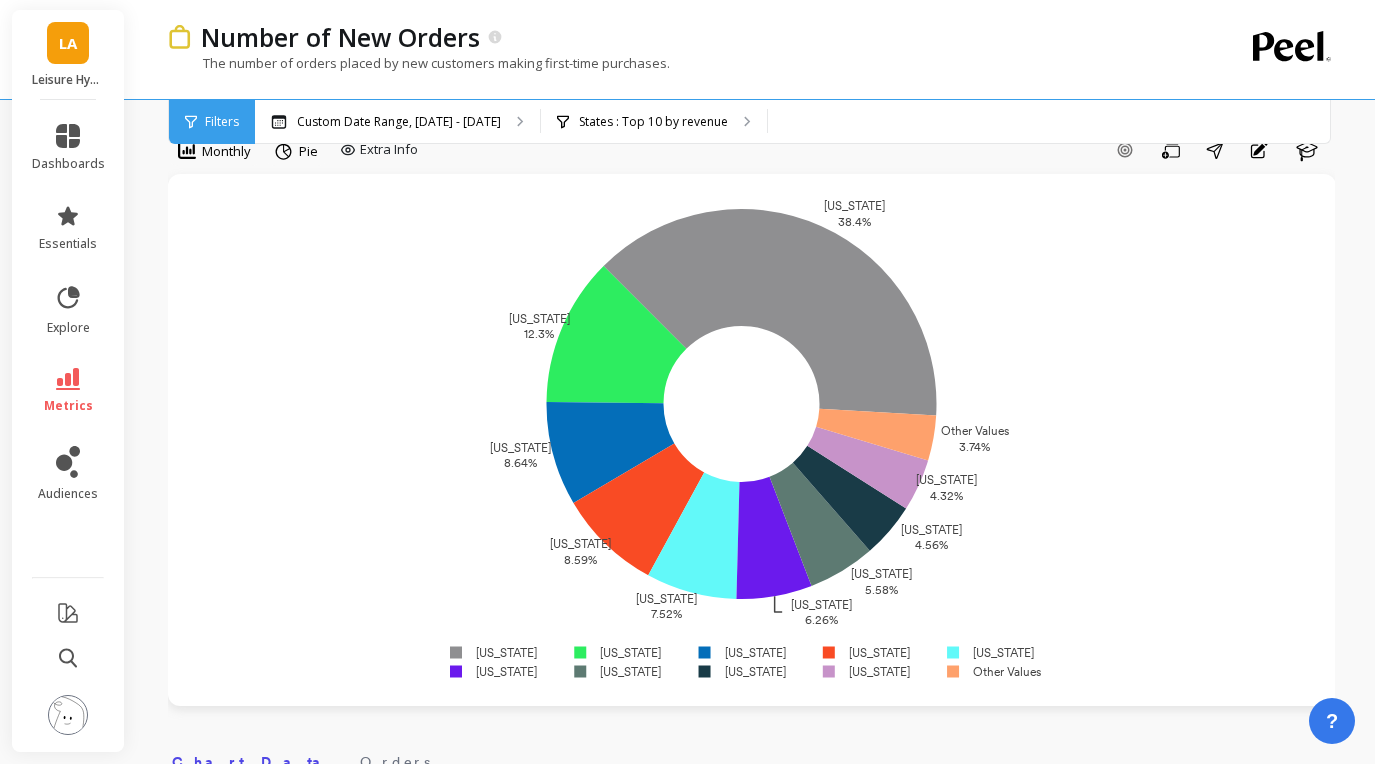 scroll, scrollTop: 0, scrollLeft: 0, axis: both 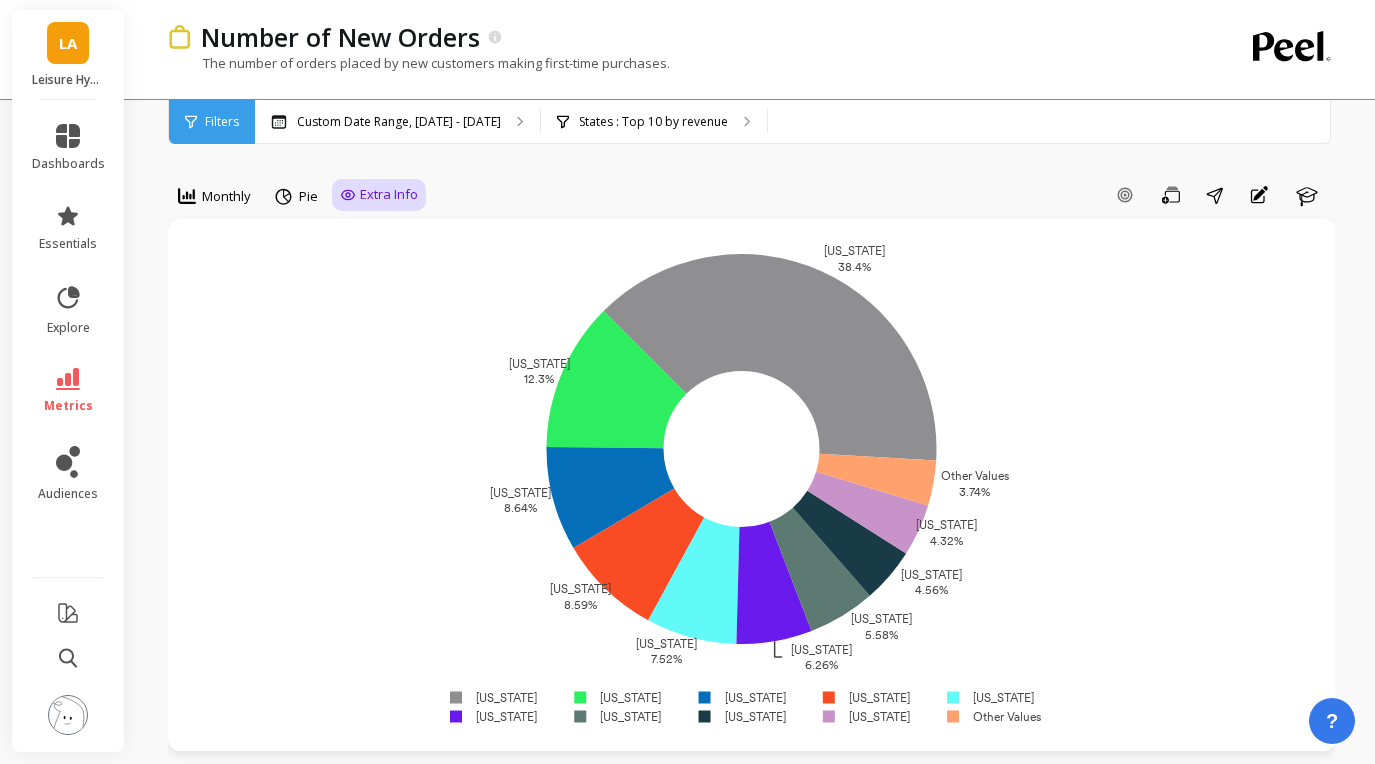 click on "Extra Info" at bounding box center [379, 195] 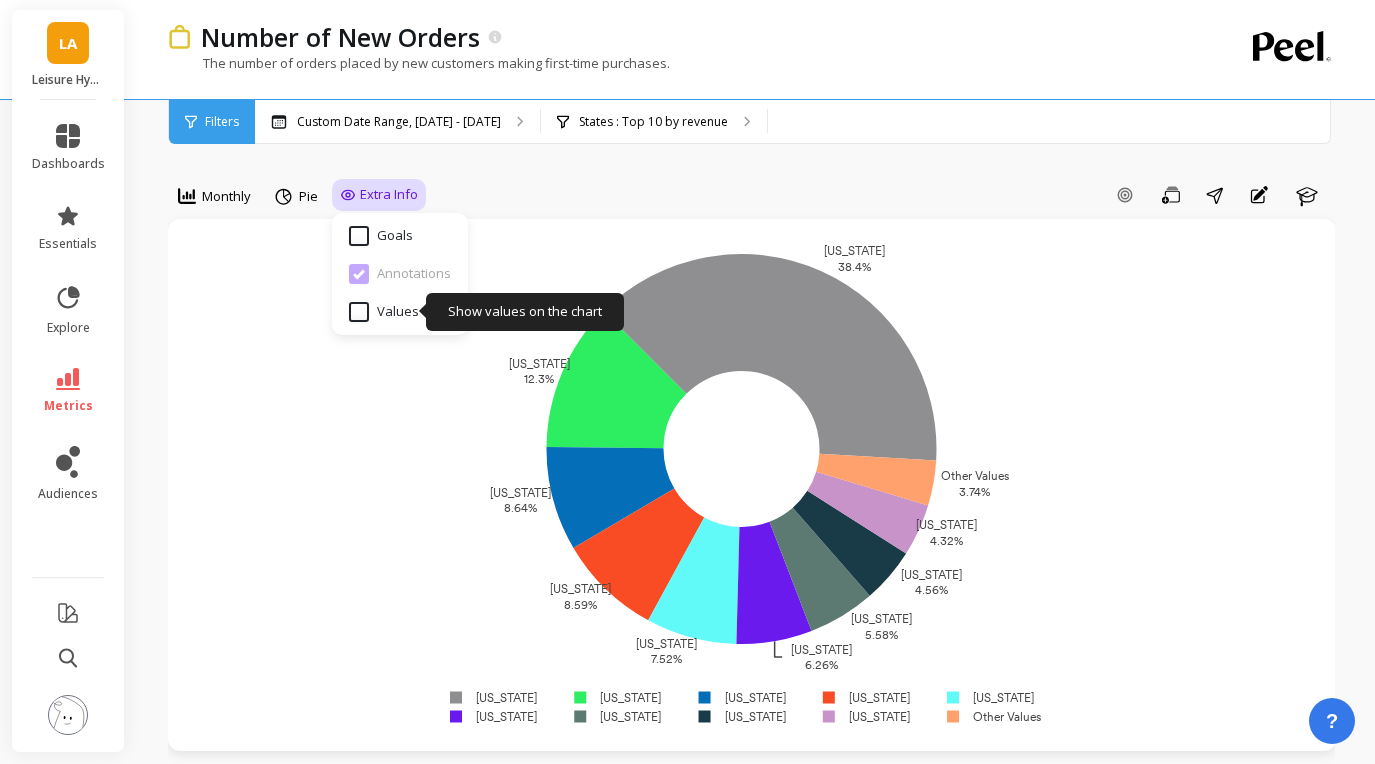 click on "Values" at bounding box center [384, 312] 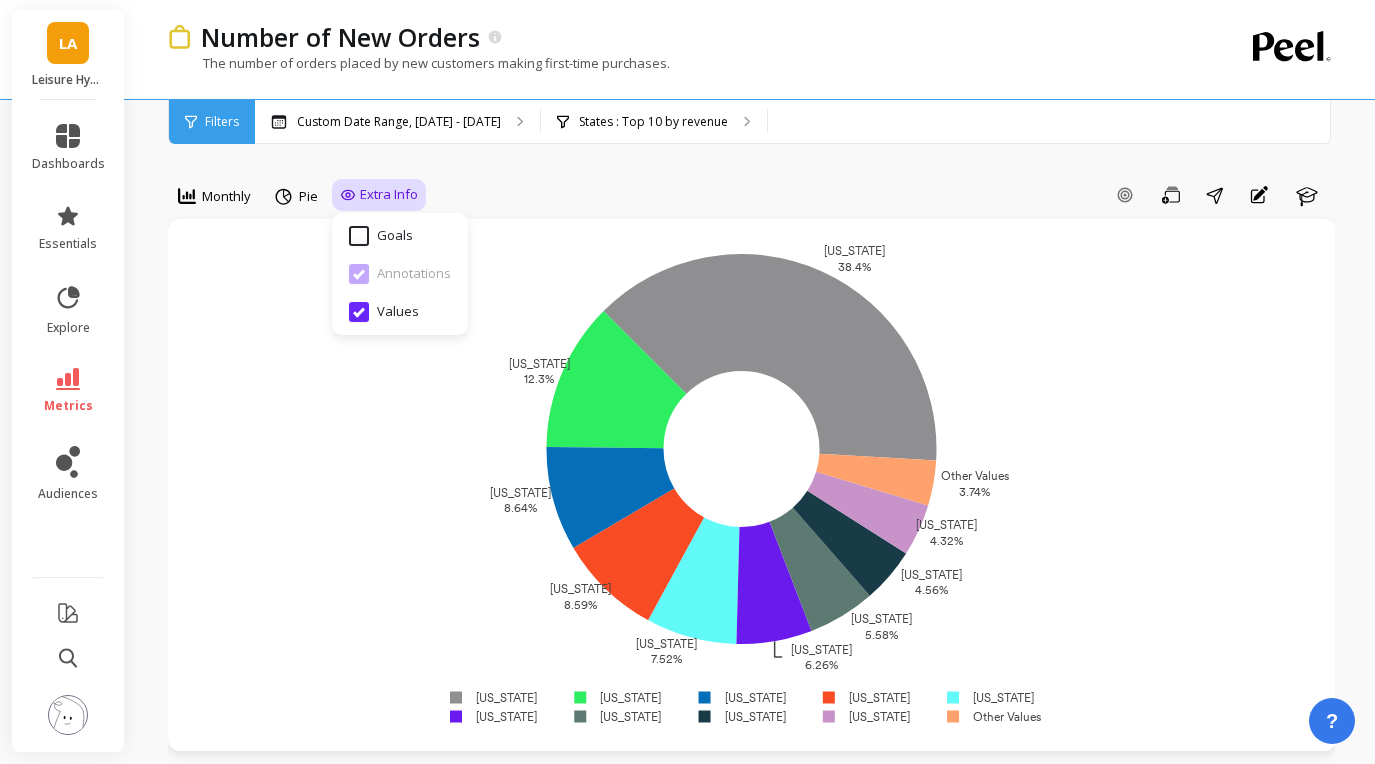 click on "Values" at bounding box center [384, 312] 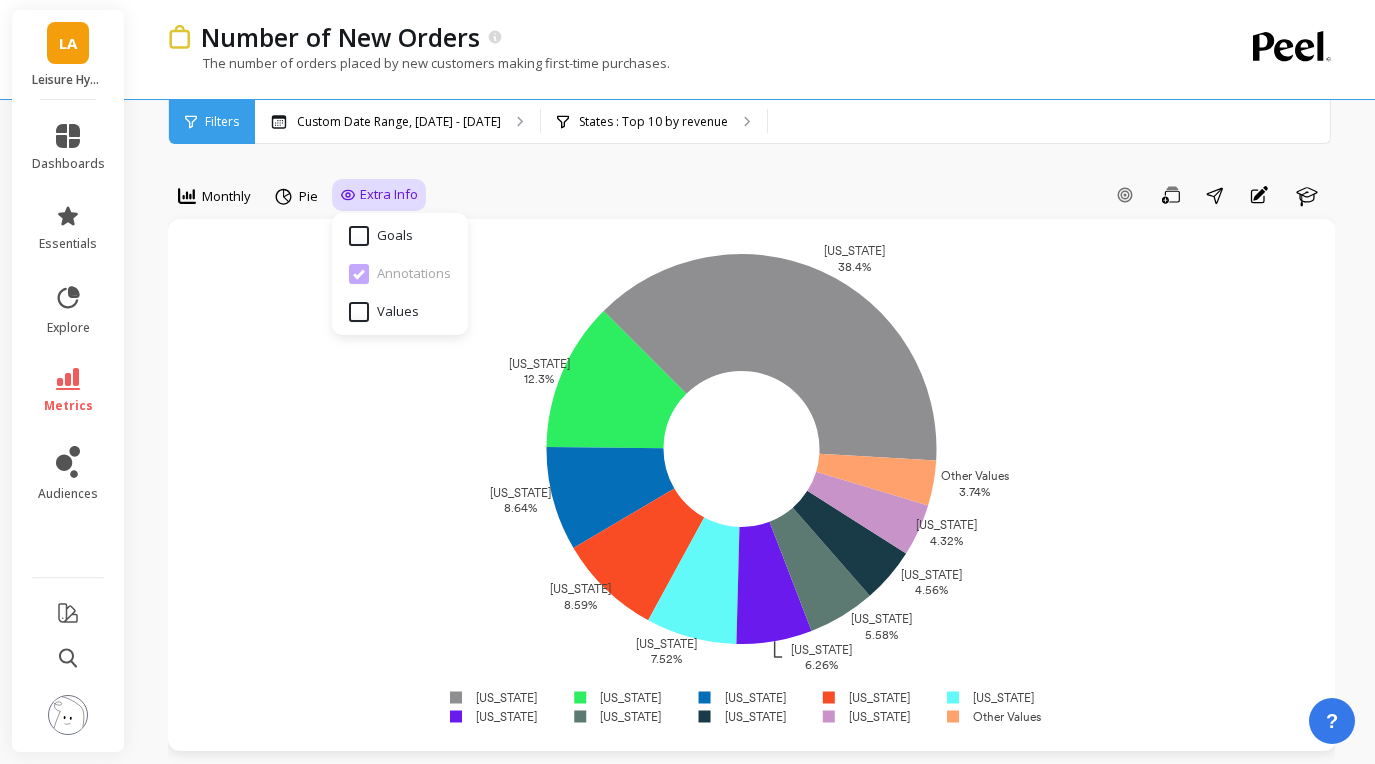 checkbox on "false" 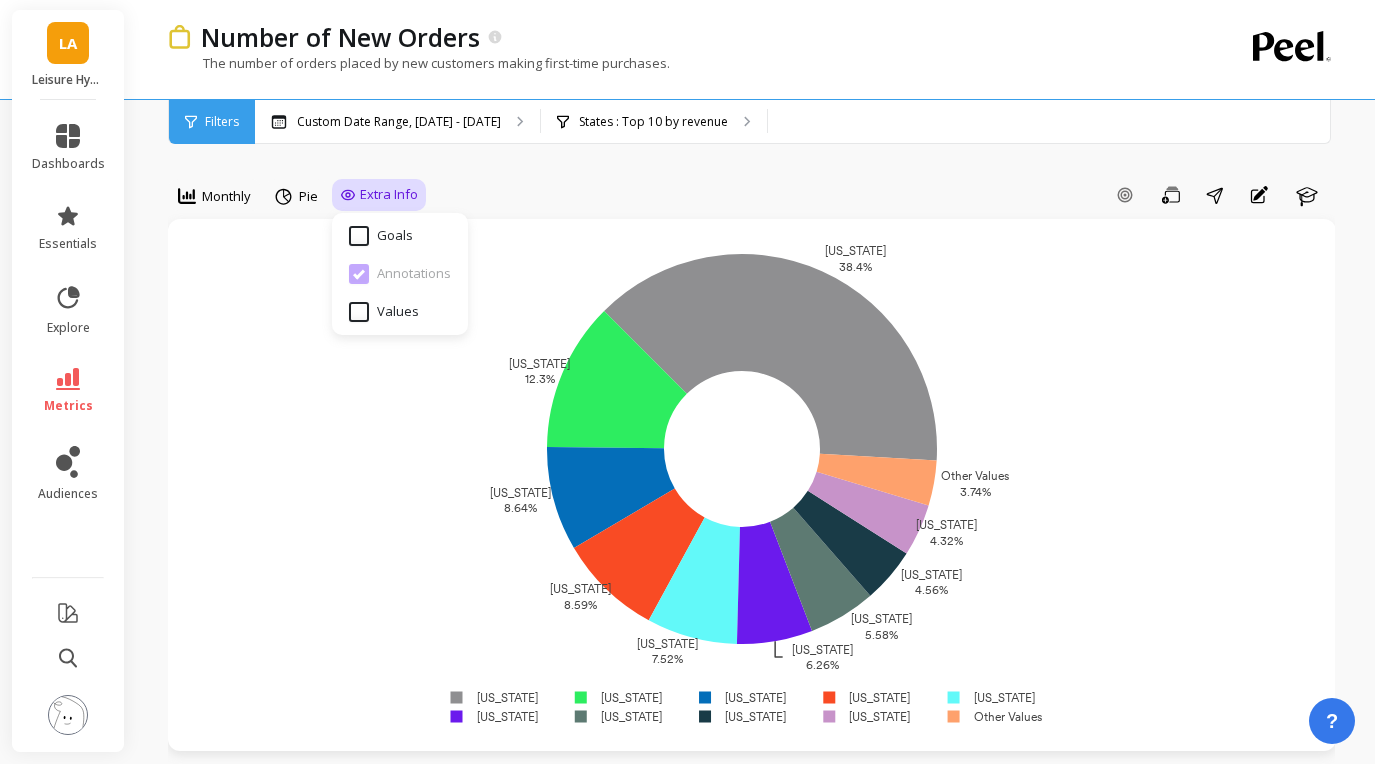 click on "California 38.4% Texas 12.3% New York 8.64% Florida 8.59% Illinois 7.52% Massachusetts 6.26% Washington 5.58% Pennsylvania 4.56% Virginia 4.32% Other Values 3.74% California Texas New York Florida Illinois Massachusetts Washington Pennsylvania Virginia Other Values" at bounding box center [752, 485] 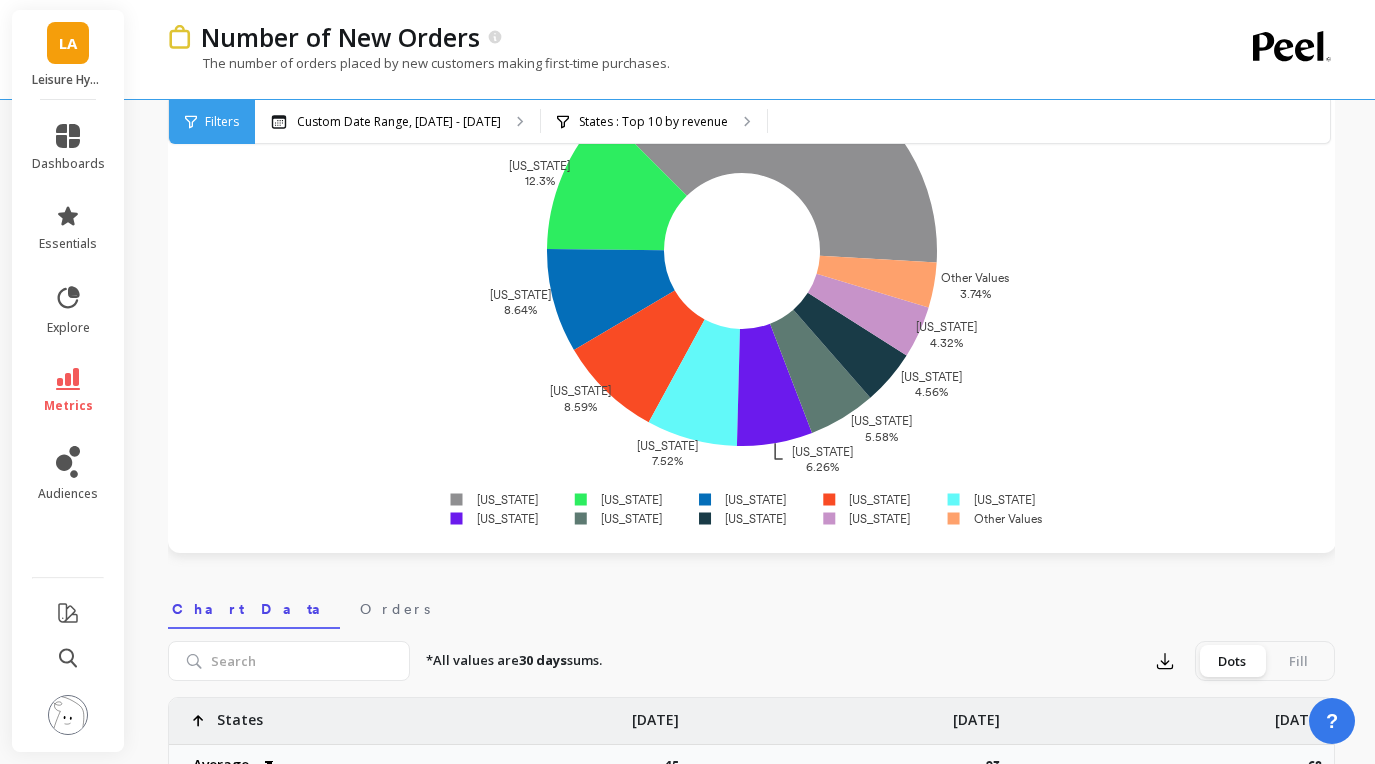 scroll, scrollTop: 0, scrollLeft: 0, axis: both 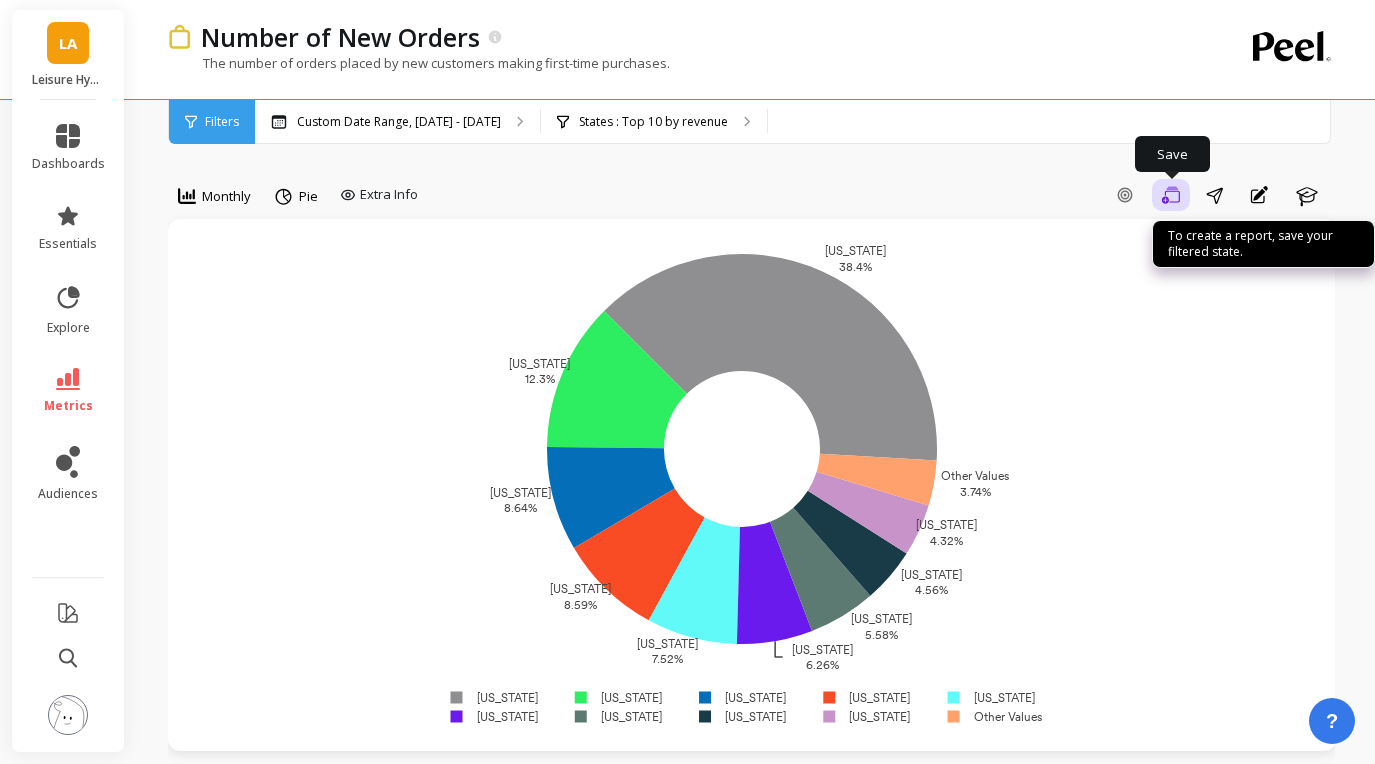 click 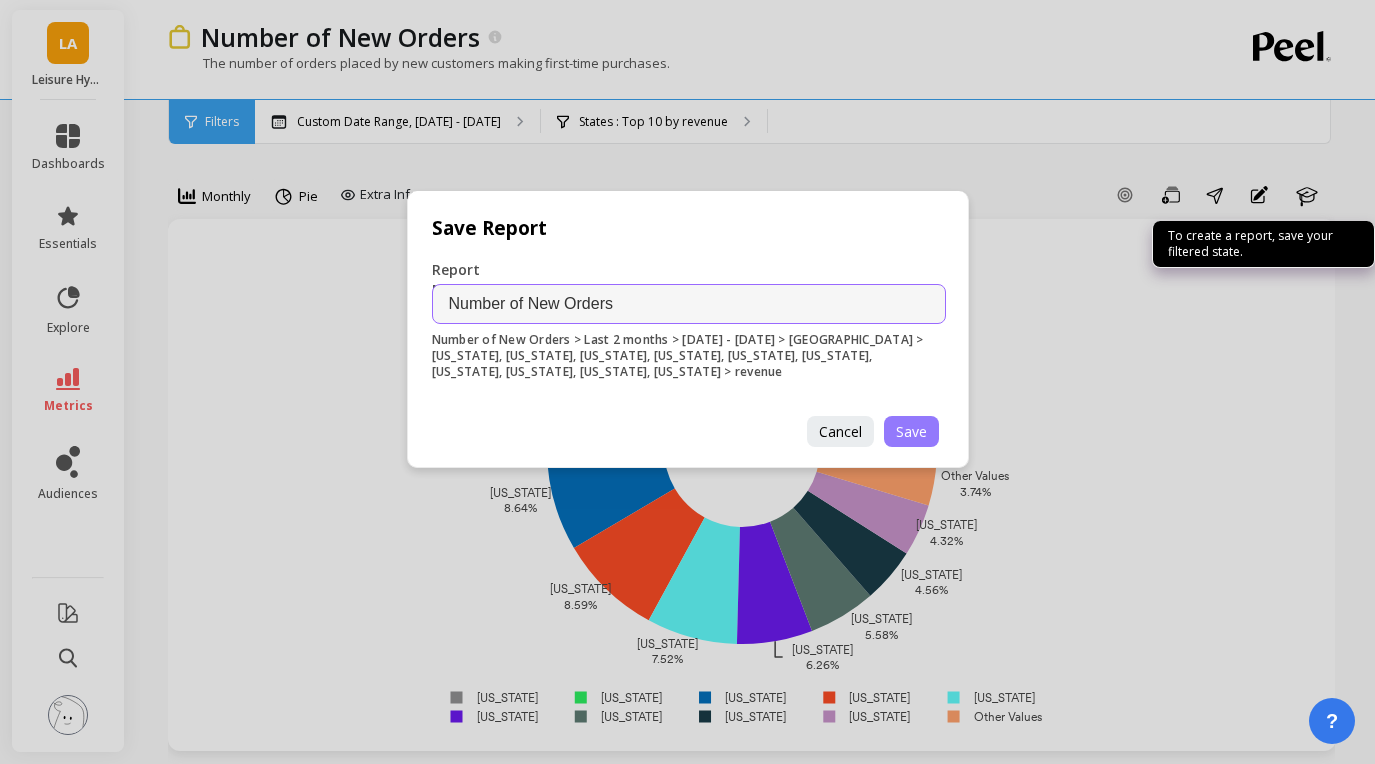 click on "Save" at bounding box center (911, 431) 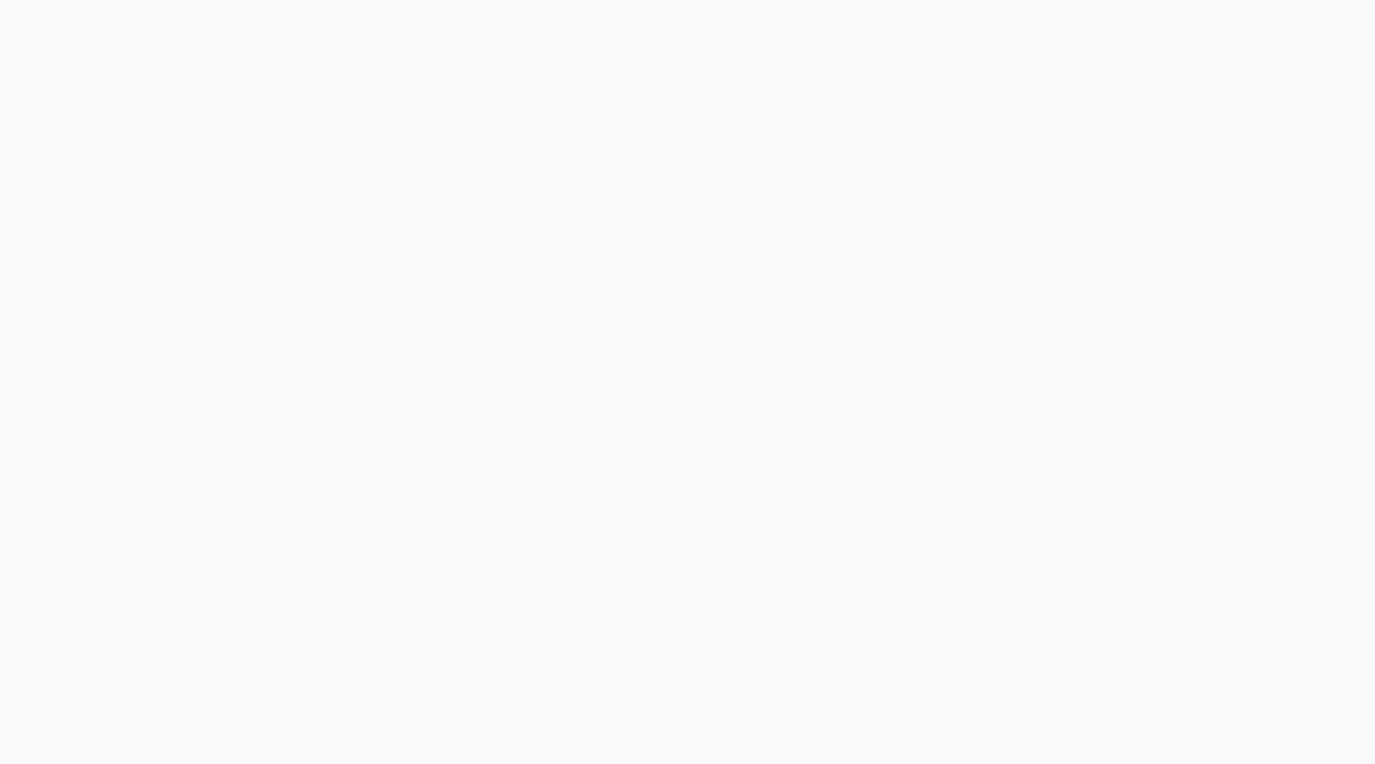 scroll, scrollTop: 0, scrollLeft: 0, axis: both 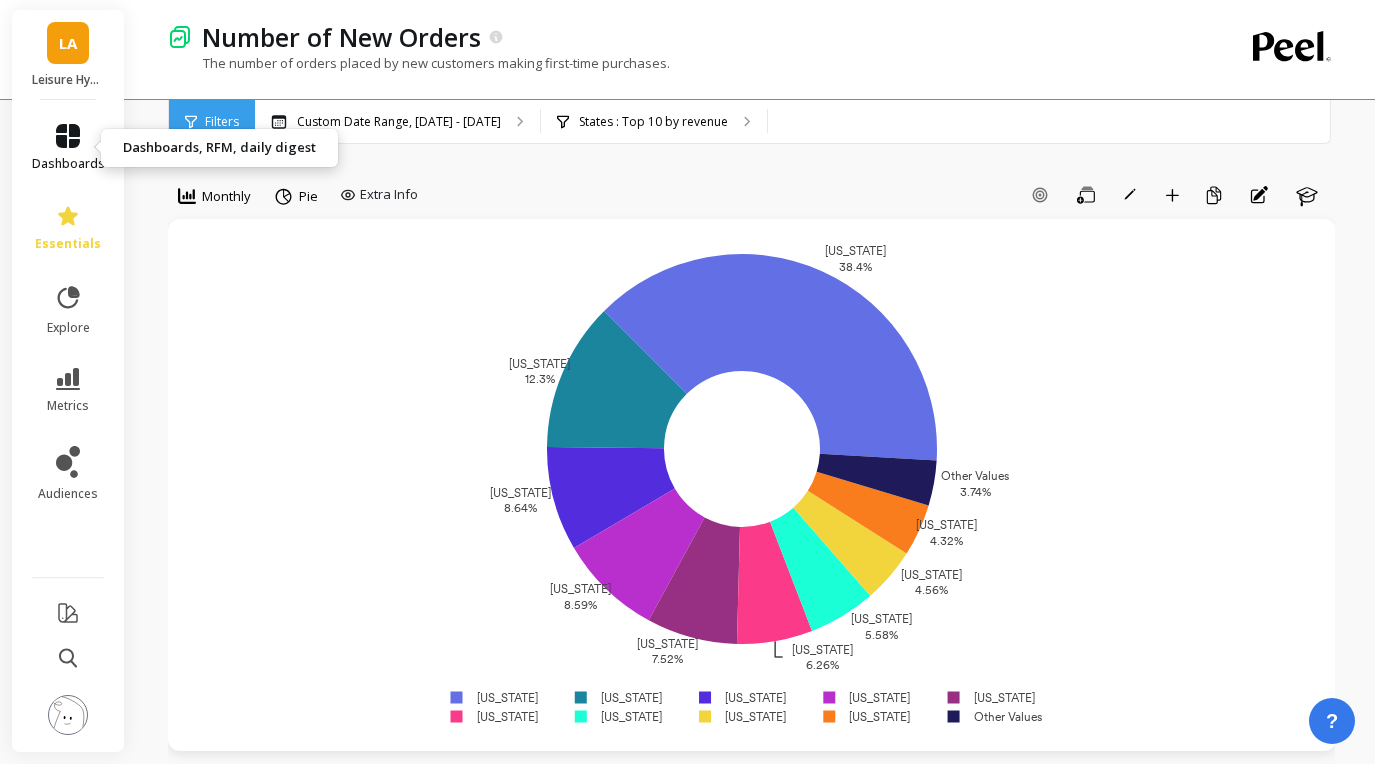 click 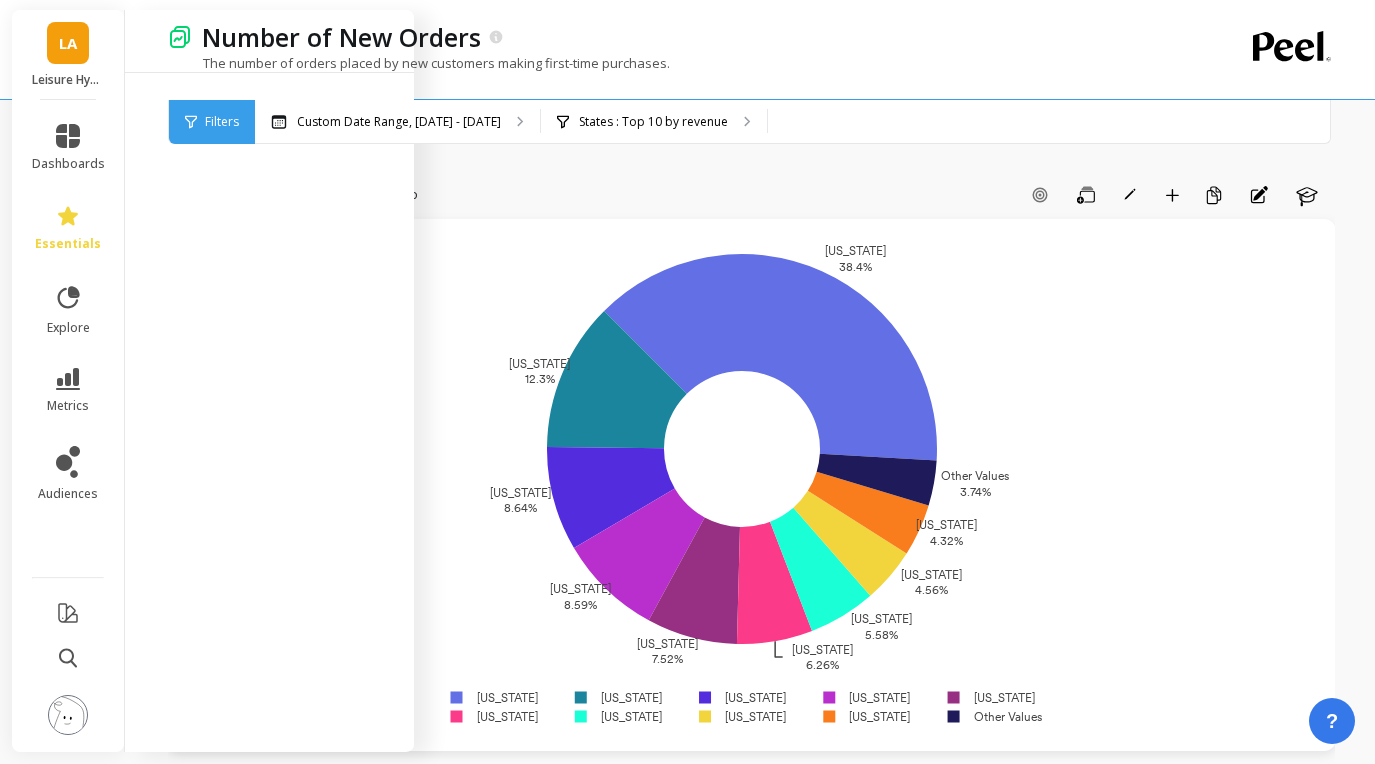 click on "California 38.4% Texas 12.3% New York 8.64% Florida 8.59% Illinois 7.52% Massachusetts 6.26% Washington 5.58% Pennsylvania 4.56% Virginia 4.32% Other Values 3.74% California Texas New York Florida Illinois Massachusetts Washington Pennsylvania Virginia Other Values" at bounding box center (752, 485) 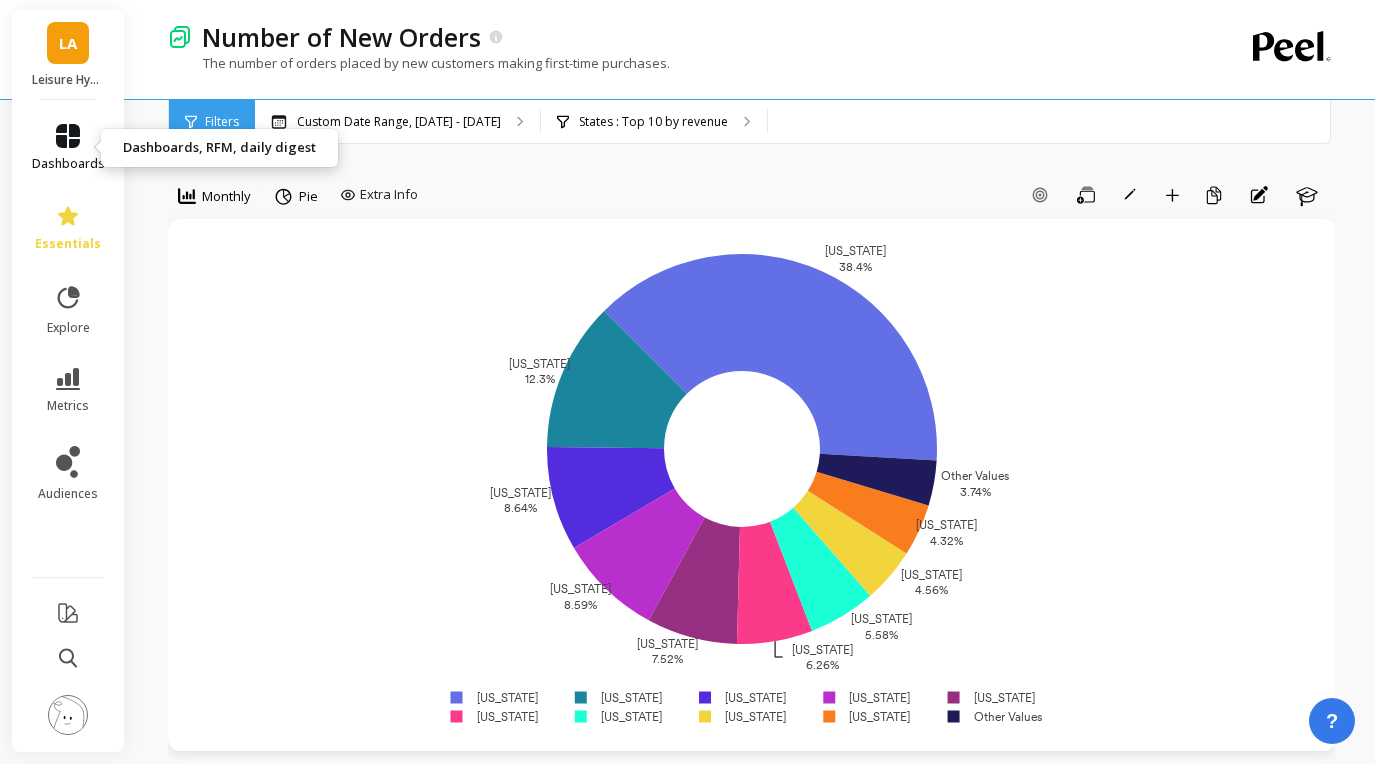 click on "dashboards" at bounding box center (68, 148) 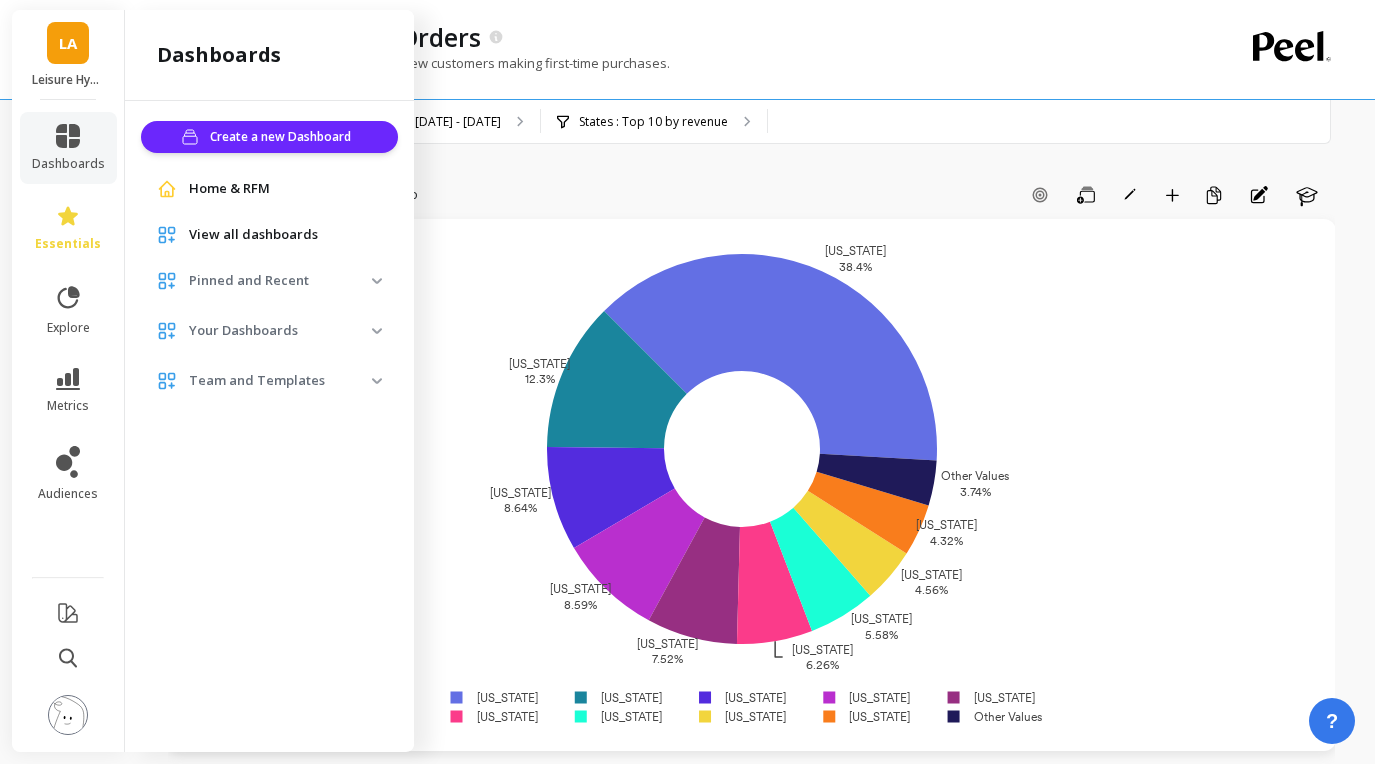 click on "View all dashboards" at bounding box center [253, 235] 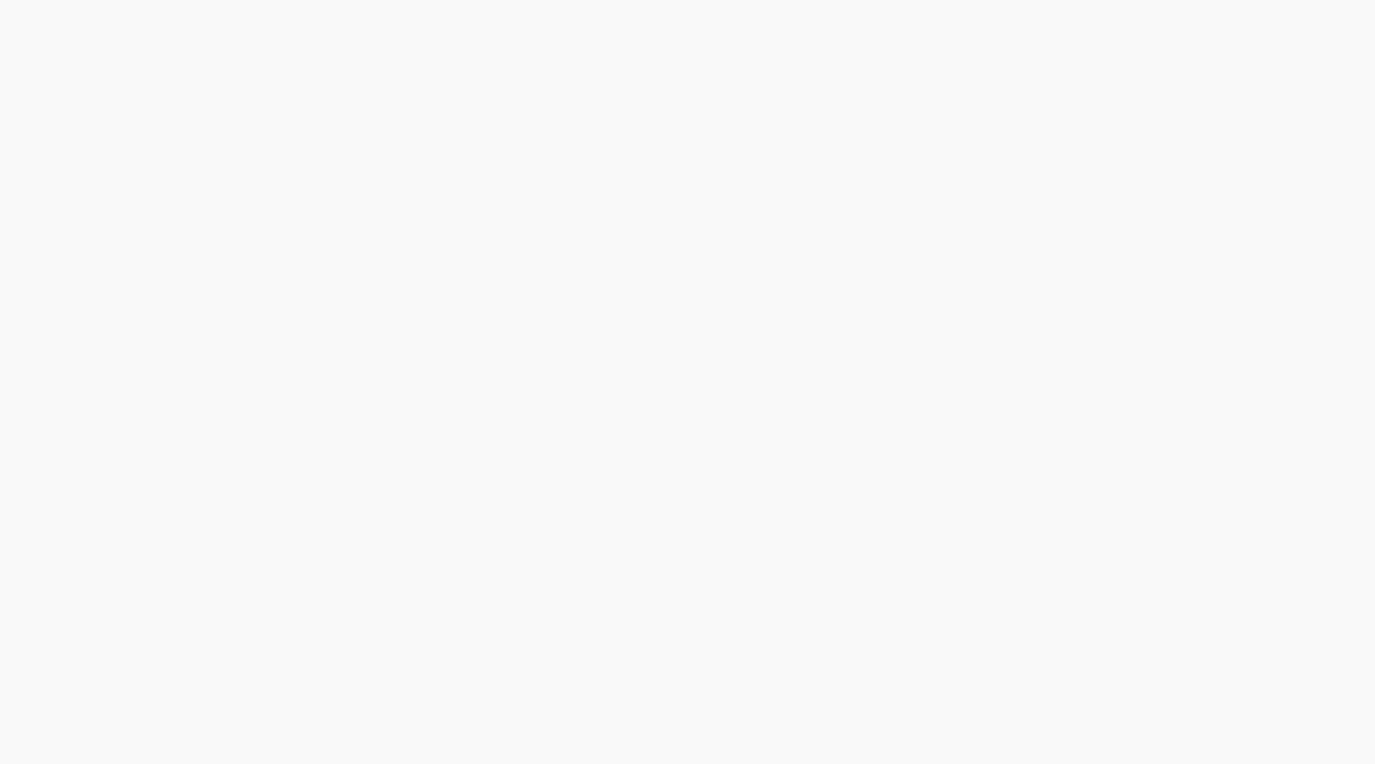 scroll, scrollTop: 0, scrollLeft: 0, axis: both 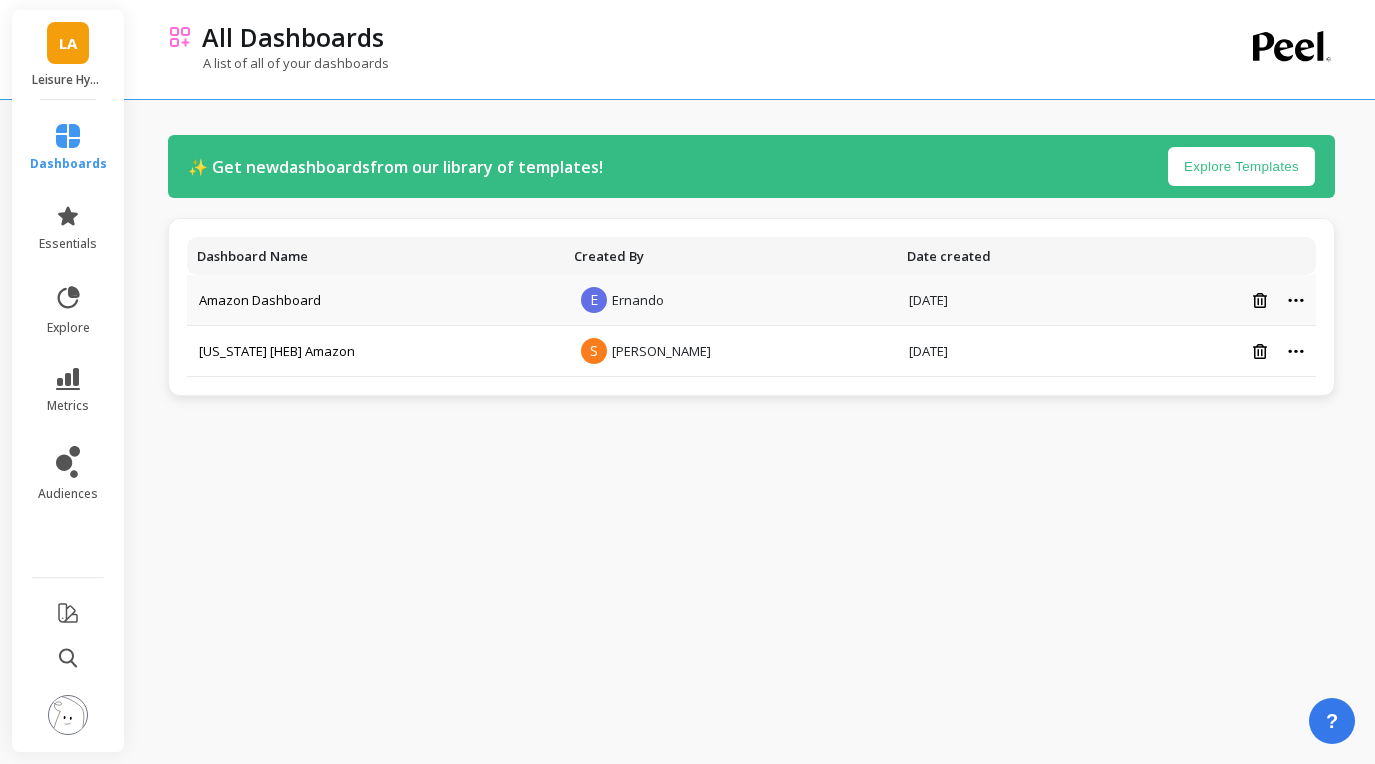 click on "Amazon Dashboard" at bounding box center (375, 300) 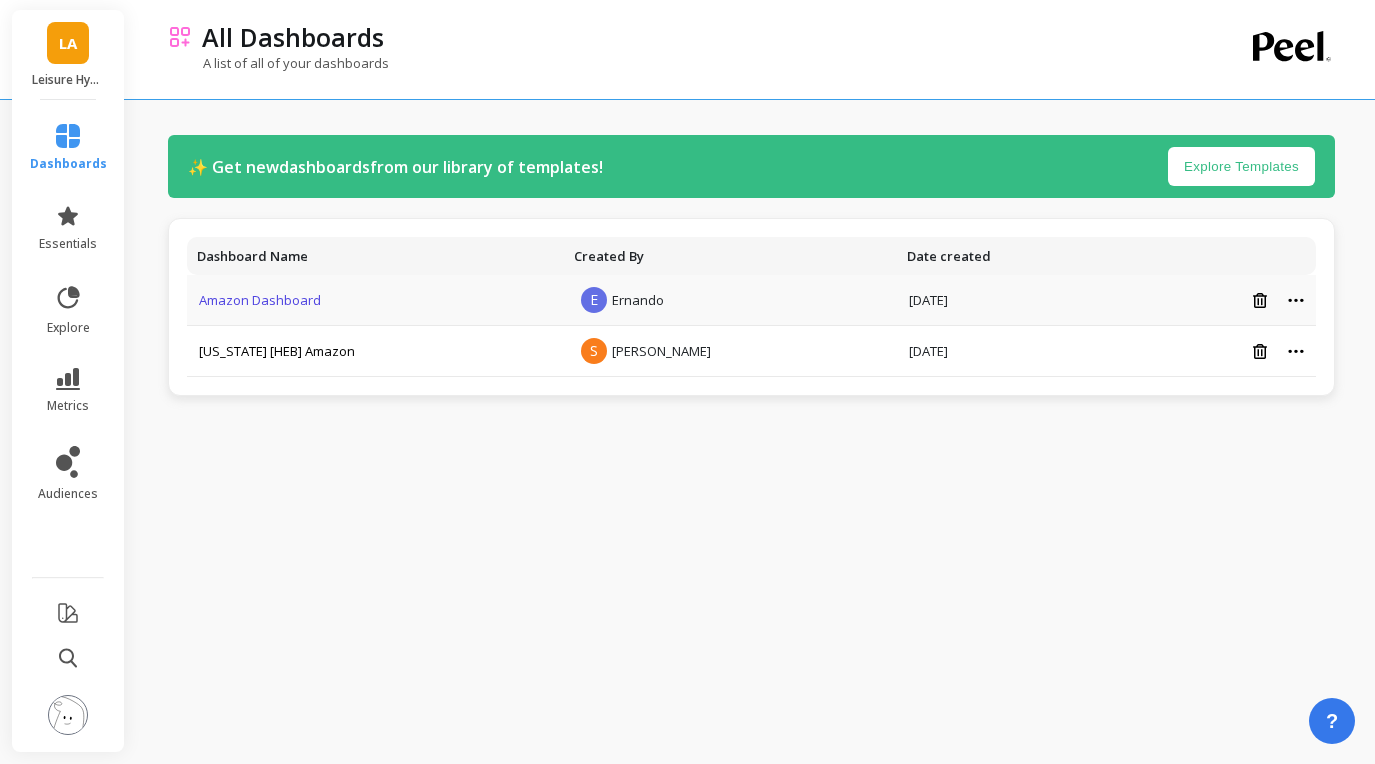 click on "Amazon Dashboard" at bounding box center [260, 300] 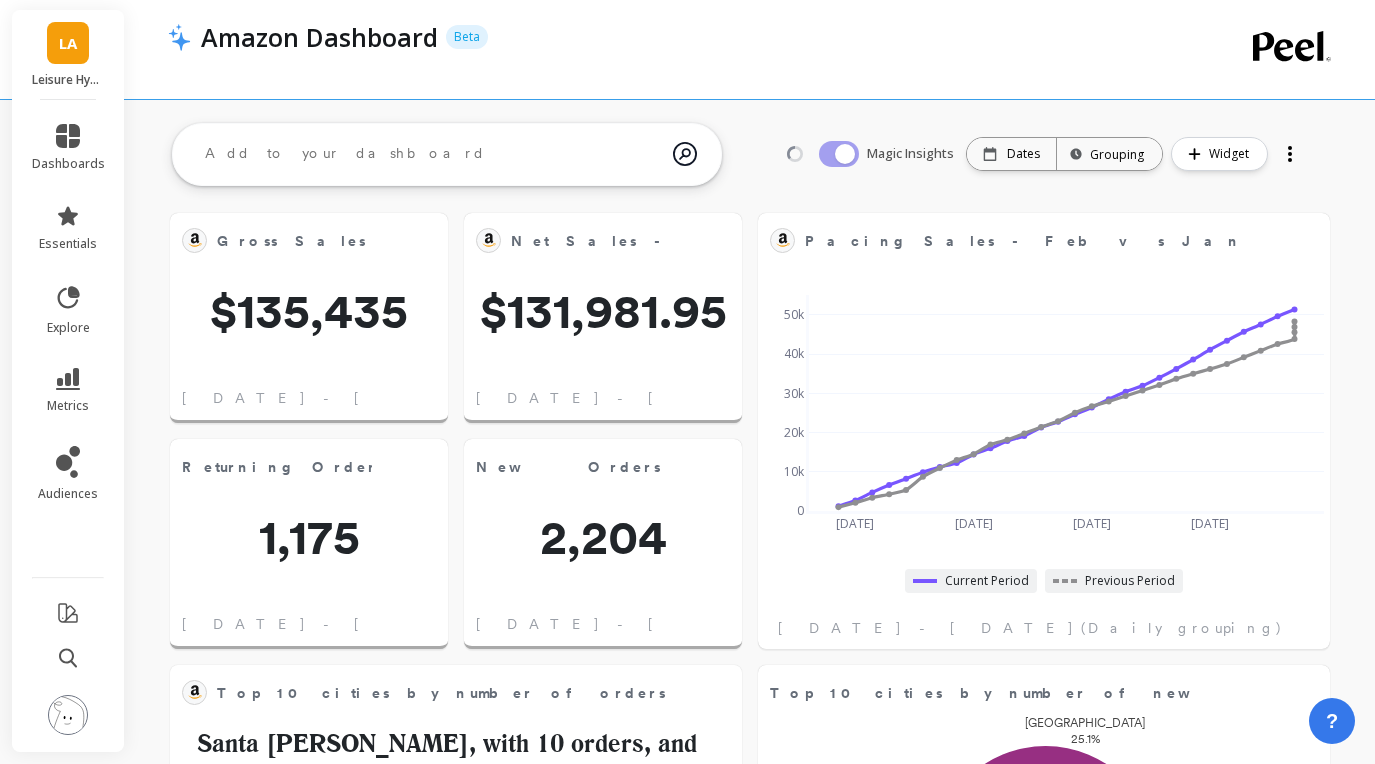 scroll, scrollTop: 1, scrollLeft: 1, axis: both 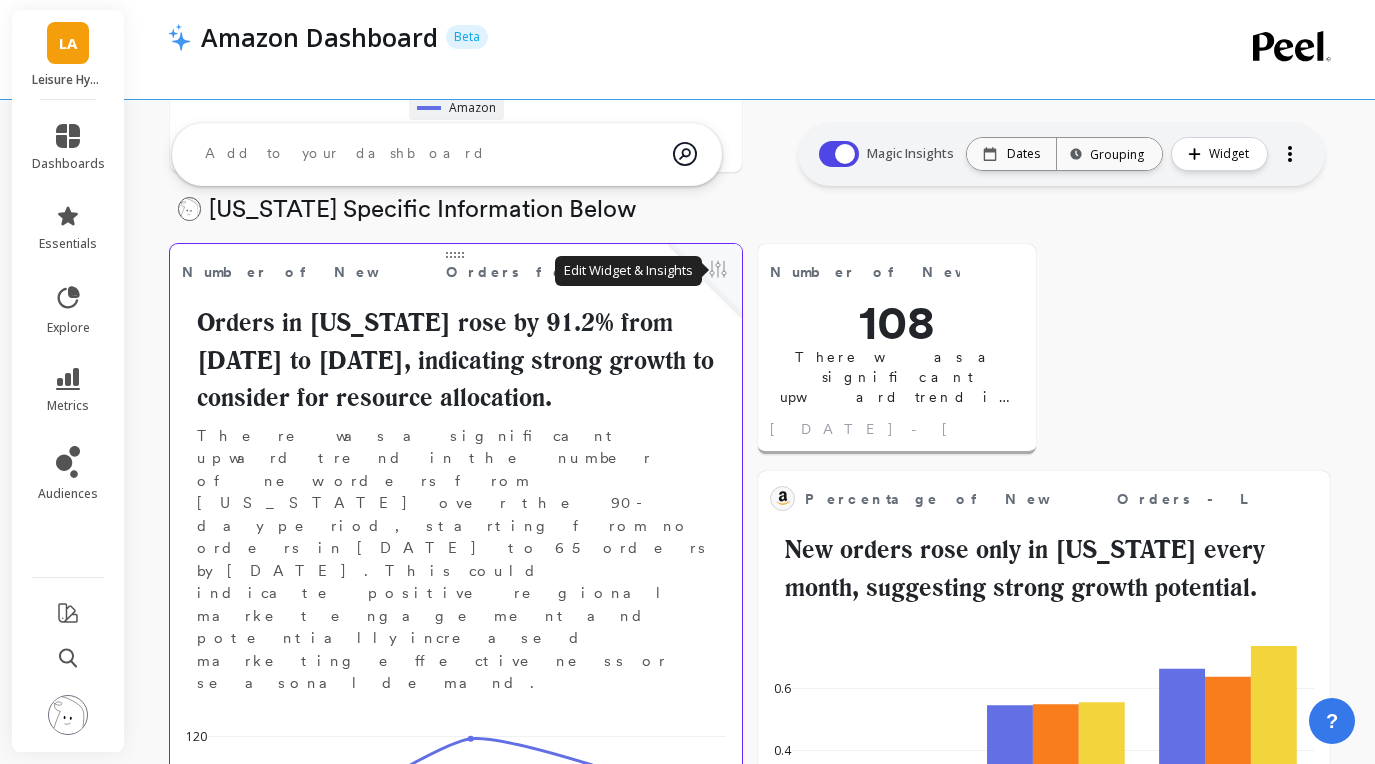 click at bounding box center (718, 271) 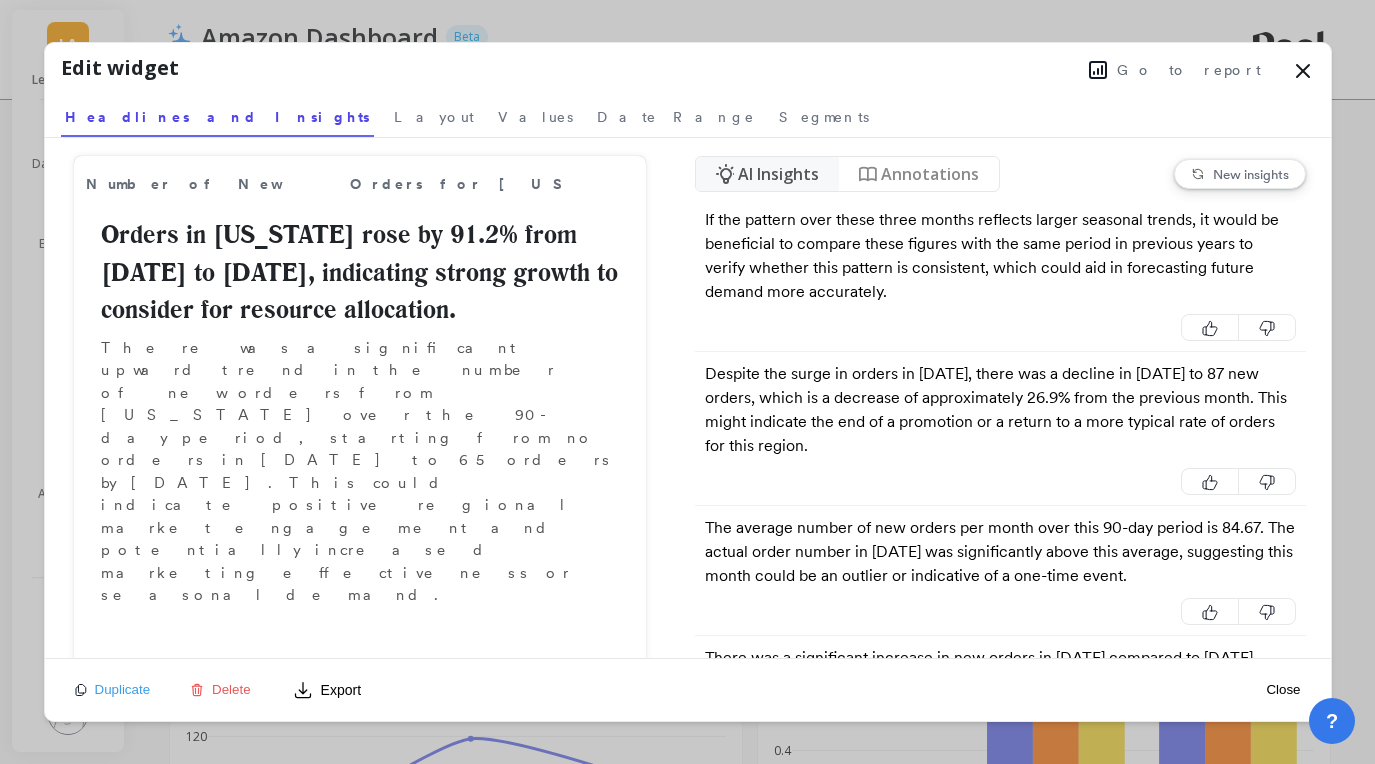 click on "New insights" at bounding box center [1251, 174] 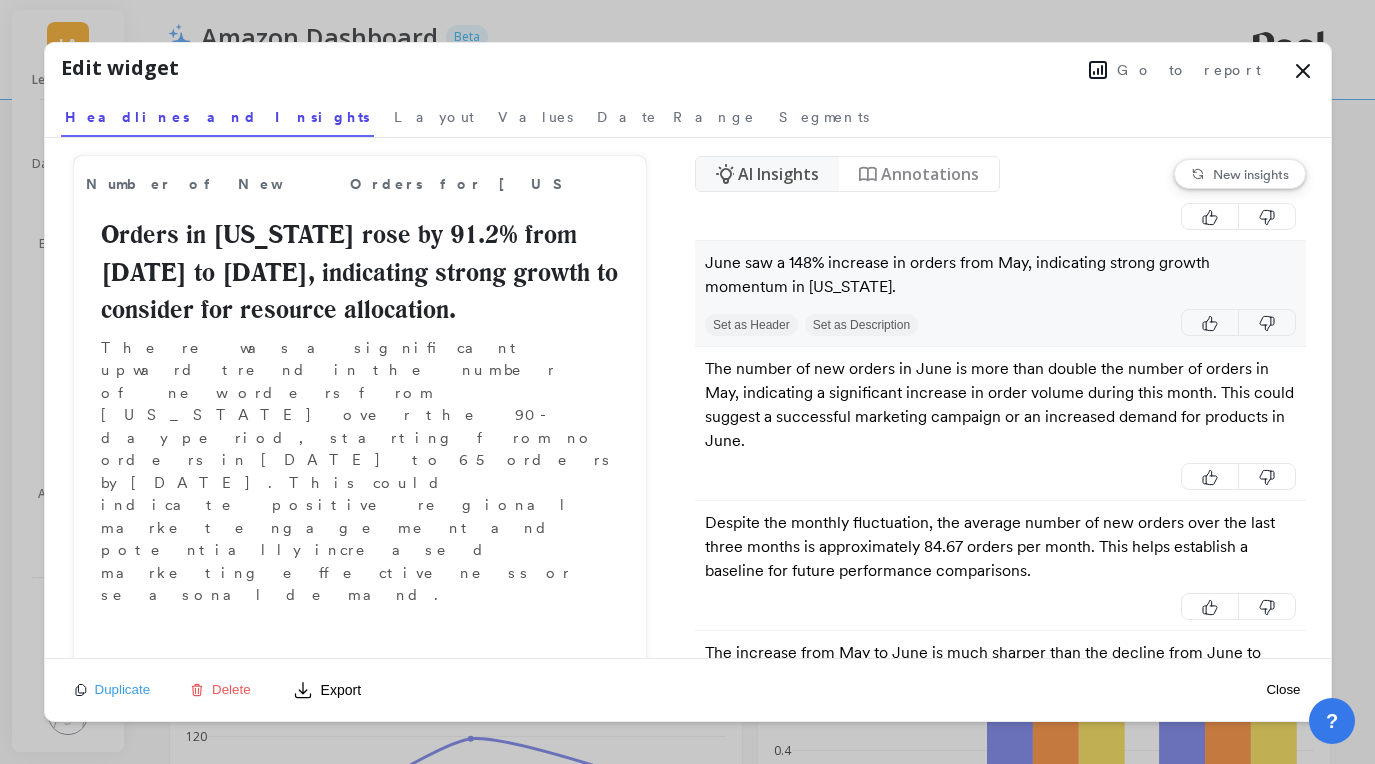scroll, scrollTop: 71, scrollLeft: 0, axis: vertical 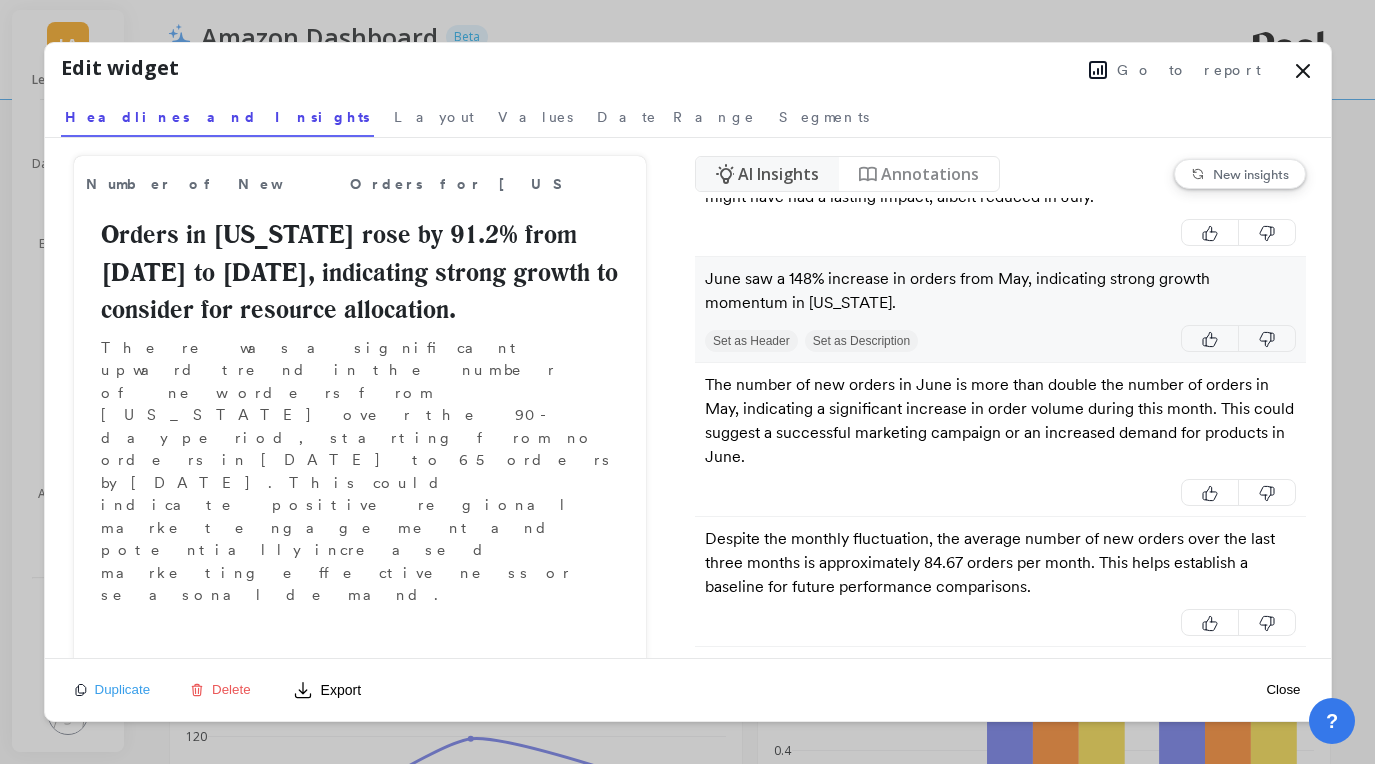 click on "Set as Header" at bounding box center (751, 341) 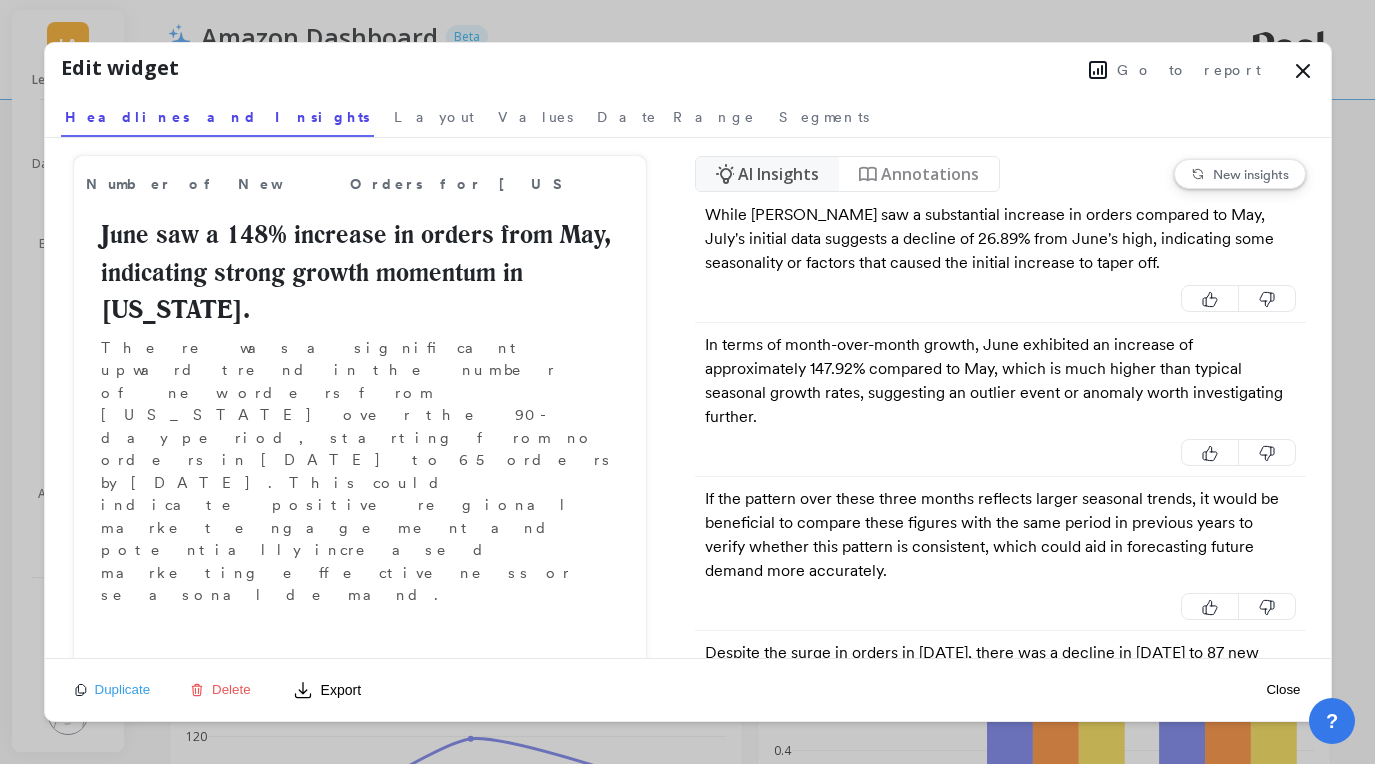 scroll, scrollTop: 691, scrollLeft: 0, axis: vertical 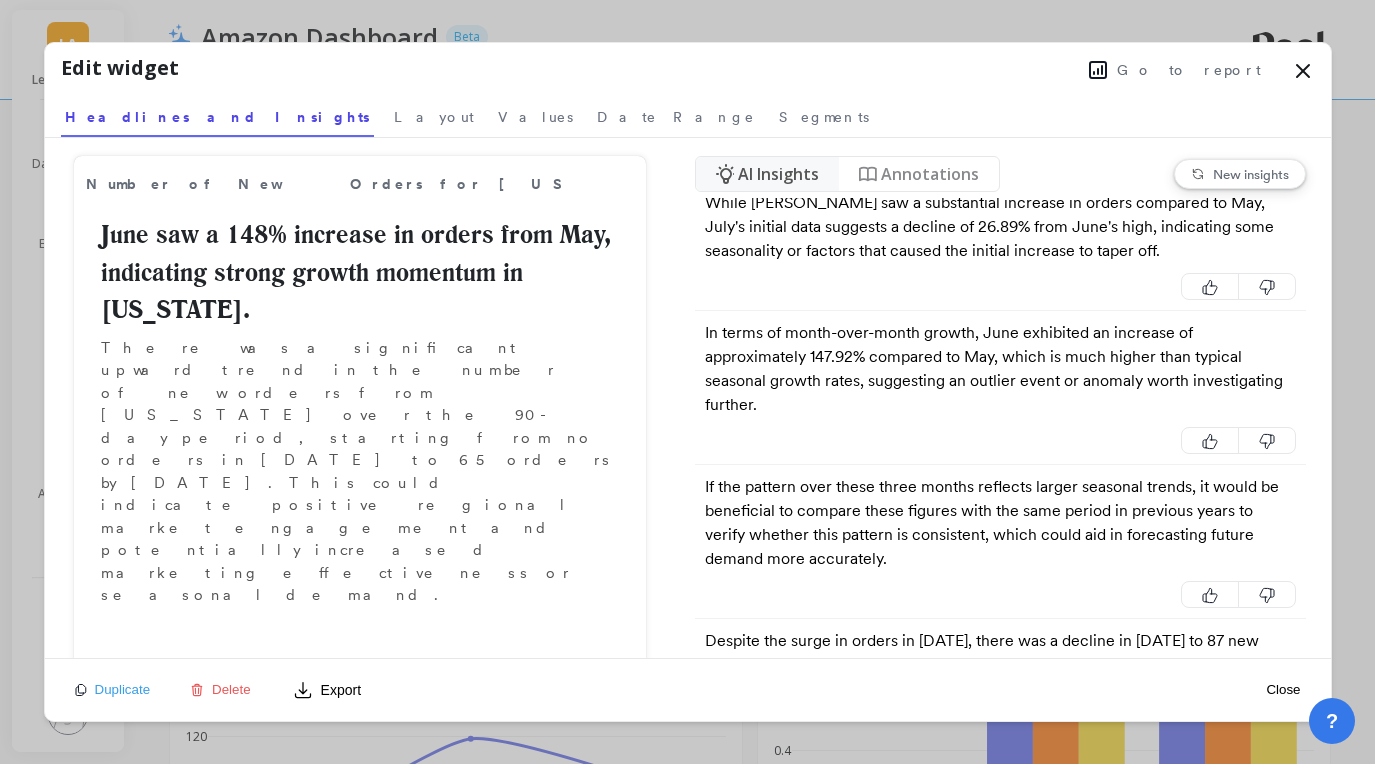 click on "Annotations" at bounding box center (919, 174) 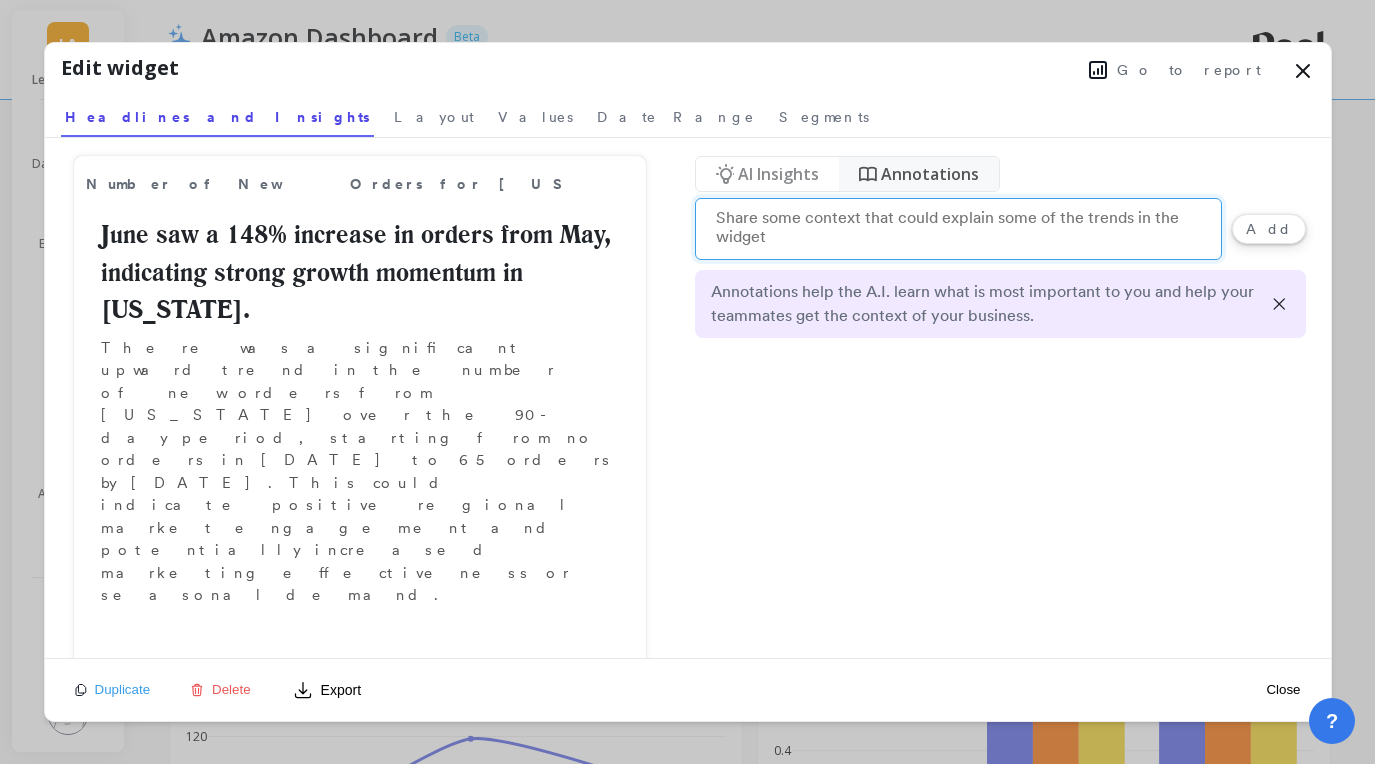 click at bounding box center (958, 229) 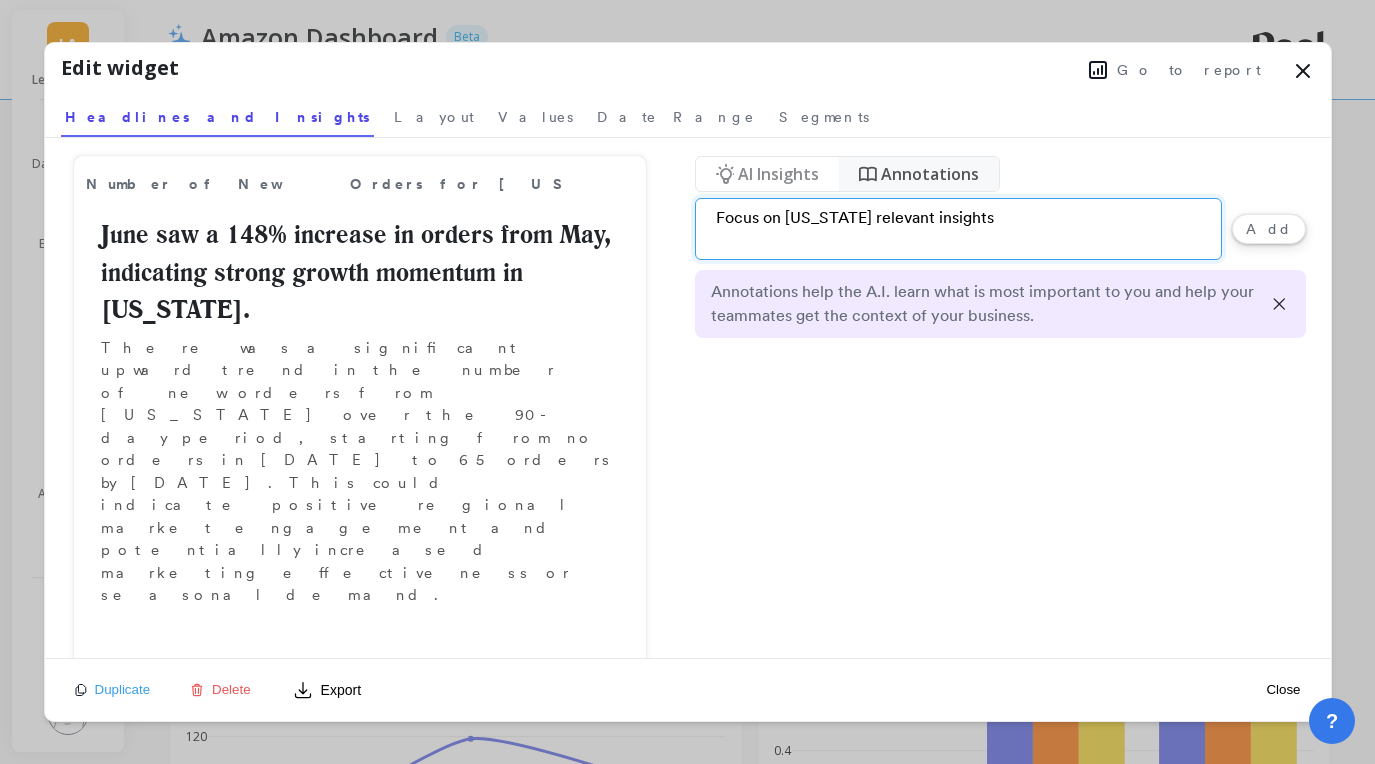 type on "Focus on Texas relevant insights" 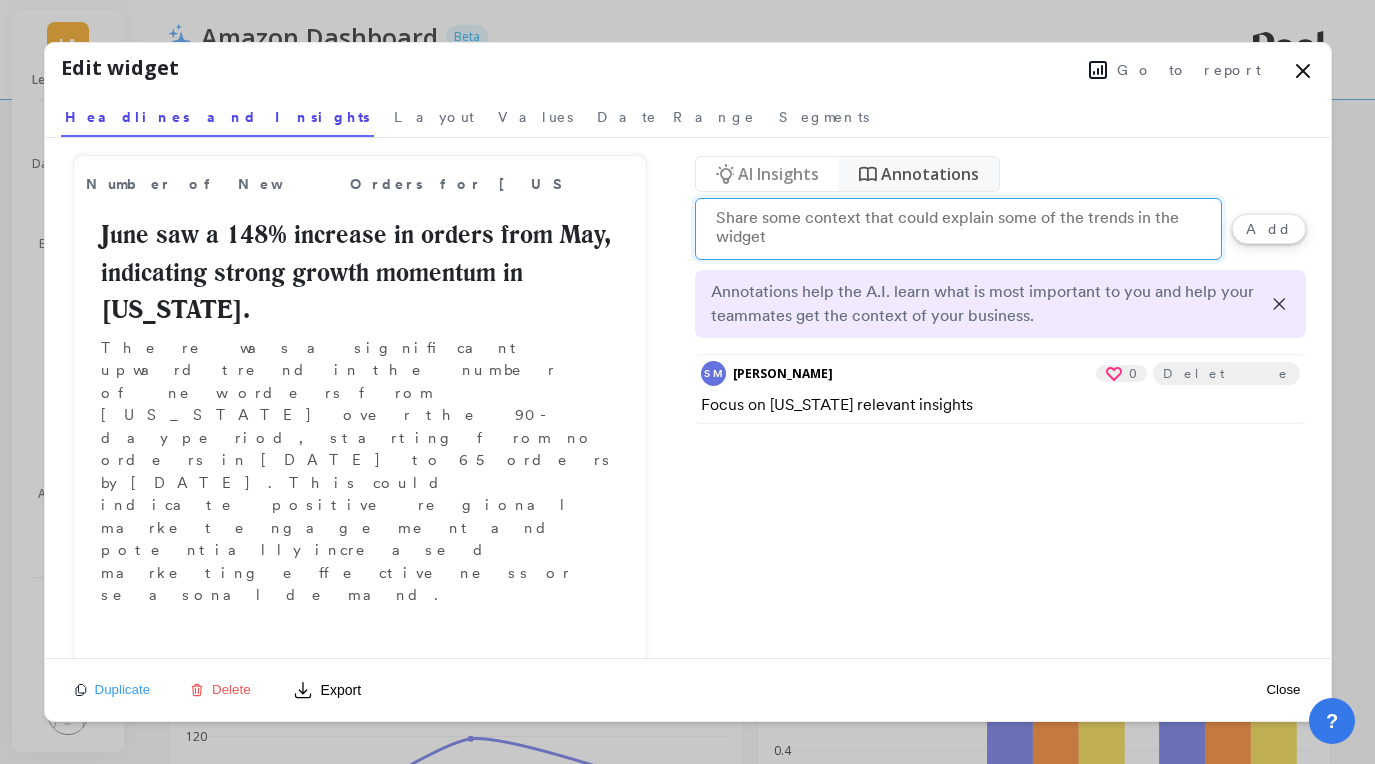 click on "AI Insights" at bounding box center (778, 174) 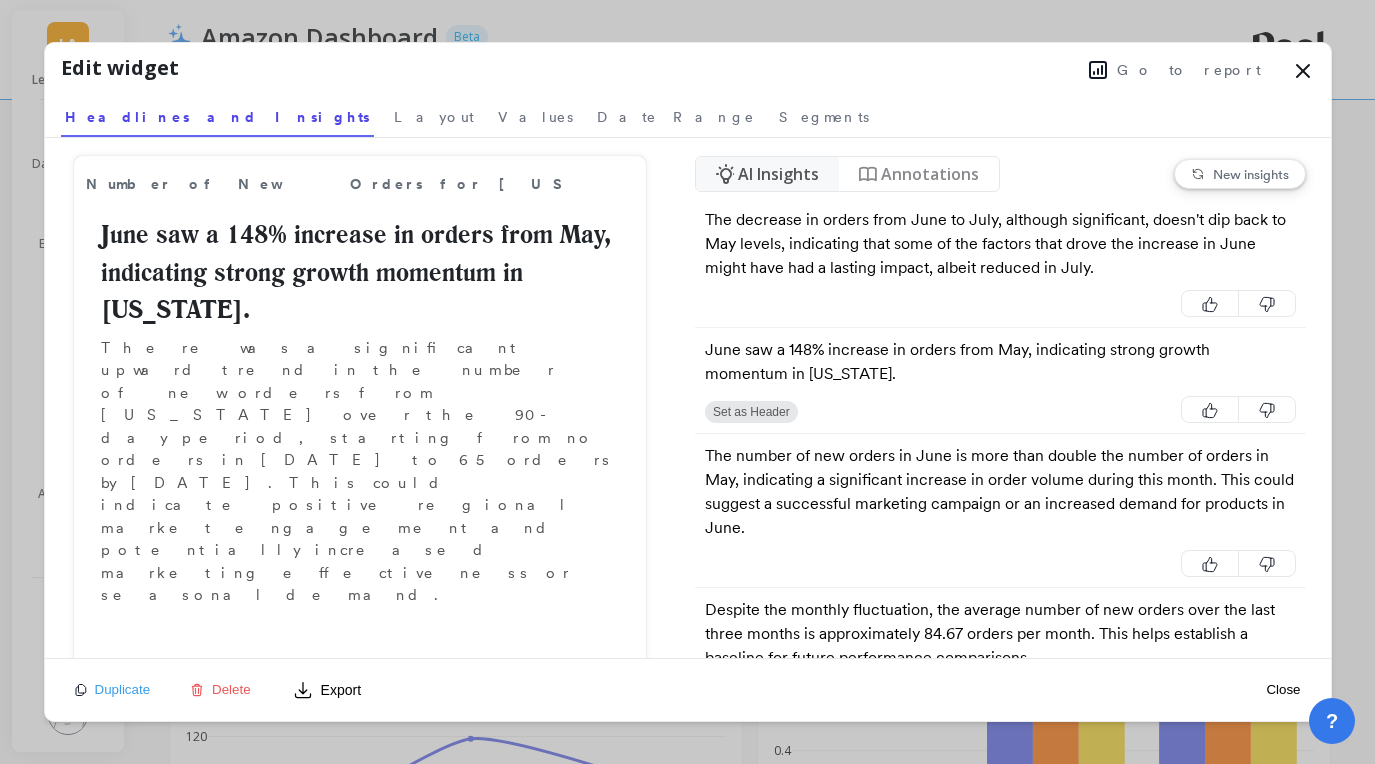 click on "New insights" at bounding box center [1251, 174] 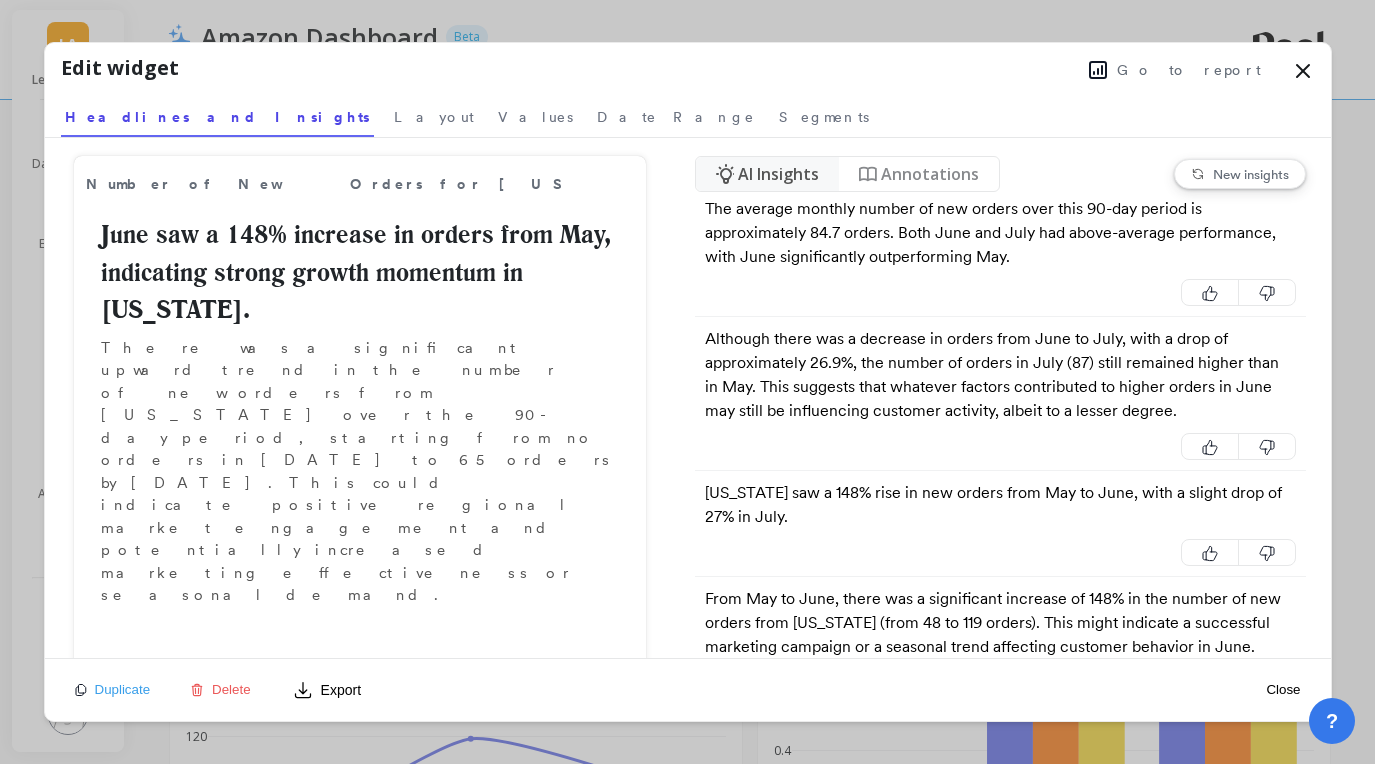 scroll, scrollTop: 0, scrollLeft: 0, axis: both 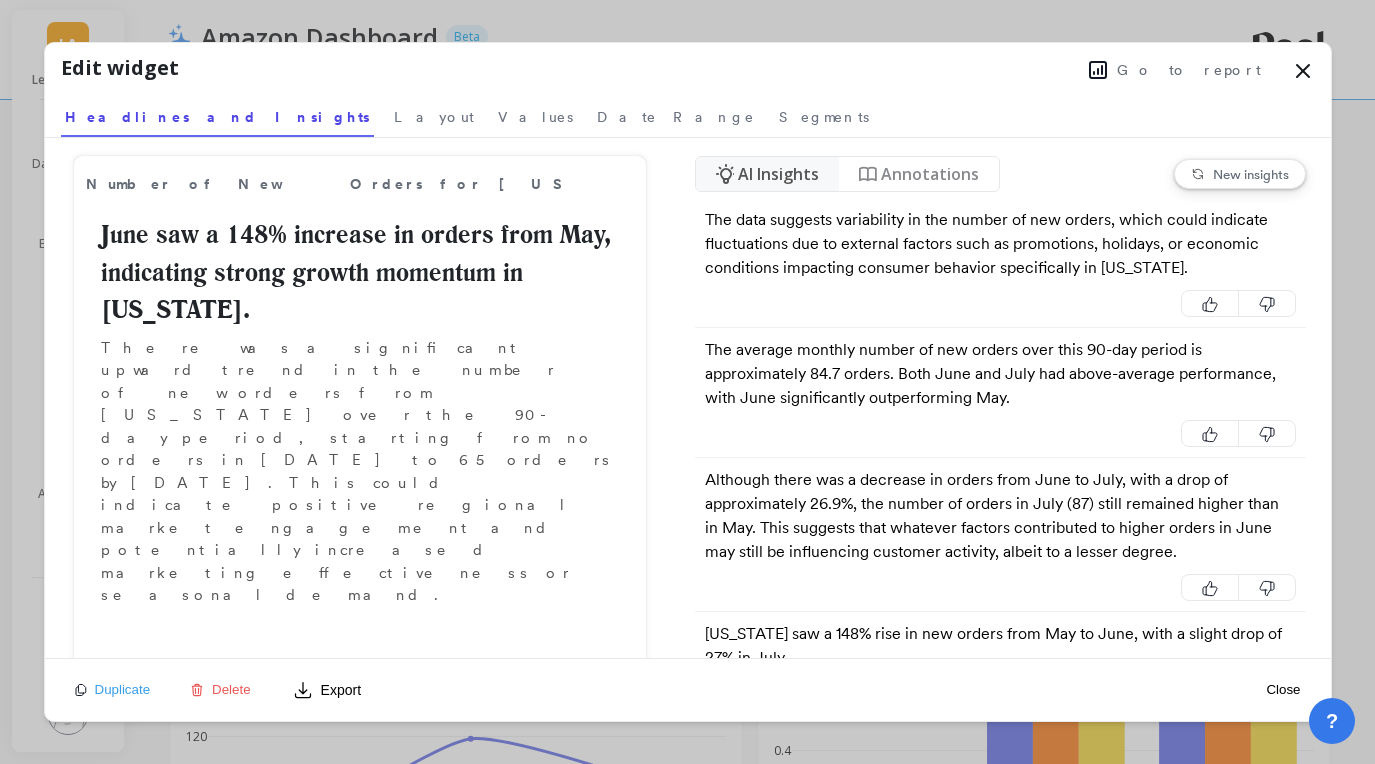 click on "Annotations" at bounding box center [930, 174] 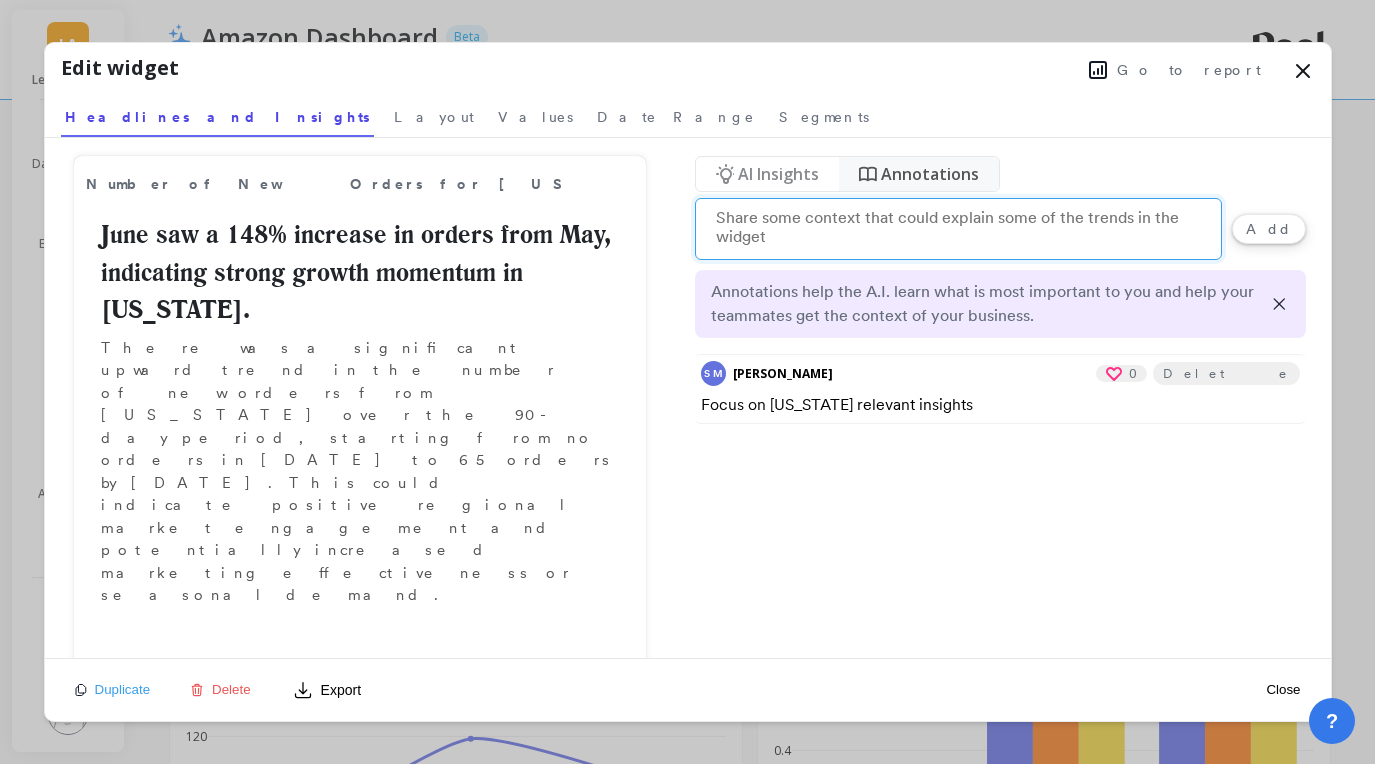 click at bounding box center [958, 229] 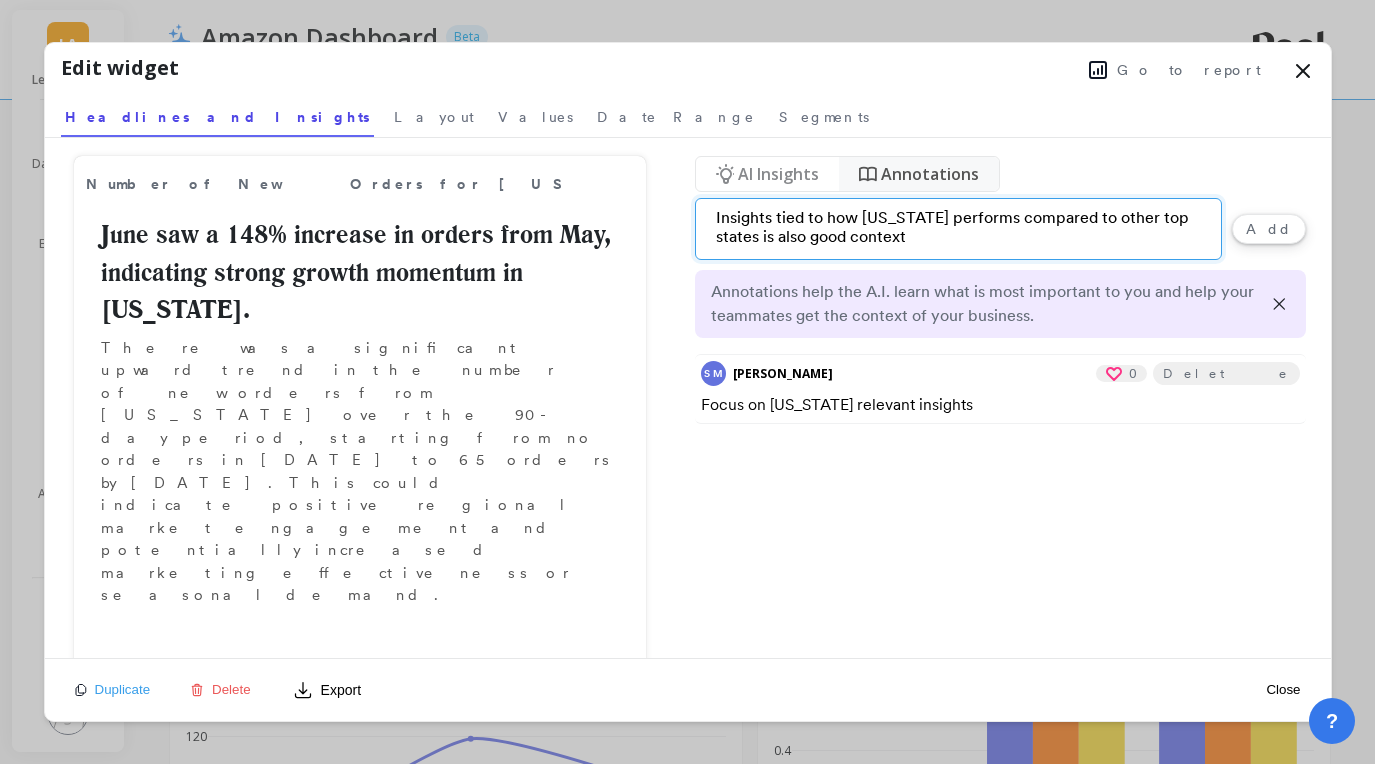 type on "Insights tied to how Texas performs compared to other top states is also good context" 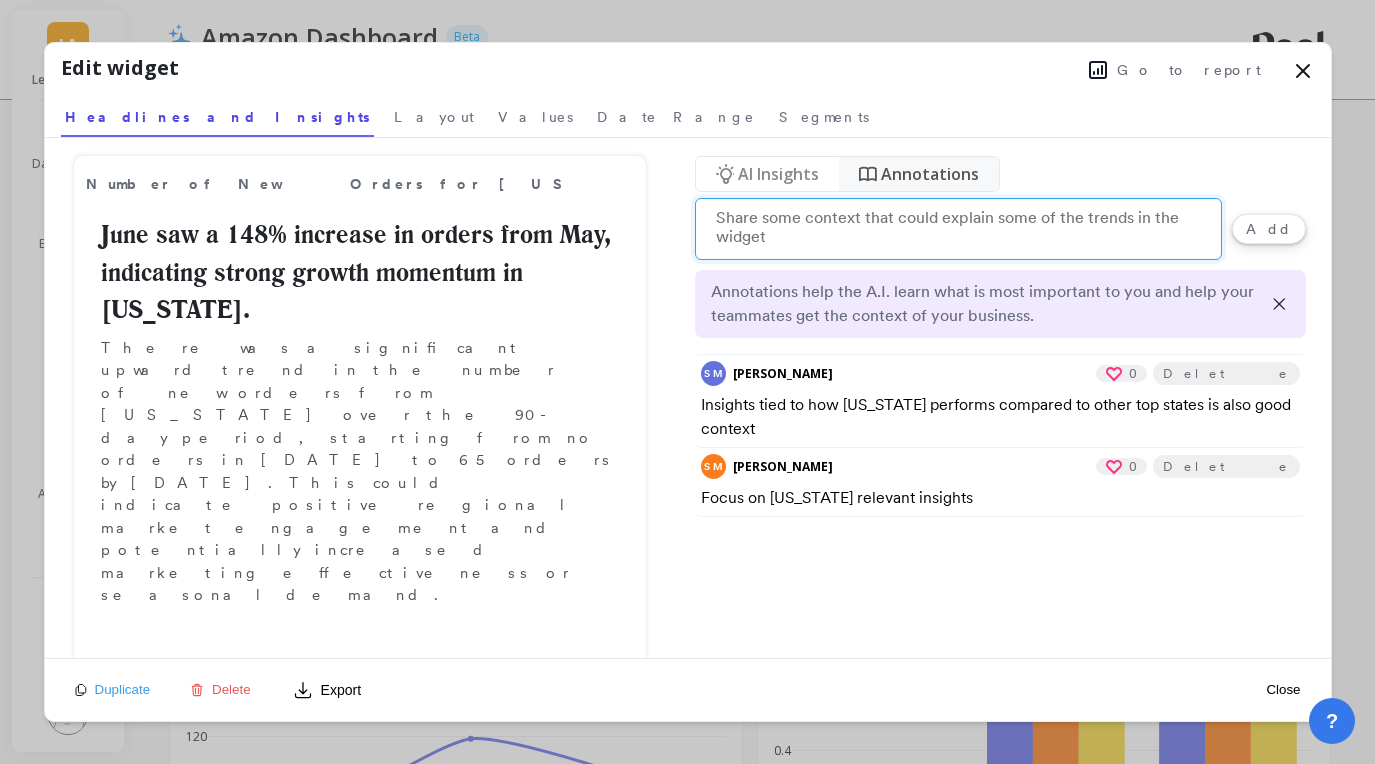 click on "AI Insights" at bounding box center [778, 174] 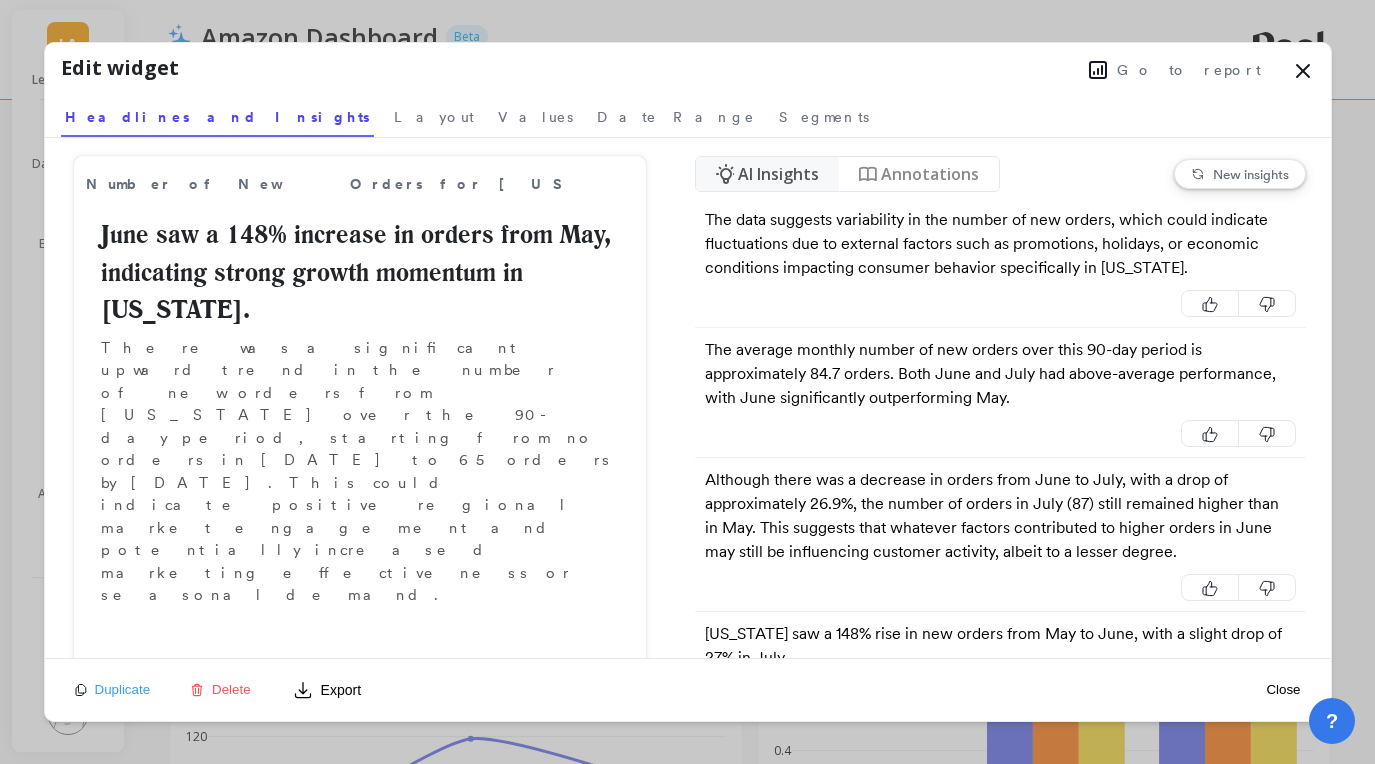 click on "New insights" at bounding box center (1240, 174) 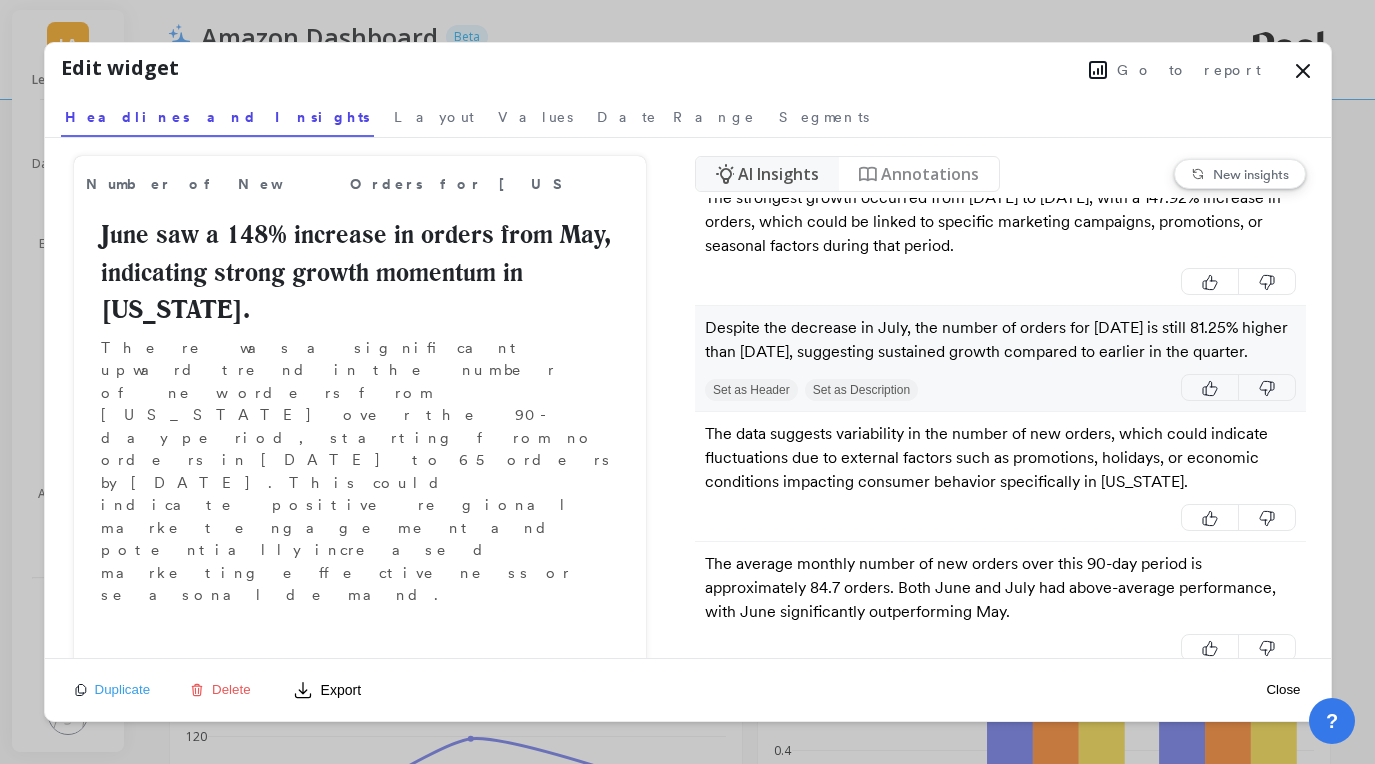 scroll, scrollTop: 422, scrollLeft: 0, axis: vertical 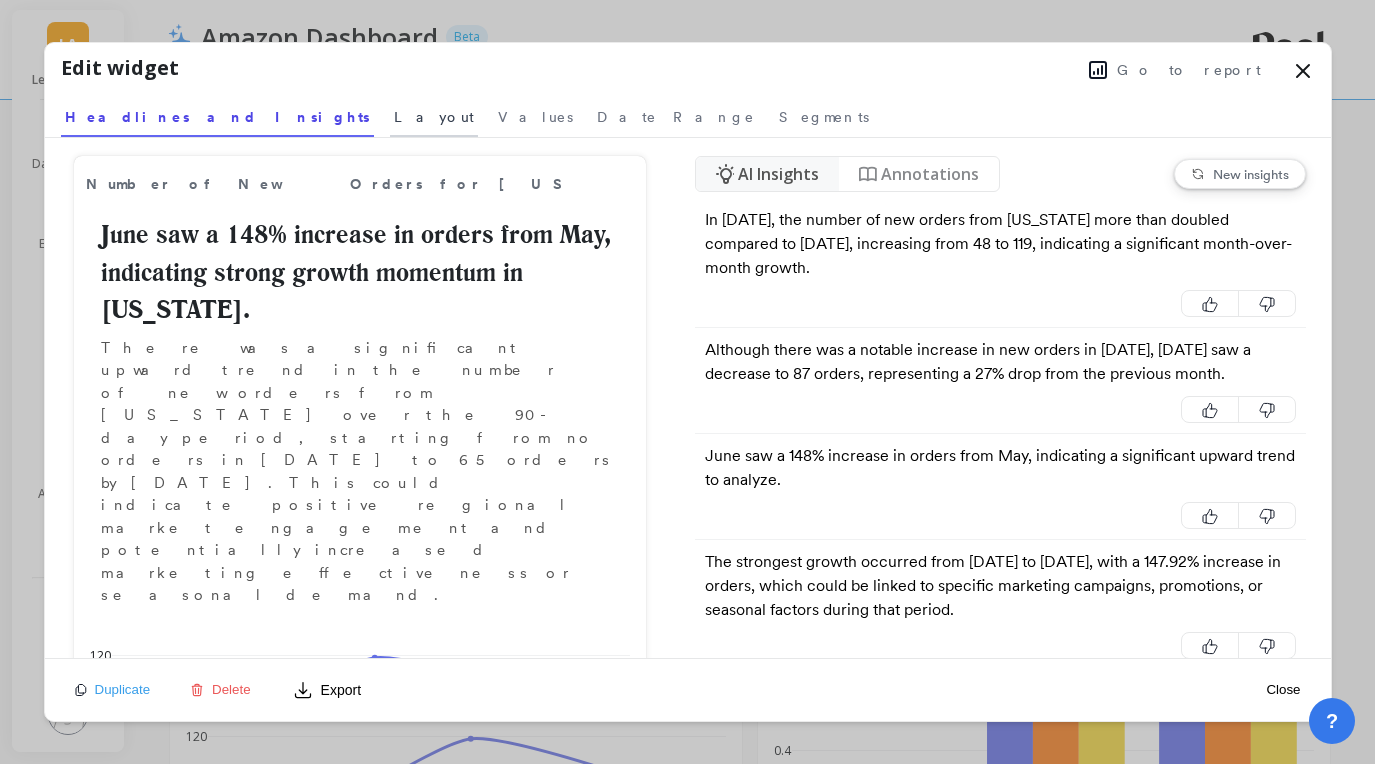 click on "Layout" at bounding box center [434, 117] 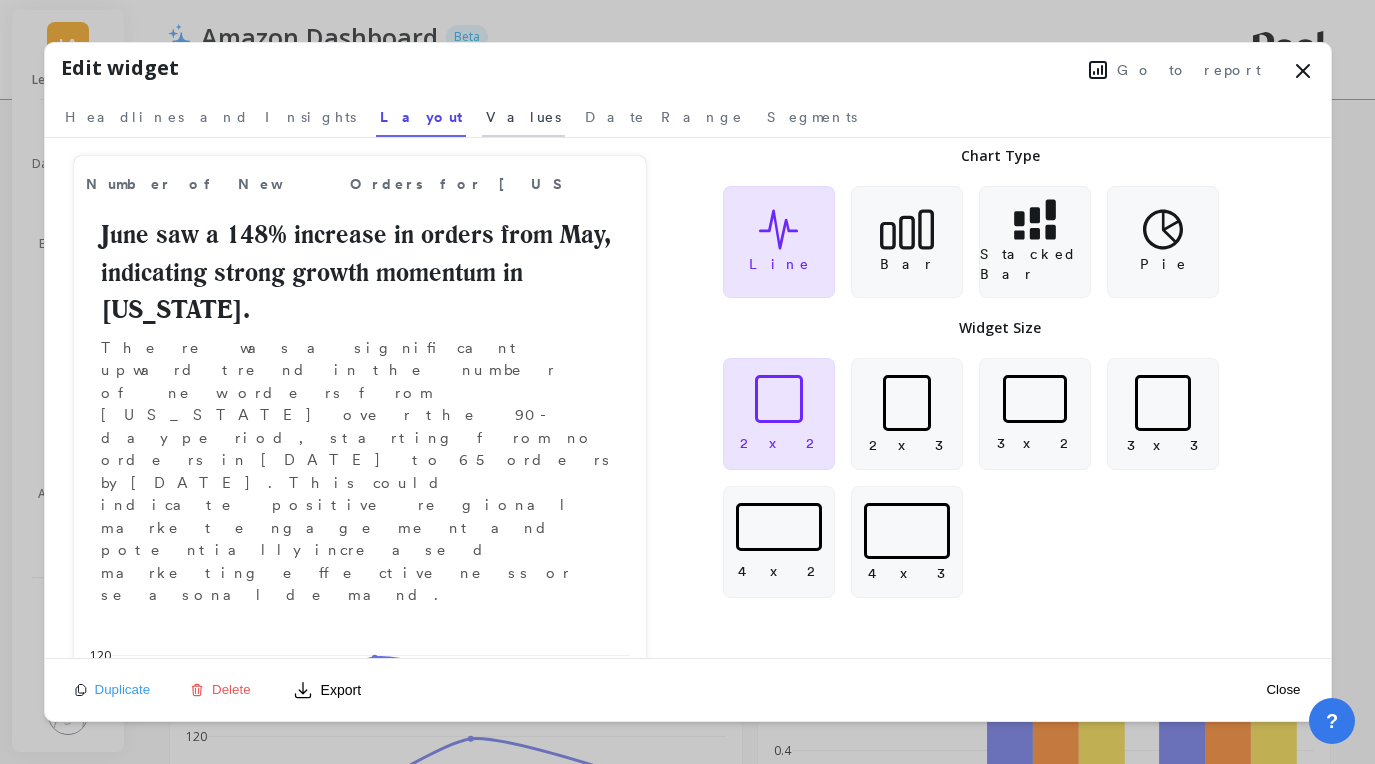click on "Values" at bounding box center (523, 117) 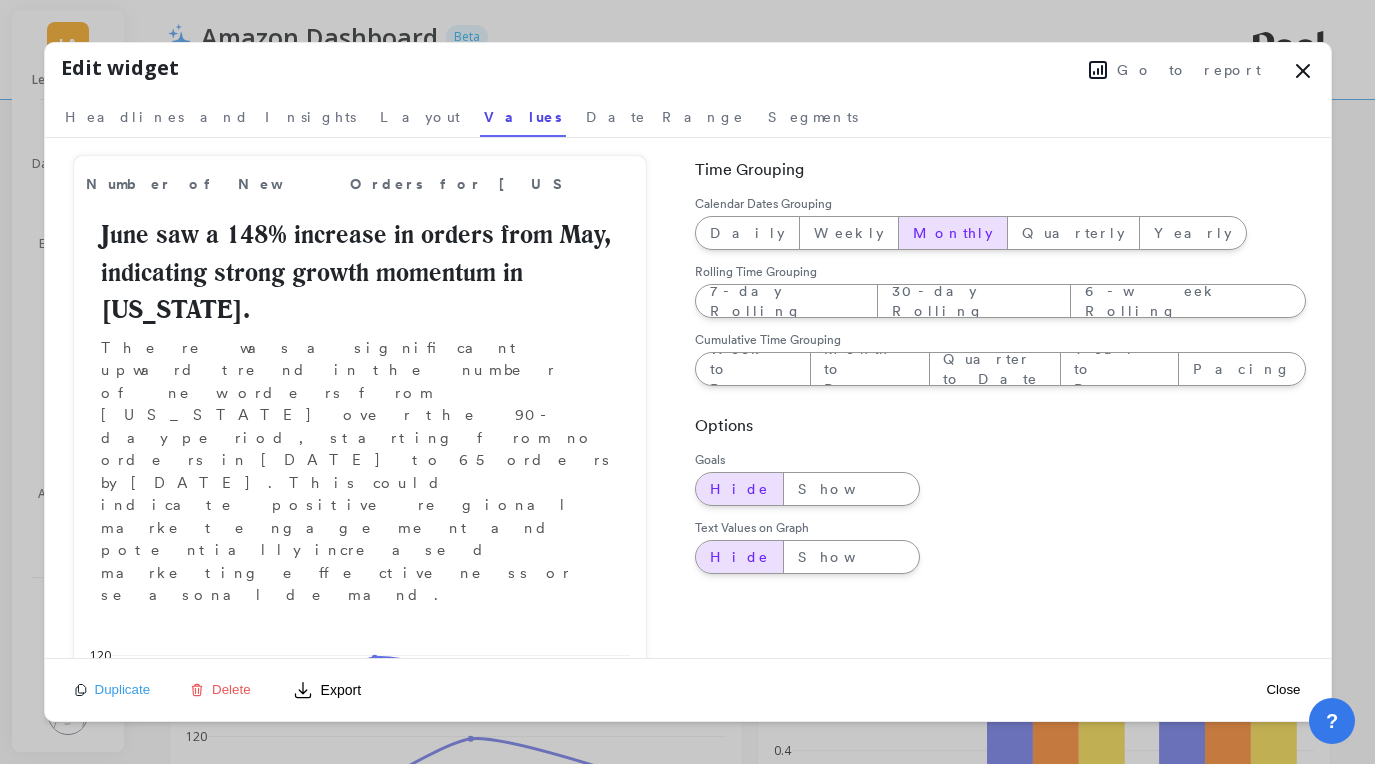 click on "Number of New Orders for Texas June saw a 148% increase in orders from May, indicating strong growth momentum in Texas. There was a significant upward trend in the number of new orders from Texas over the 90-day period, starting from no orders in November 2024 to 65 orders by February 2025. This could indicate positive regional market engagement and potentially increased marketing effectiveness or seasonal demand. May 25 Jun 25 Jul 25 0 20 40 60 80 100 120 Texas May 1 - Jul 9, 2025 (Monthly grouping)" at bounding box center (360, 398) 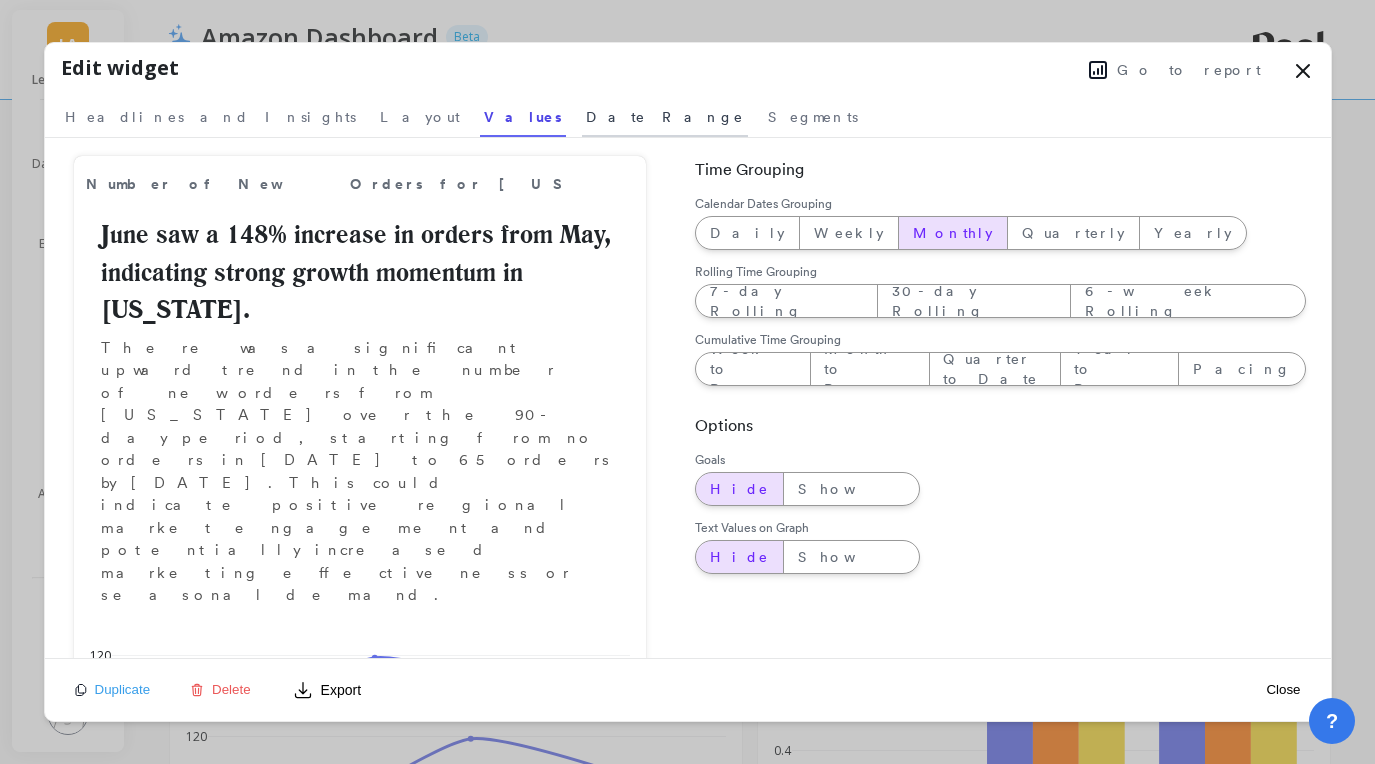 click on "Date Range" at bounding box center [665, 114] 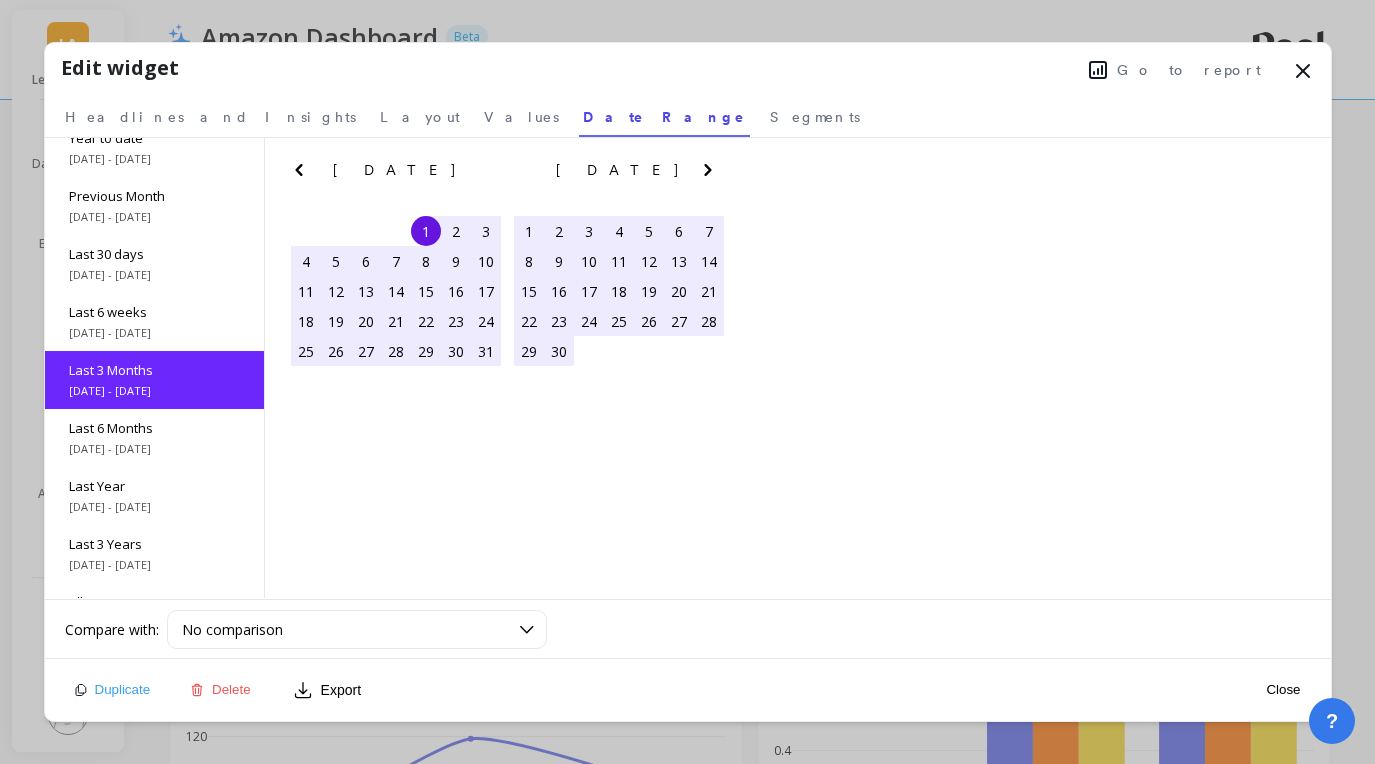 scroll, scrollTop: 89, scrollLeft: 0, axis: vertical 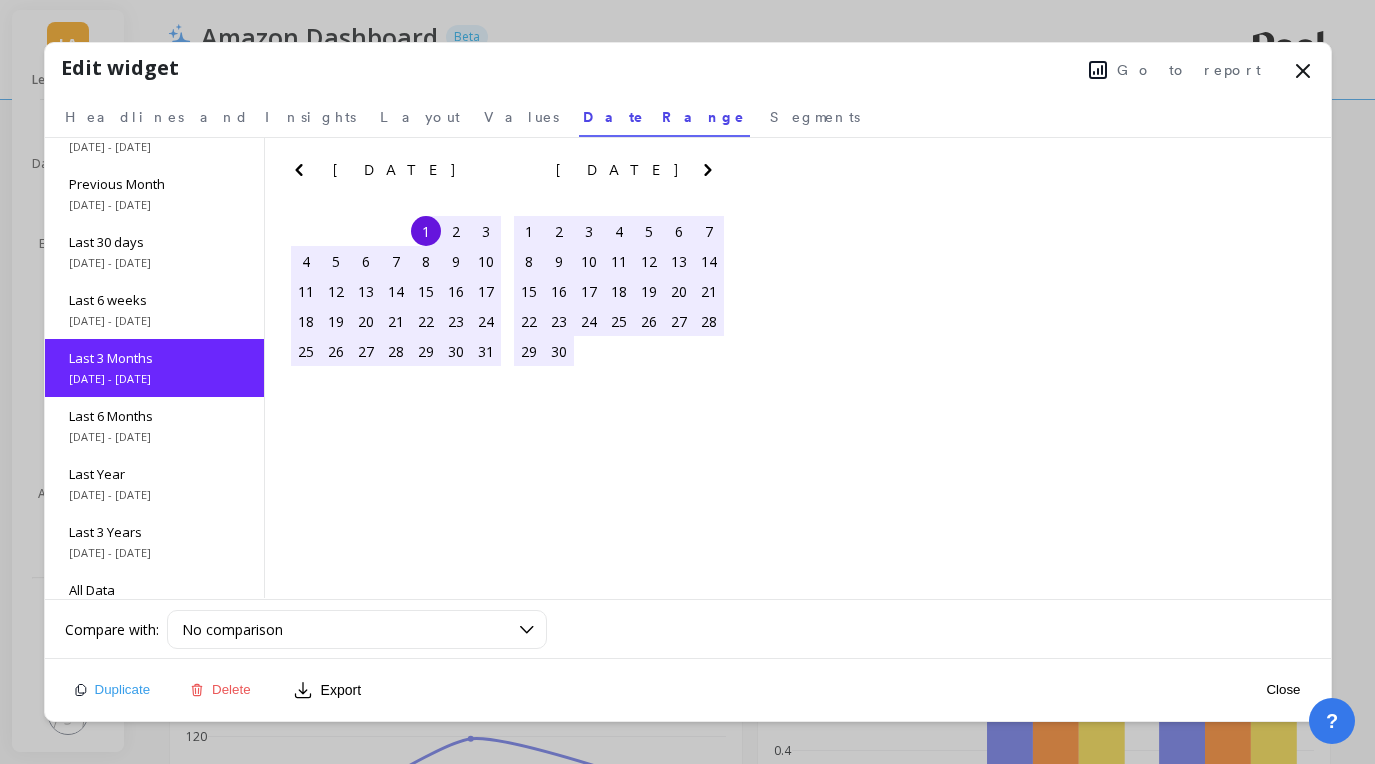 click on "May 2025 Su Mo Tu We Th Fr Sa" at bounding box center [396, 174] 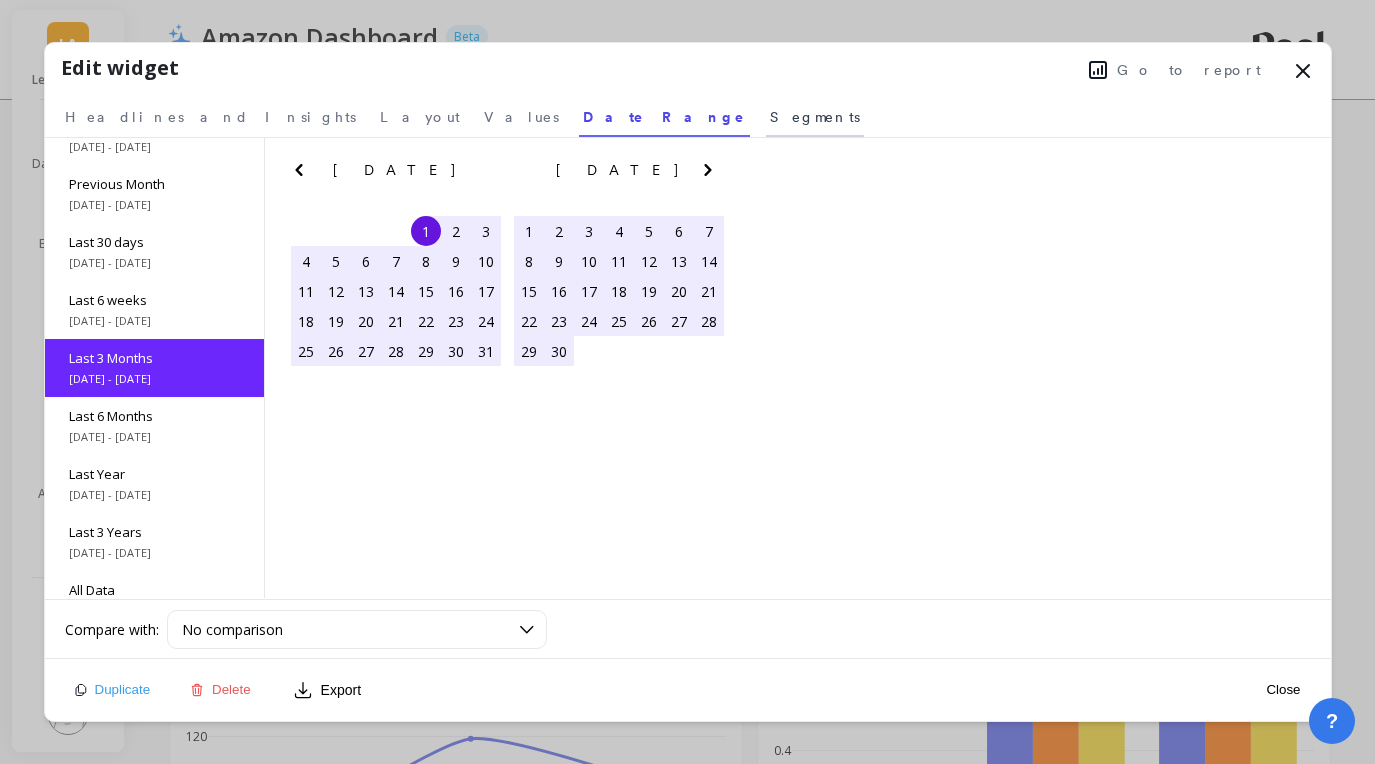 click on "Segments" at bounding box center [815, 117] 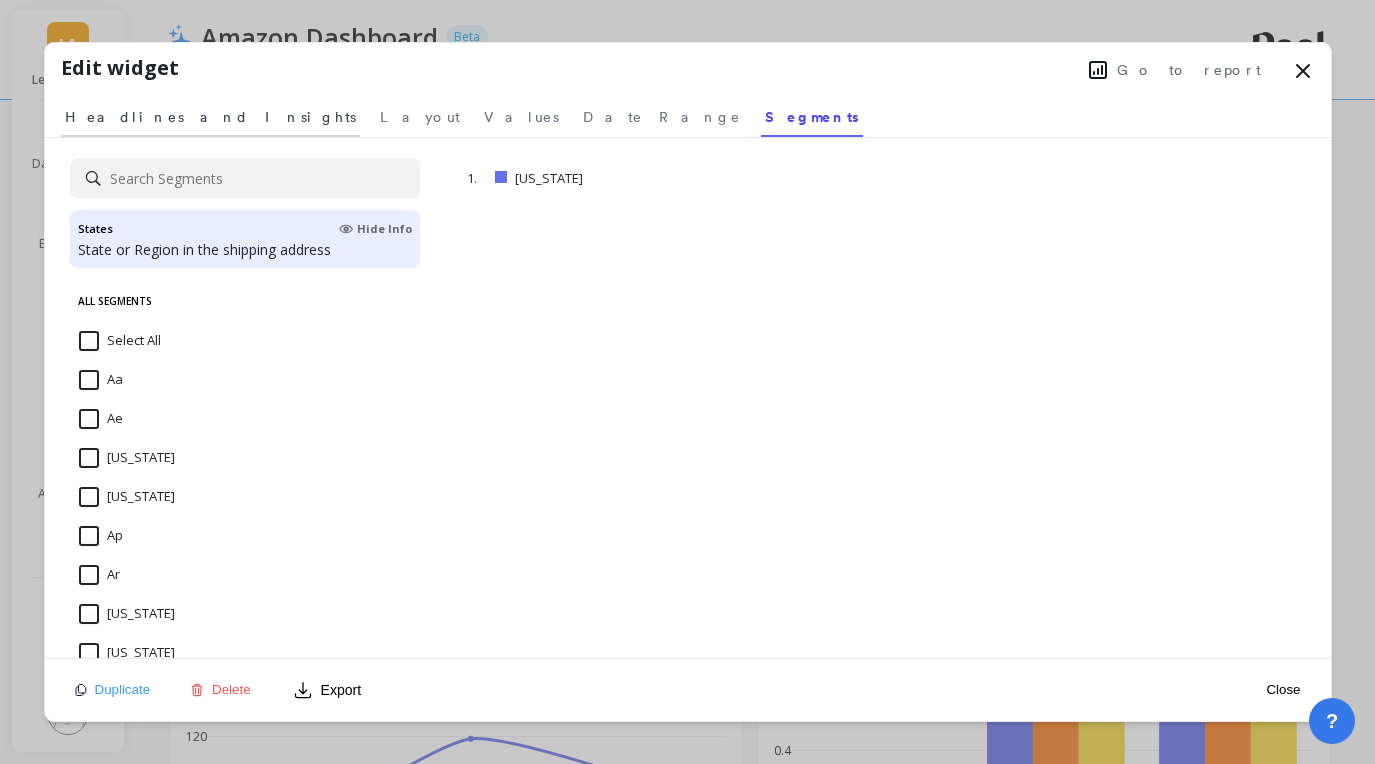 click on "Headlines and Insights" at bounding box center (210, 117) 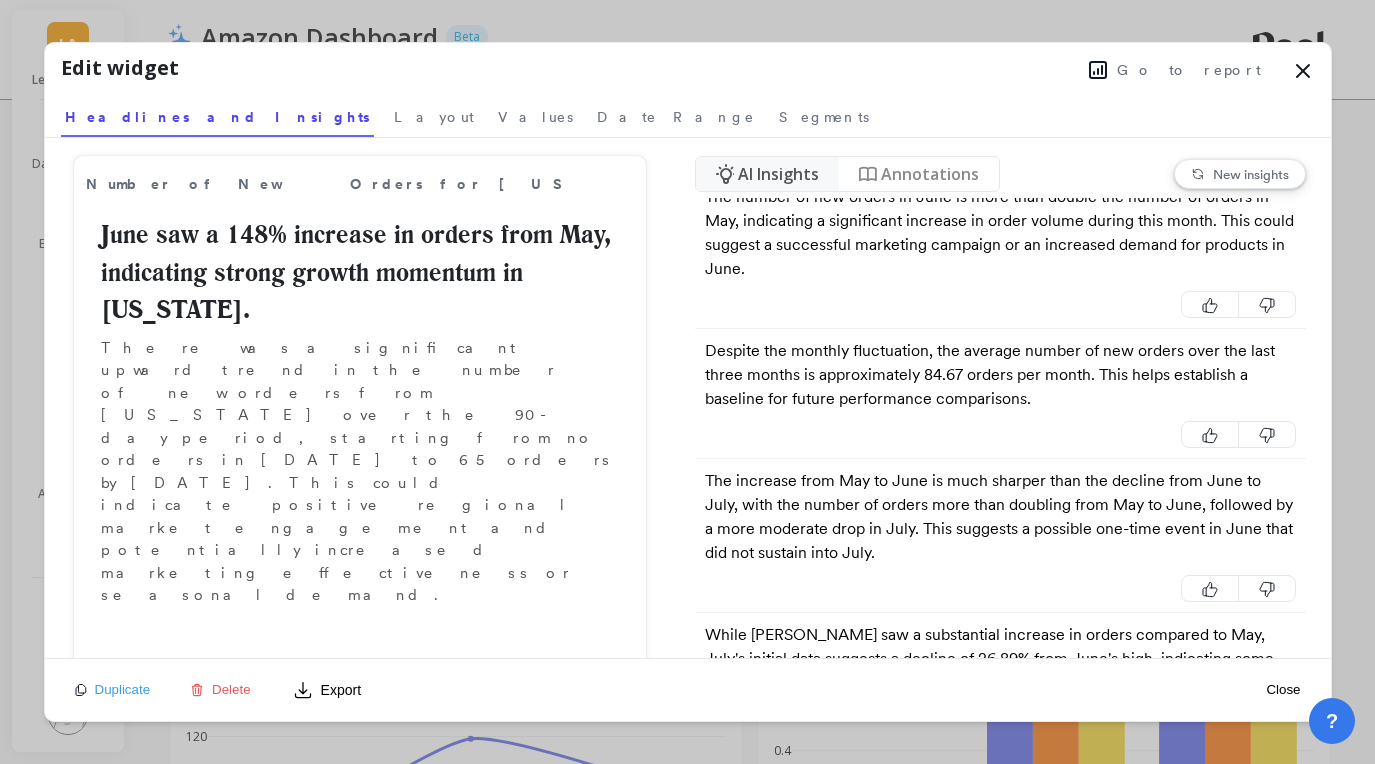 scroll, scrollTop: 1486, scrollLeft: 0, axis: vertical 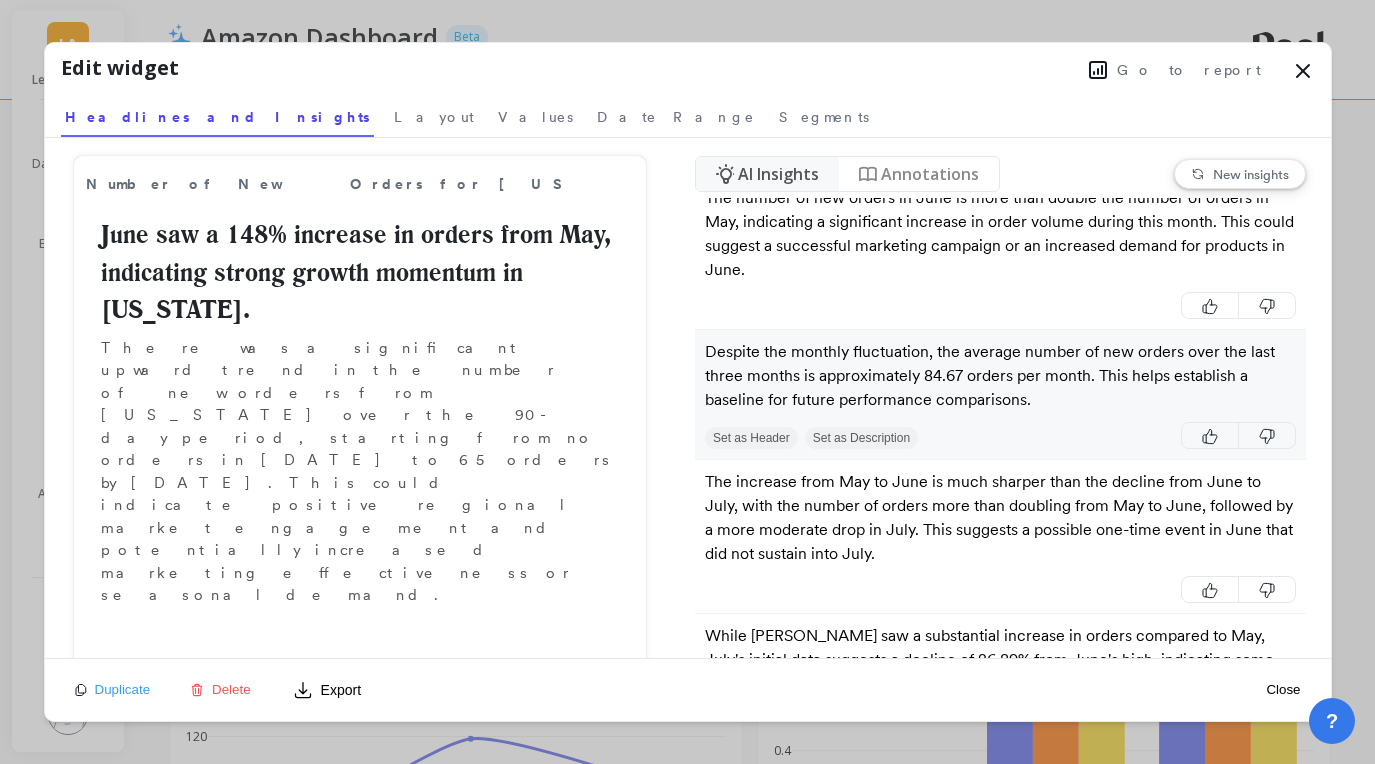 click on "Set as Description" at bounding box center (861, 438) 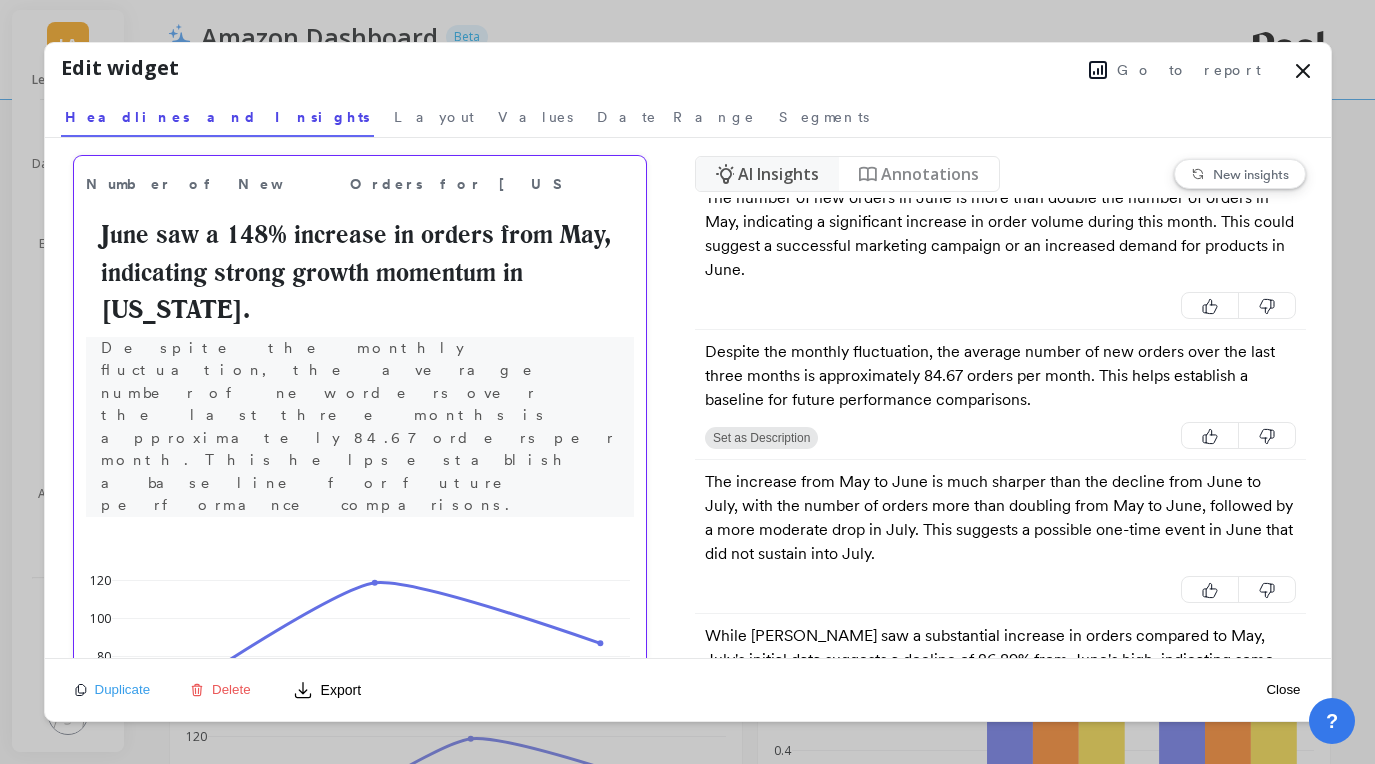 click on "Despite the monthly fluctuation, the average number of new orders over the last three months is approximately 84.67 orders per month. This helps establish a baseline for future performance comparisons." at bounding box center (360, 427) 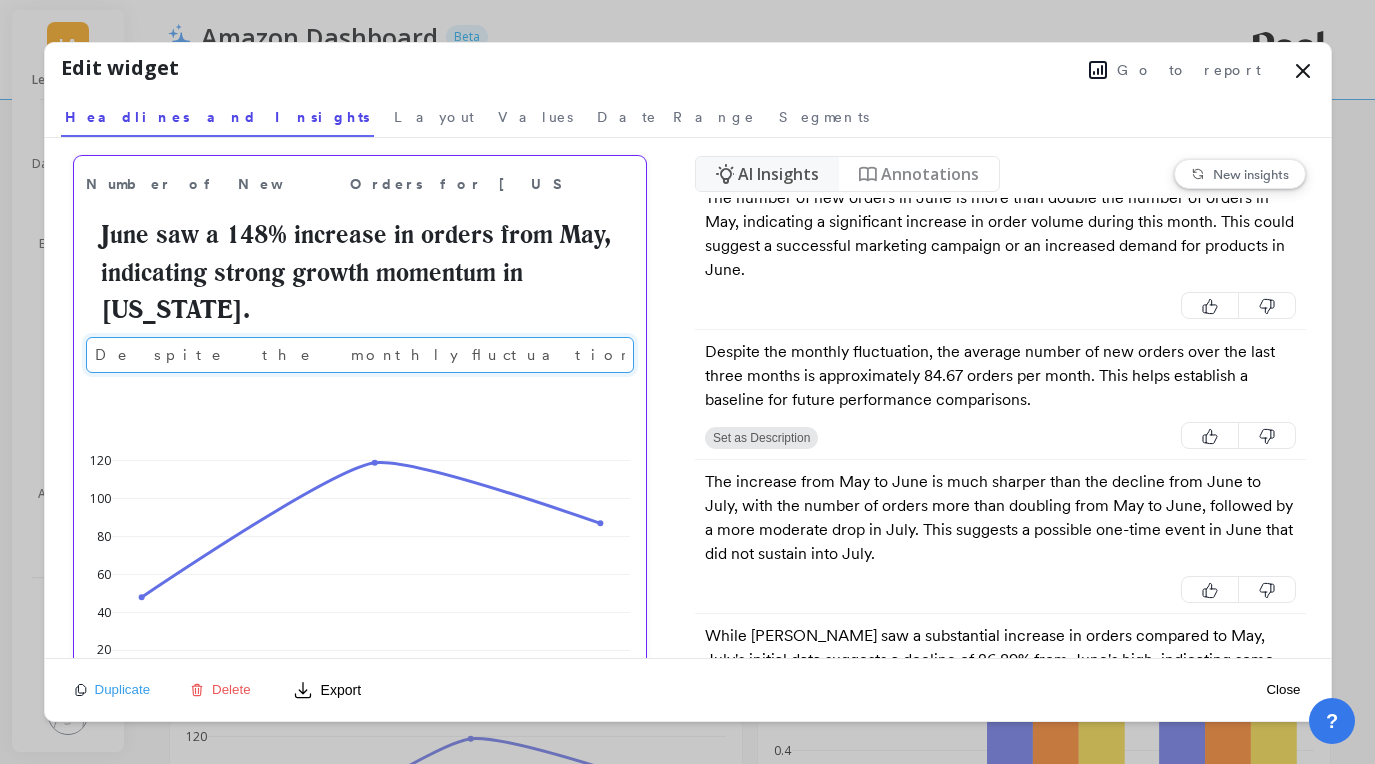 scroll, scrollTop: 0, scrollLeft: 814, axis: horizontal 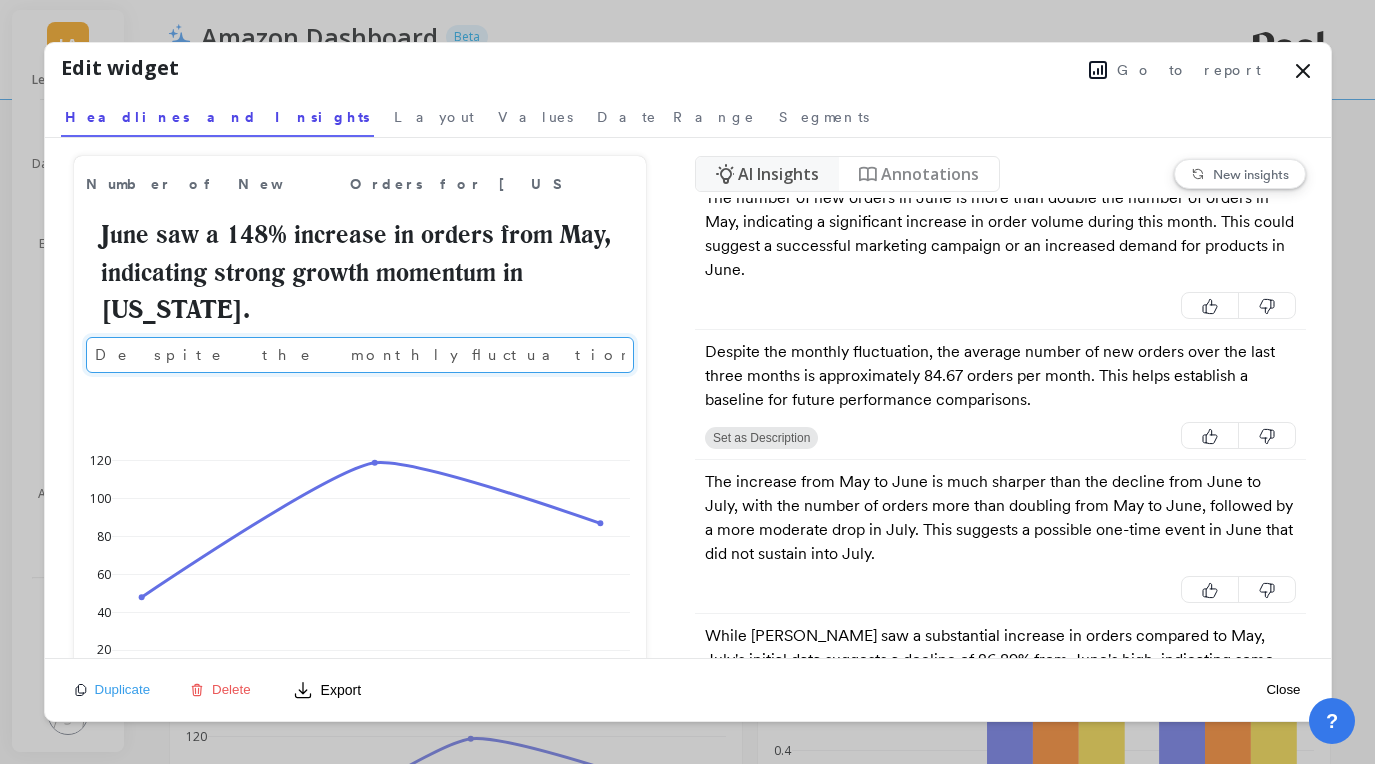 drag, startPoint x: 199, startPoint y: 323, endPoint x: 30, endPoint y: 319, distance: 169.04733 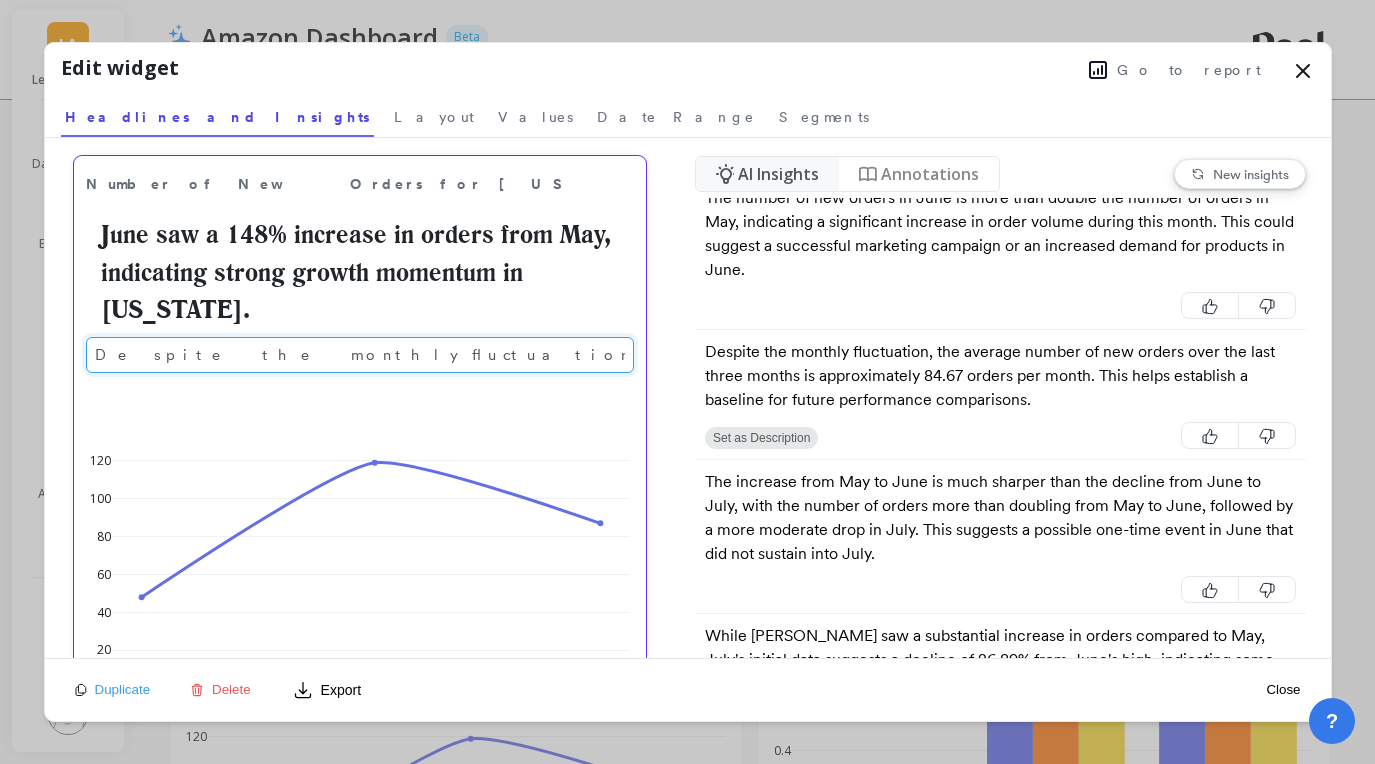 drag, startPoint x: 313, startPoint y: 317, endPoint x: 126, endPoint y: 302, distance: 187.60065 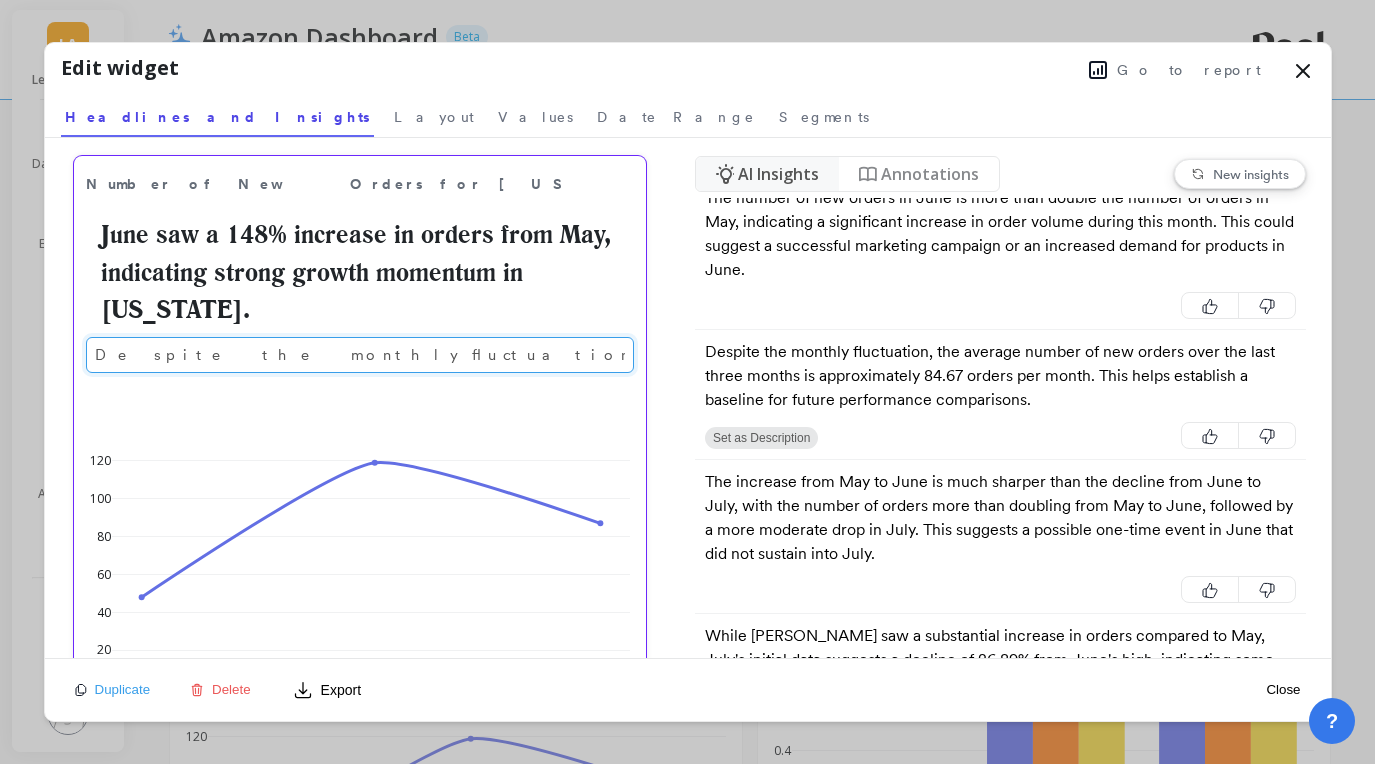 drag, startPoint x: 315, startPoint y: 319, endPoint x: 80, endPoint y: 312, distance: 235.10423 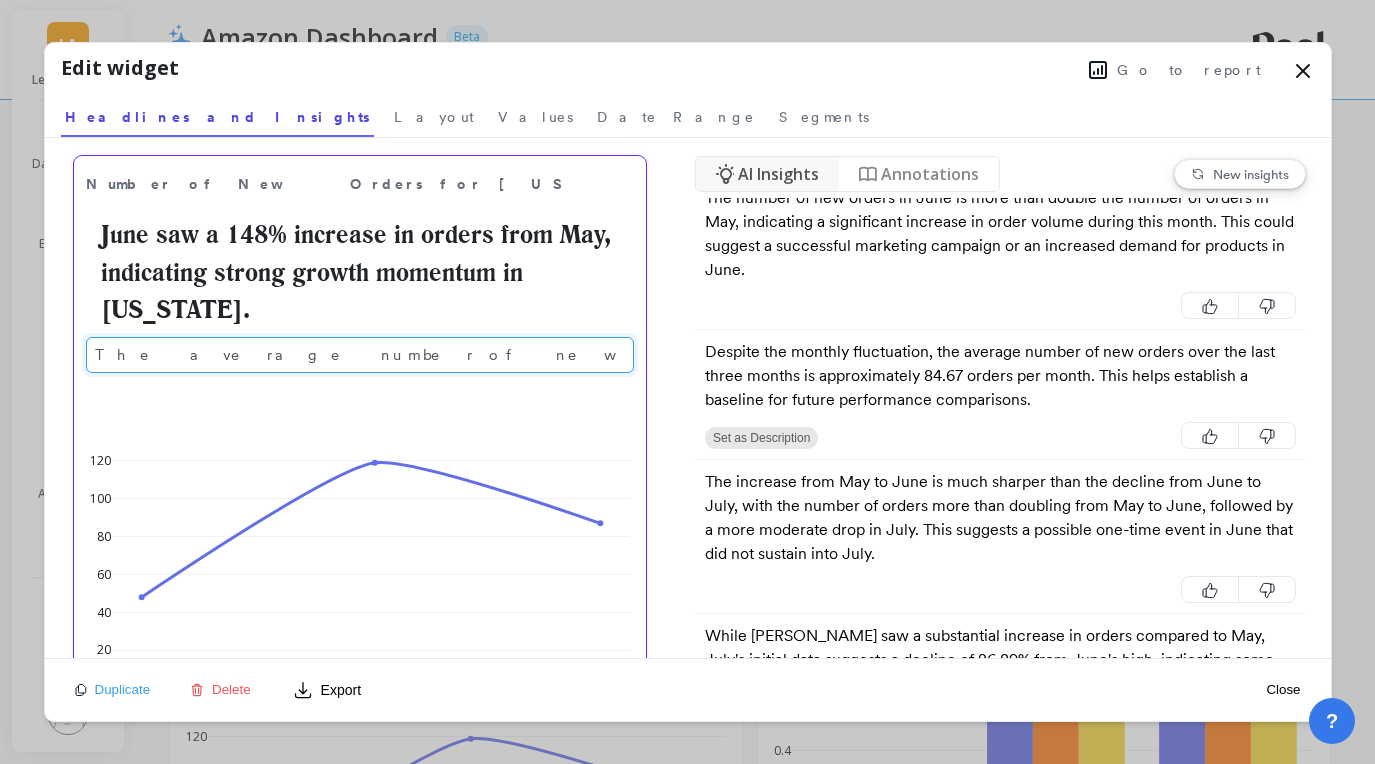 click on "The average number of new orders over the last three months is approximately 84.67 orders per month. This helps establish a baseline for future performance comparisons." at bounding box center (360, 355) 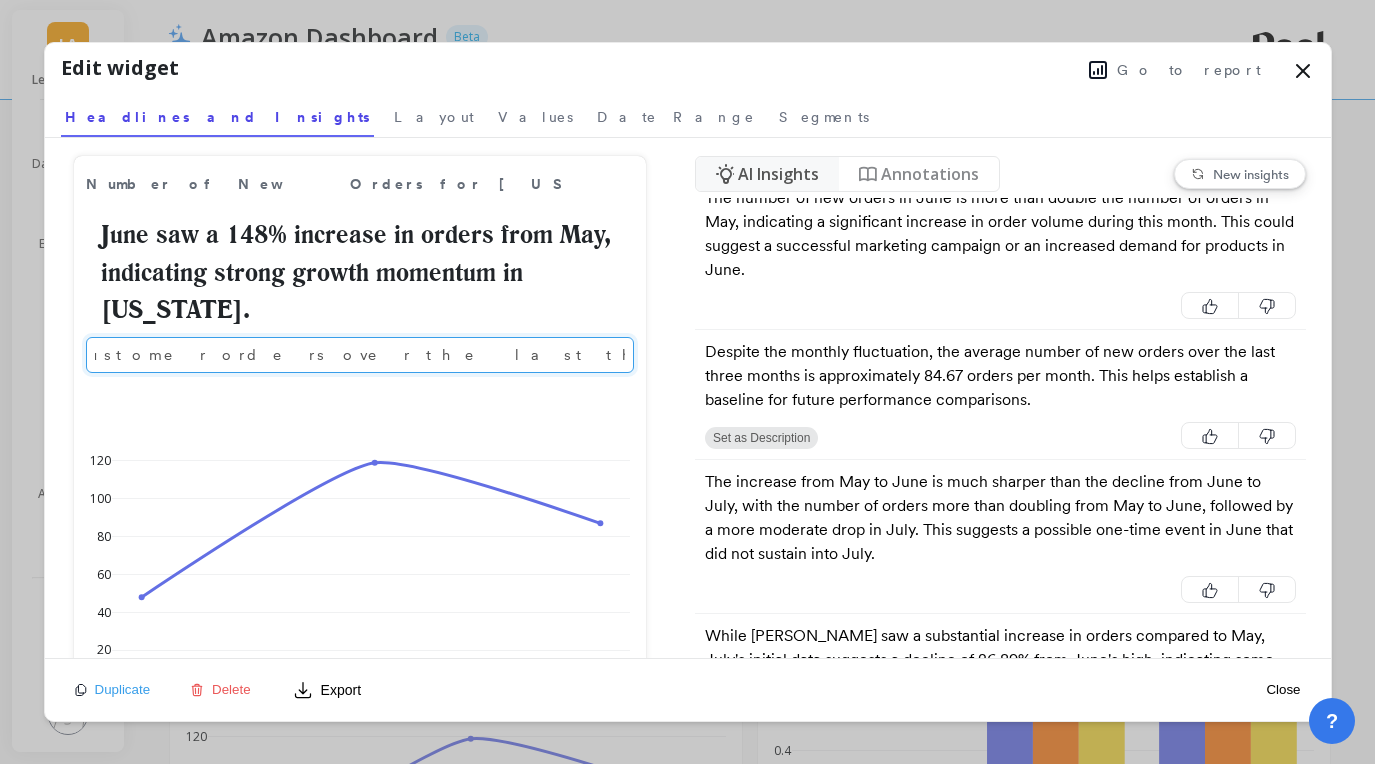 scroll, scrollTop: 0, scrollLeft: 668, axis: horizontal 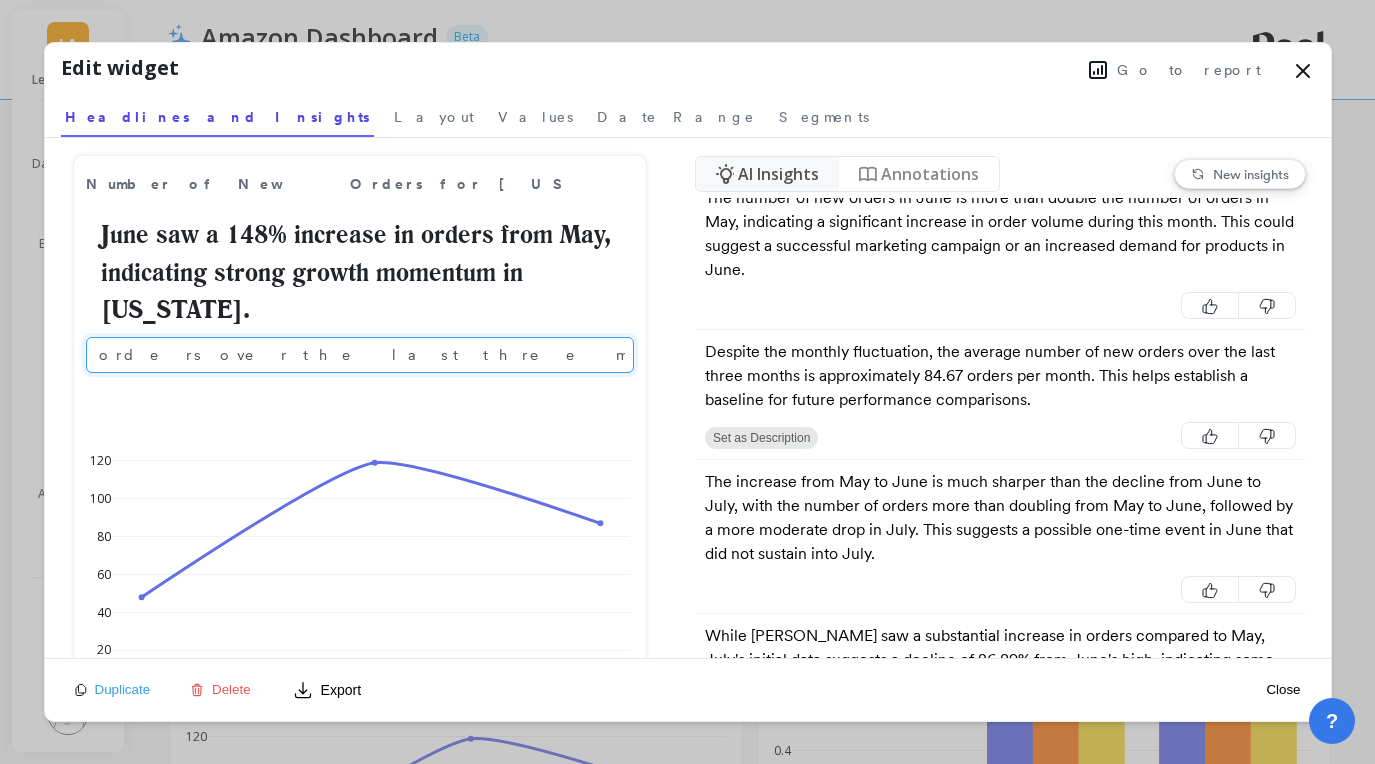 drag, startPoint x: 488, startPoint y: 323, endPoint x: 648, endPoint y: 330, distance: 160.15305 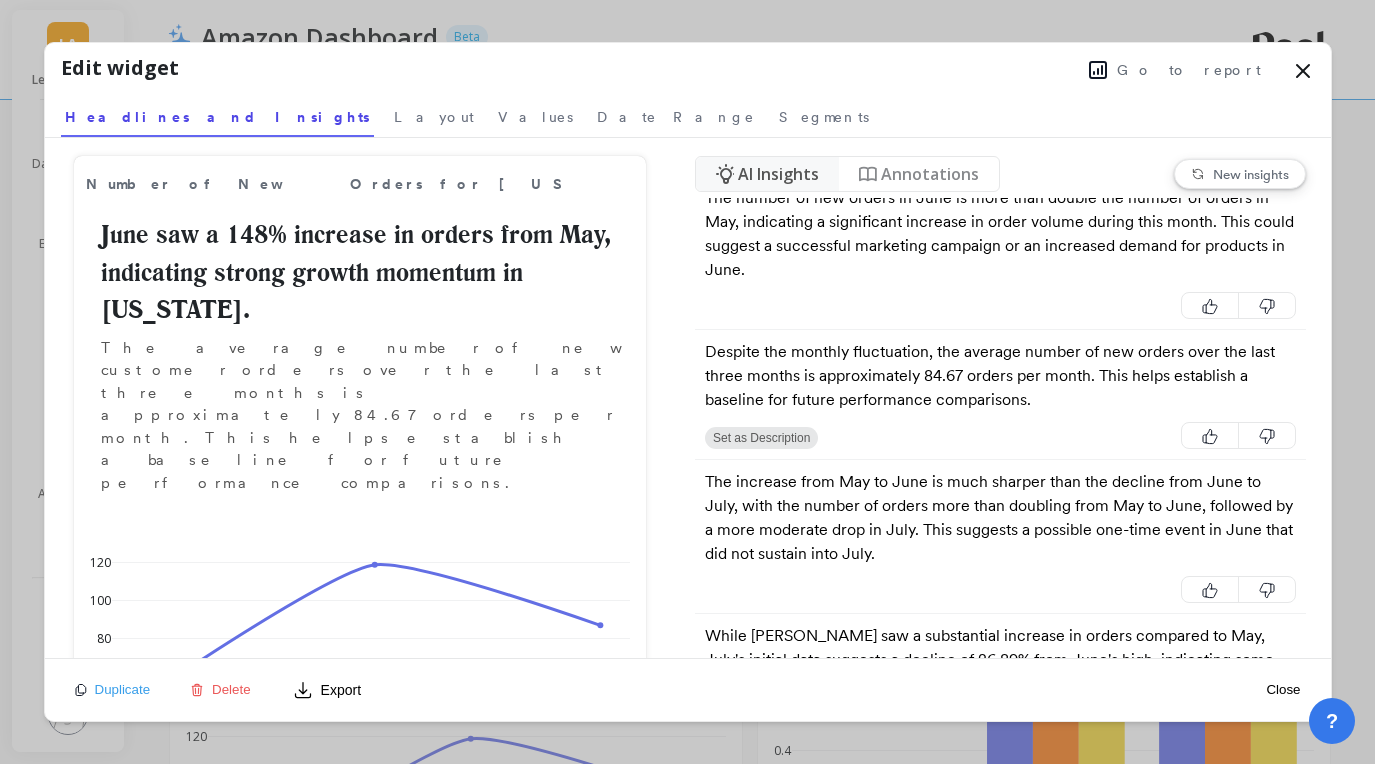 click on "Number of New Orders for Texas June saw a 148% increase in orders from May, indicating strong growth momentum in Texas. The average number of new customer orders over the last three months is approximately 84.67 orders per month. This helps establish a baseline for future performance comparisons. May 25 Jun 25 Jul 25 0 20 40 60 80 100 120 Texas May 1 - Jul 9, 2025 (Monthly grouping)" at bounding box center (360, 398) 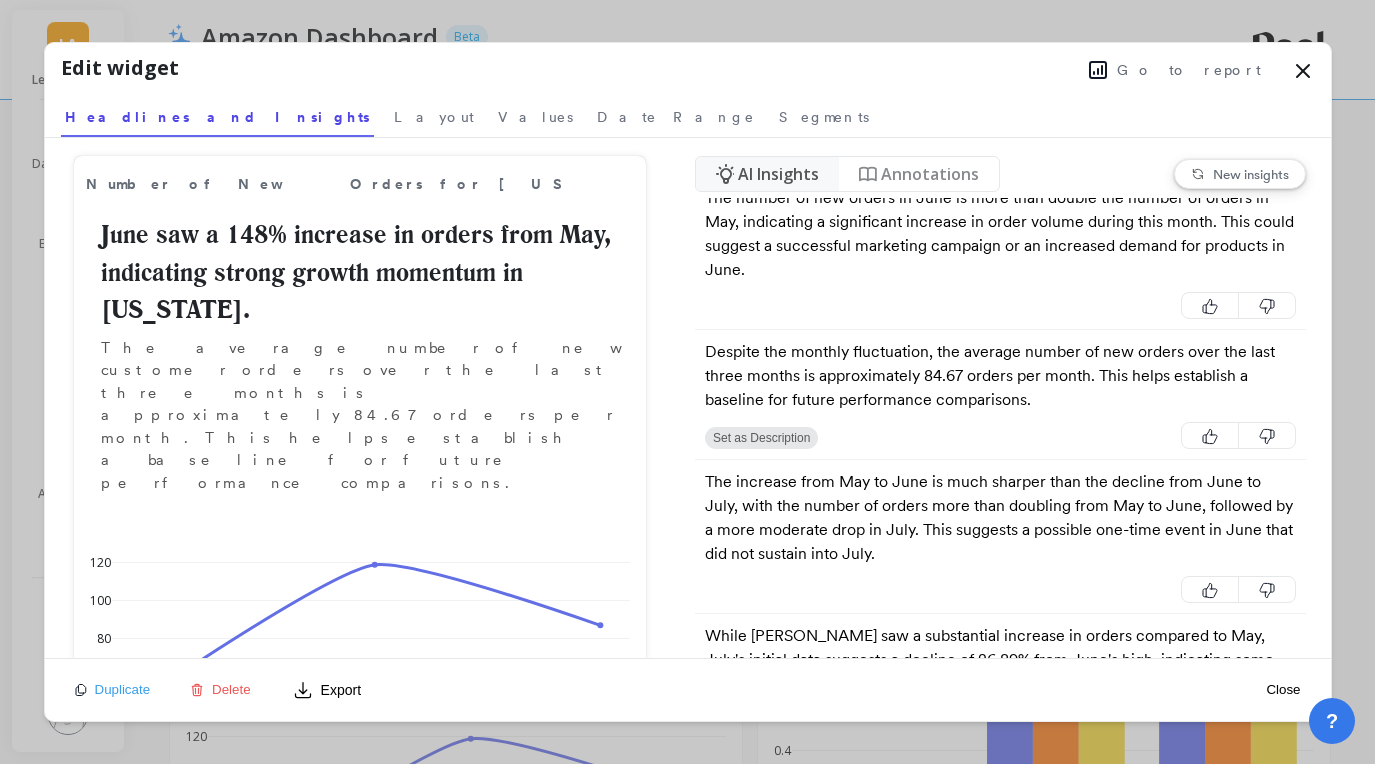 click 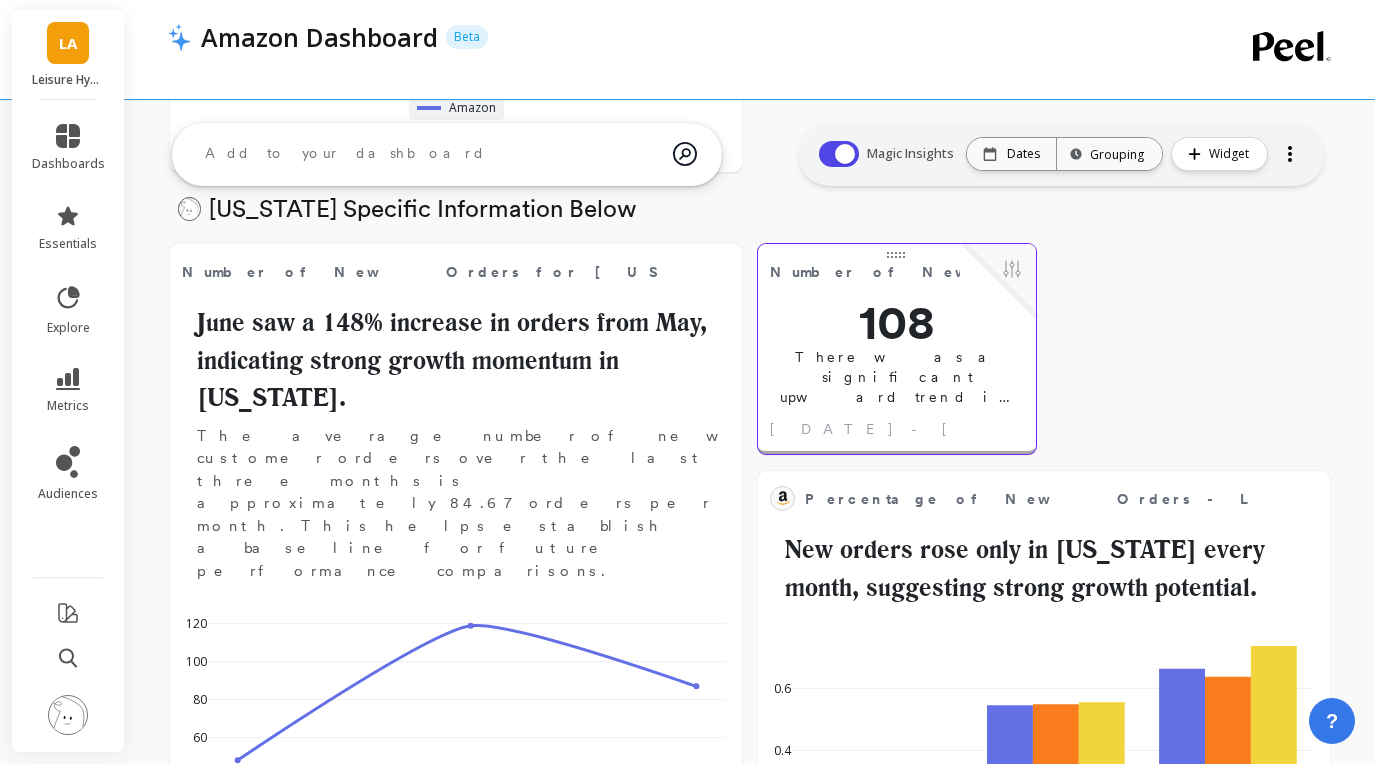 scroll, scrollTop: 1, scrollLeft: 1, axis: both 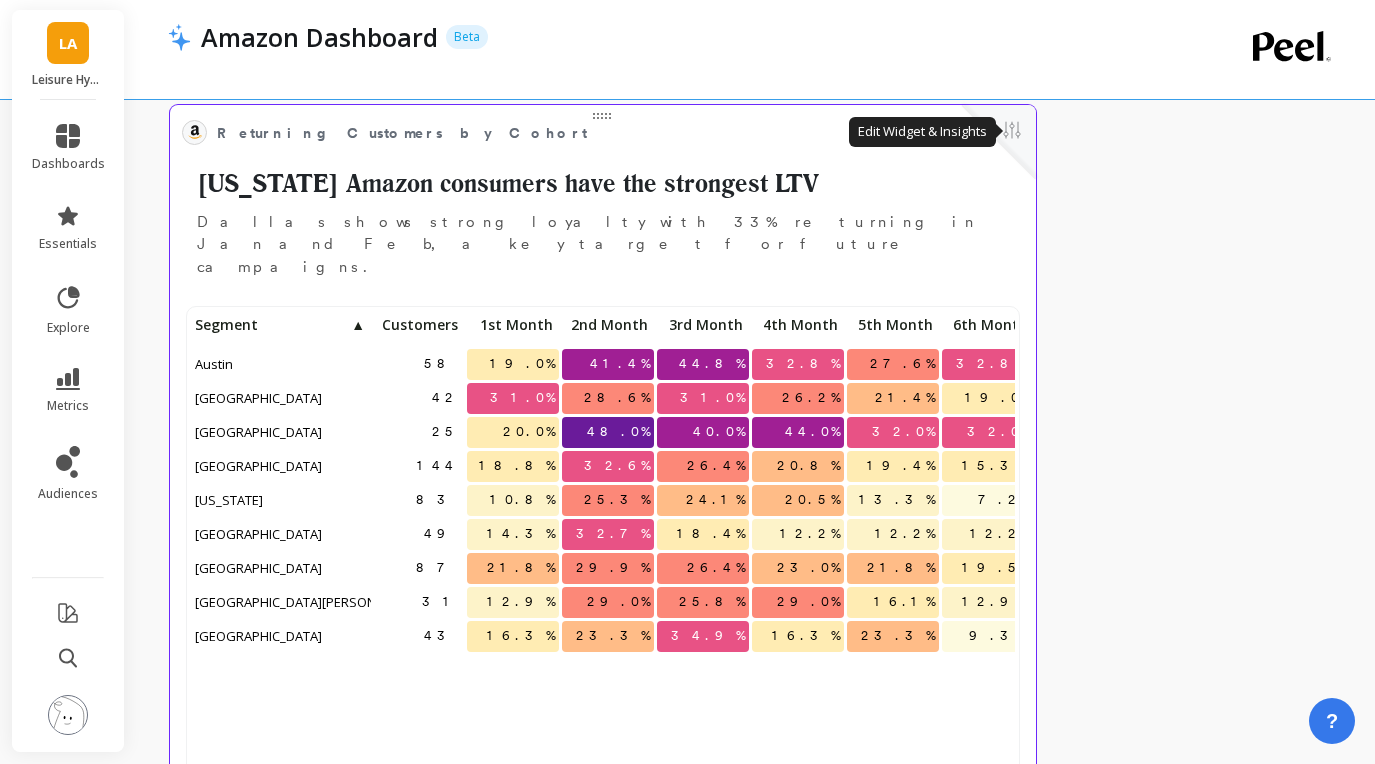click at bounding box center (1012, 132) 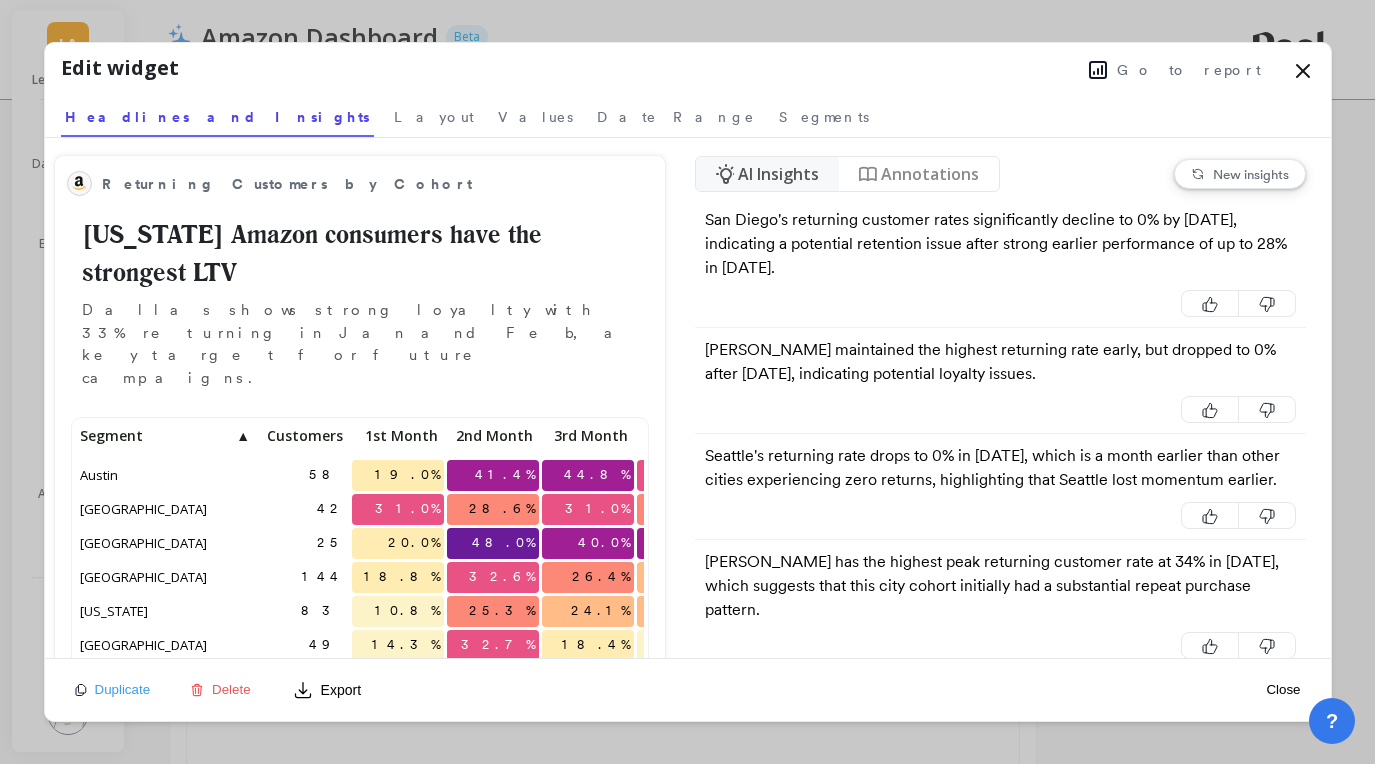 click on "Annotations" at bounding box center [930, 174] 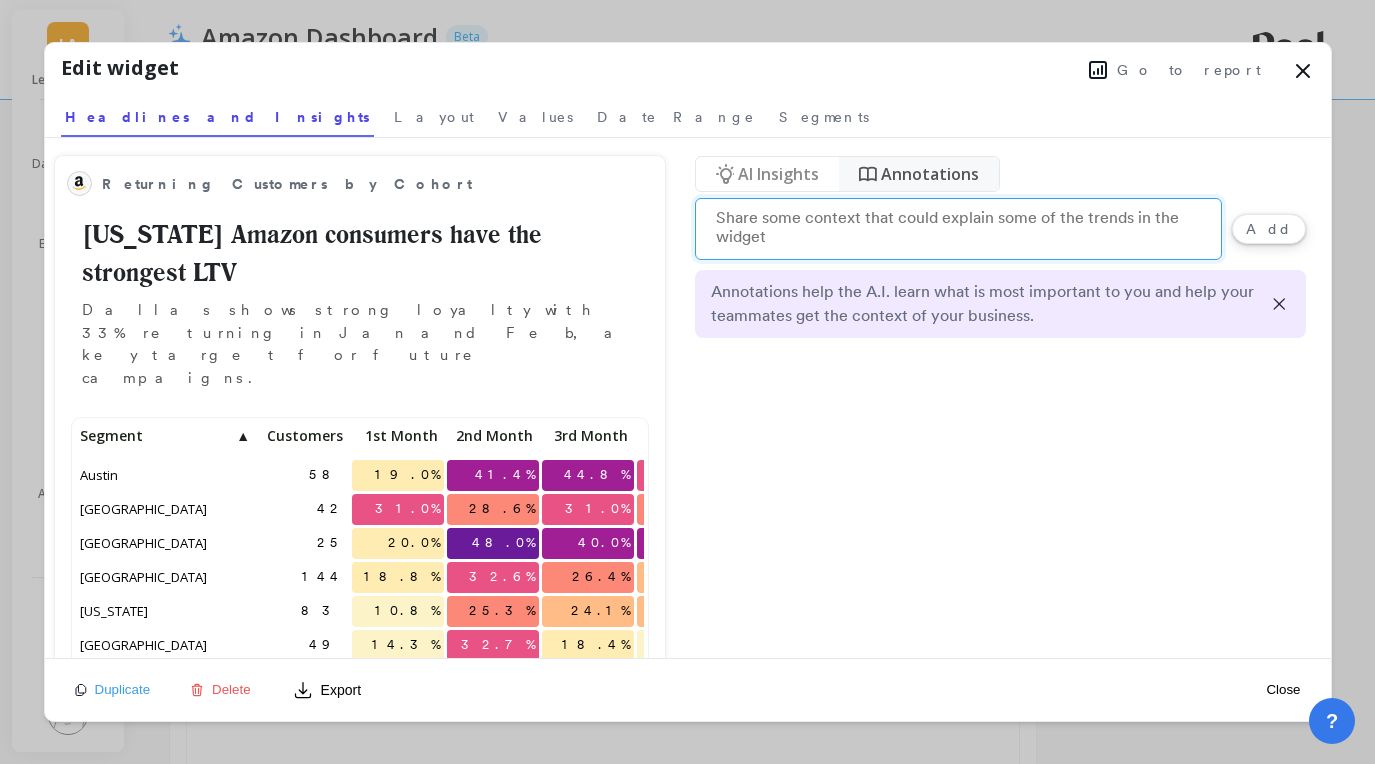 click at bounding box center (958, 229) 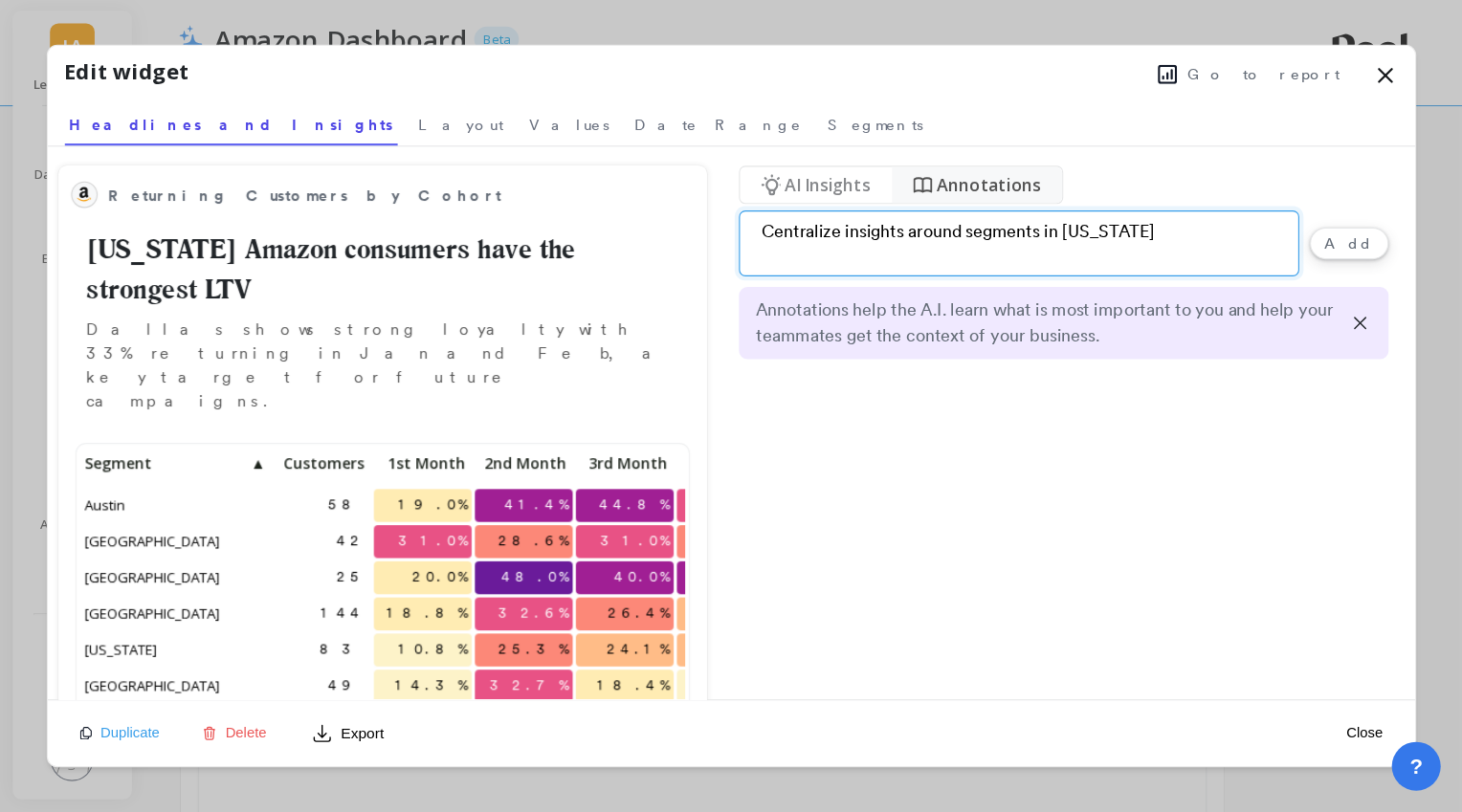 scroll, scrollTop: 526, scrollLeft: 544, axis: both 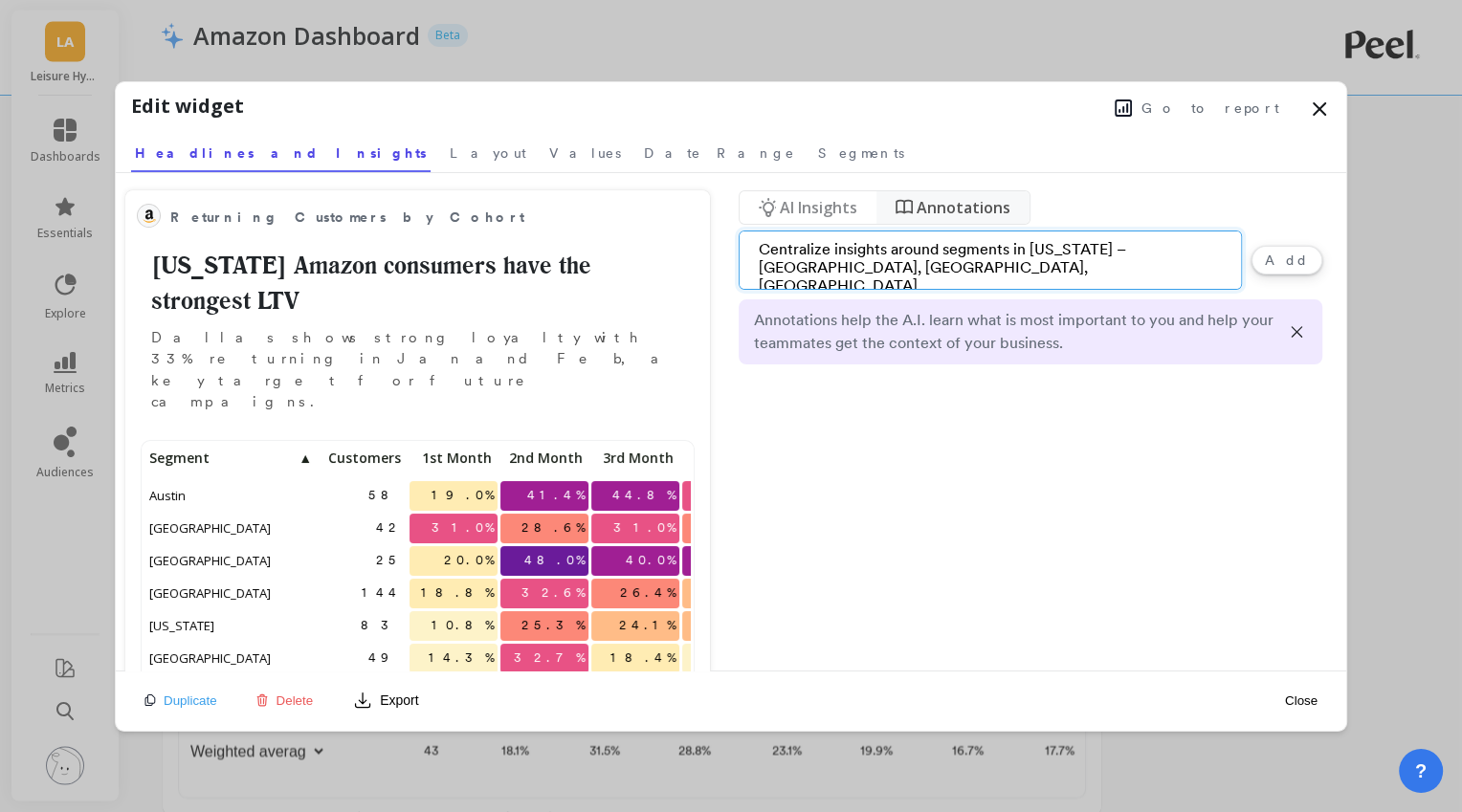type on "Centralize insights around segments in texas – dallas, austin, houston" 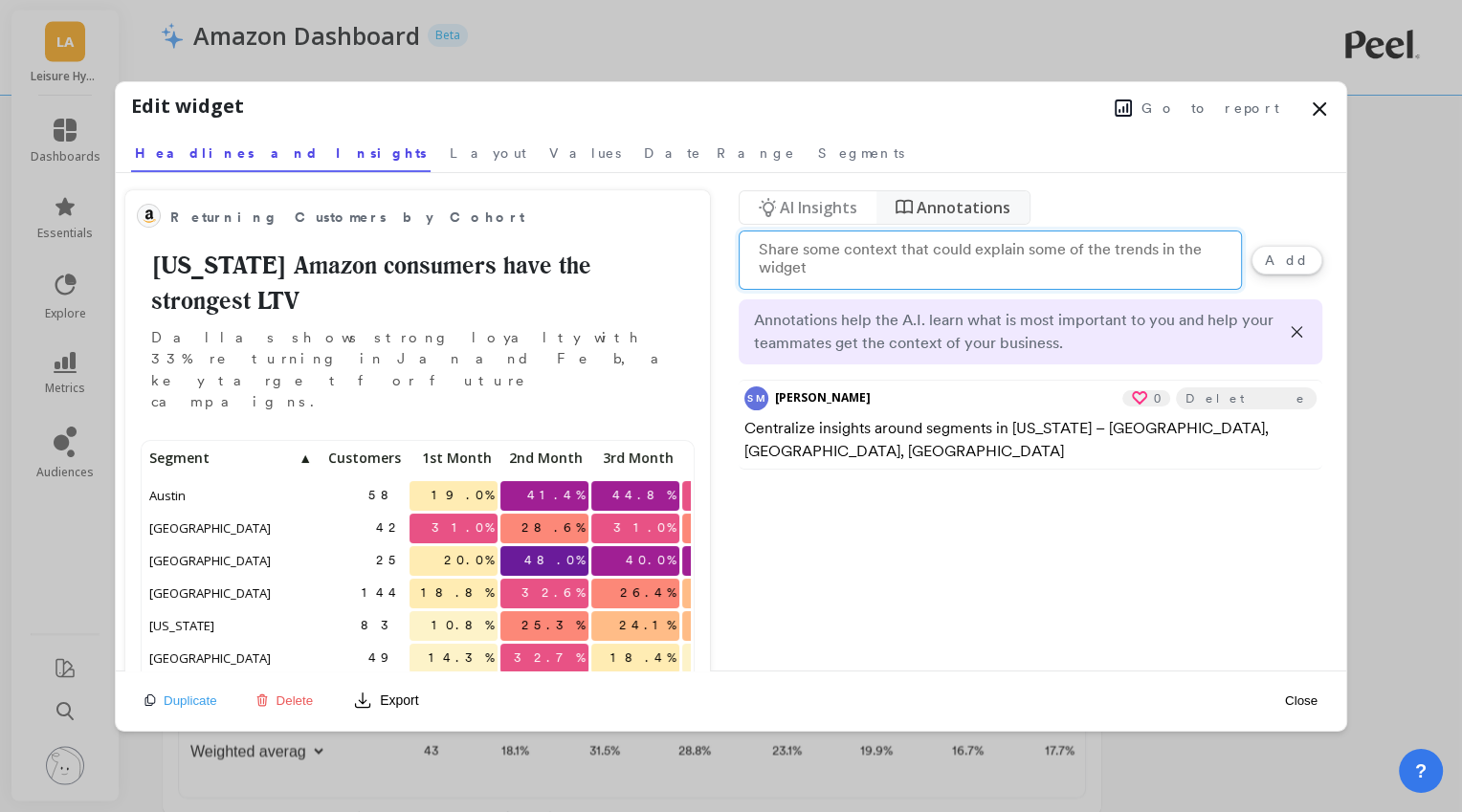 click on "AI Insights" at bounding box center (818, 208) 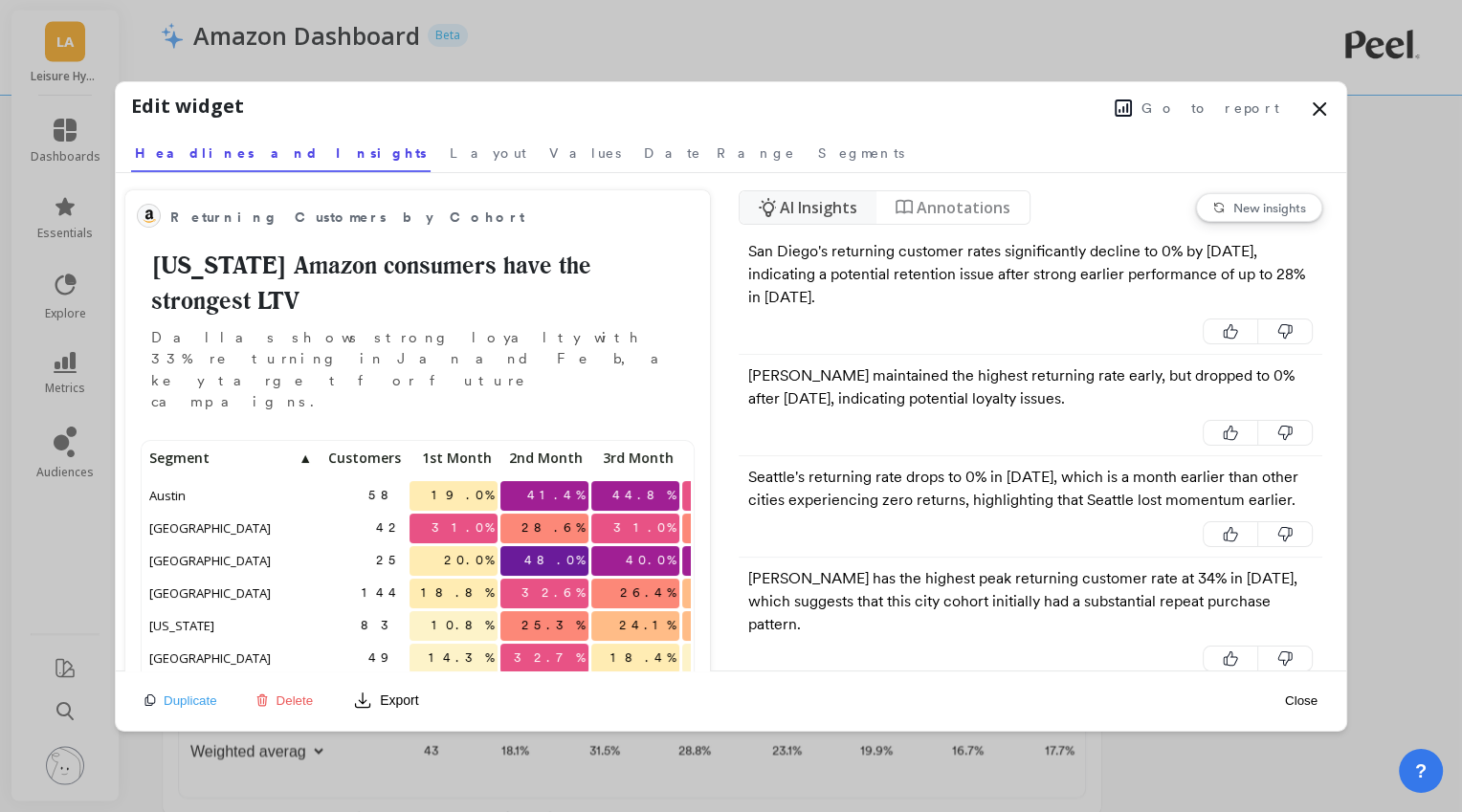 click on "AI Insights Annotations New insights San Diego's returning customer rates significantly decline to 0% by January 2025, indicating a potential retention issue after strong earlier performance of up to 28% in April 2024. Set as Header Set as Description Austin maintained the highest returning rate early, but dropped to 0% after Dec 2024, indicating potential loyalty issues. Set as Header Set as Description Seattle's returning rate drops to 0% in November 2024, which is a month earlier than other cities experiencing zero returns, highlighting that Seattle lost momentum earlier. Set as Header Set as Description Austin has the highest peak returning customer rate at 34% in May 2024, which suggests that this city cohort initially had a substantial repeat purchase pattern. Set as Header Set as Description New York's returning customer percentages drop to 0% in February 2025, which is a unique case among the cities that could point to unique market conditions affecting retention. Set as Header Set as Description" at bounding box center (1030, 422) 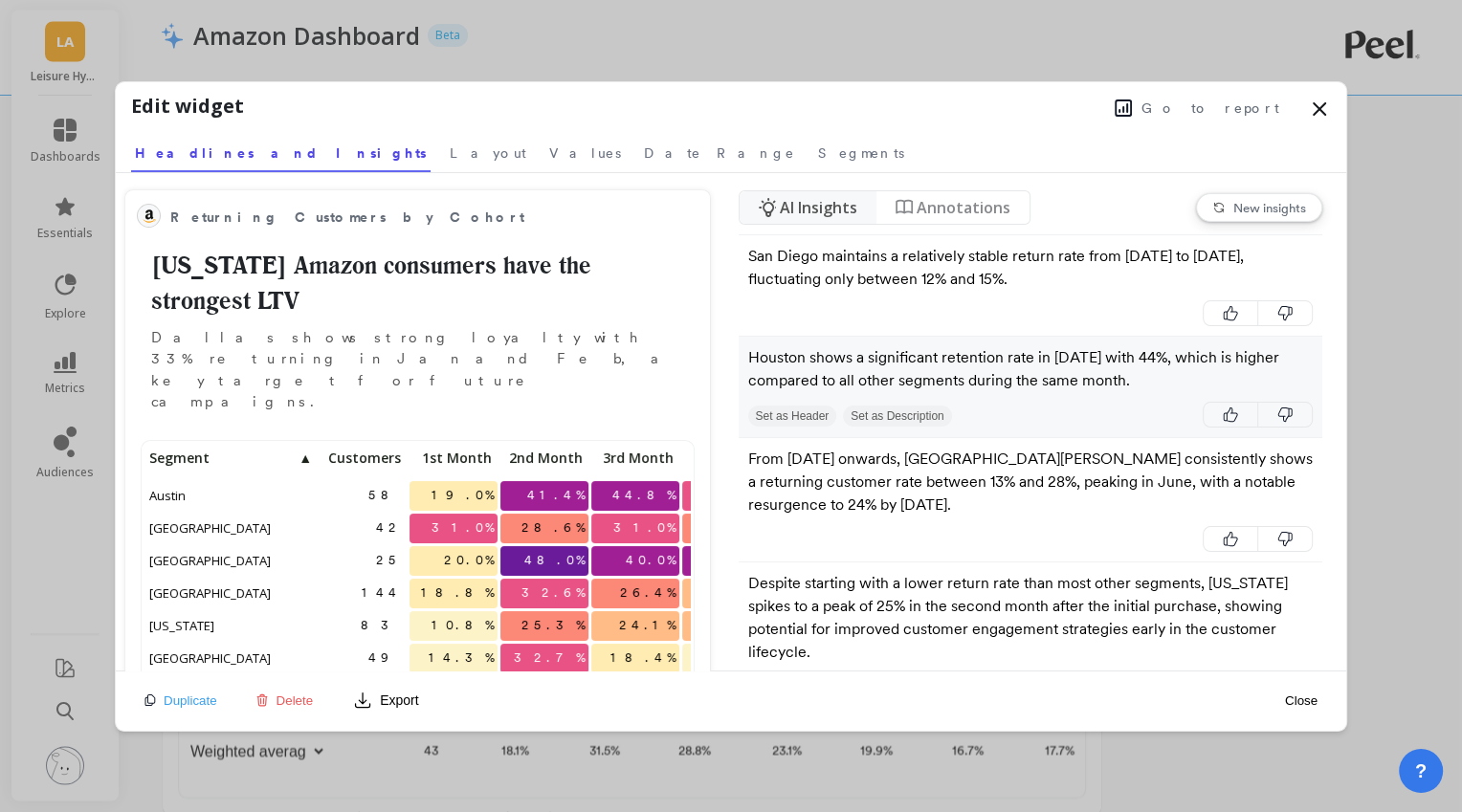 scroll, scrollTop: 119, scrollLeft: 0, axis: vertical 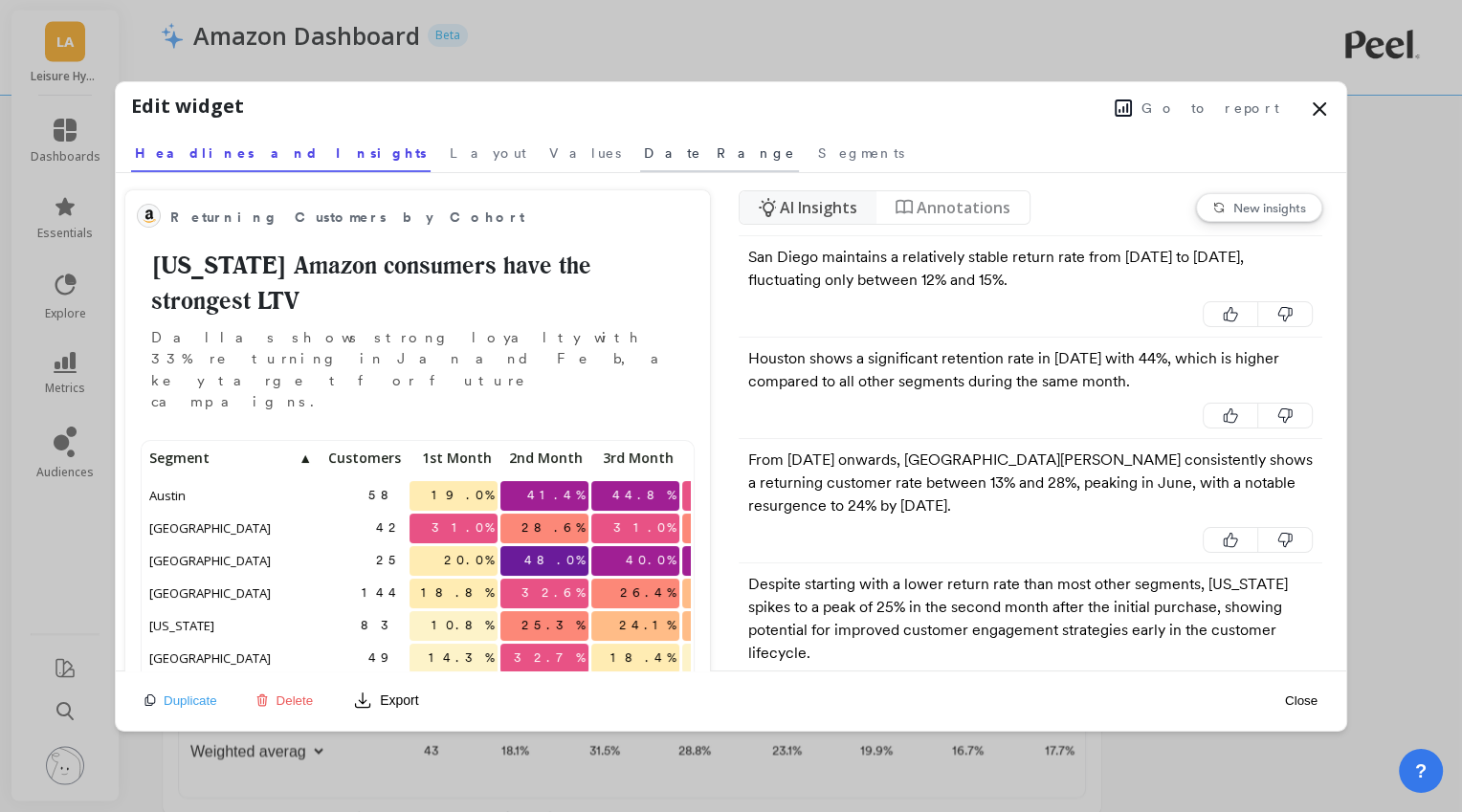 click on "Date Range" at bounding box center [720, 153] 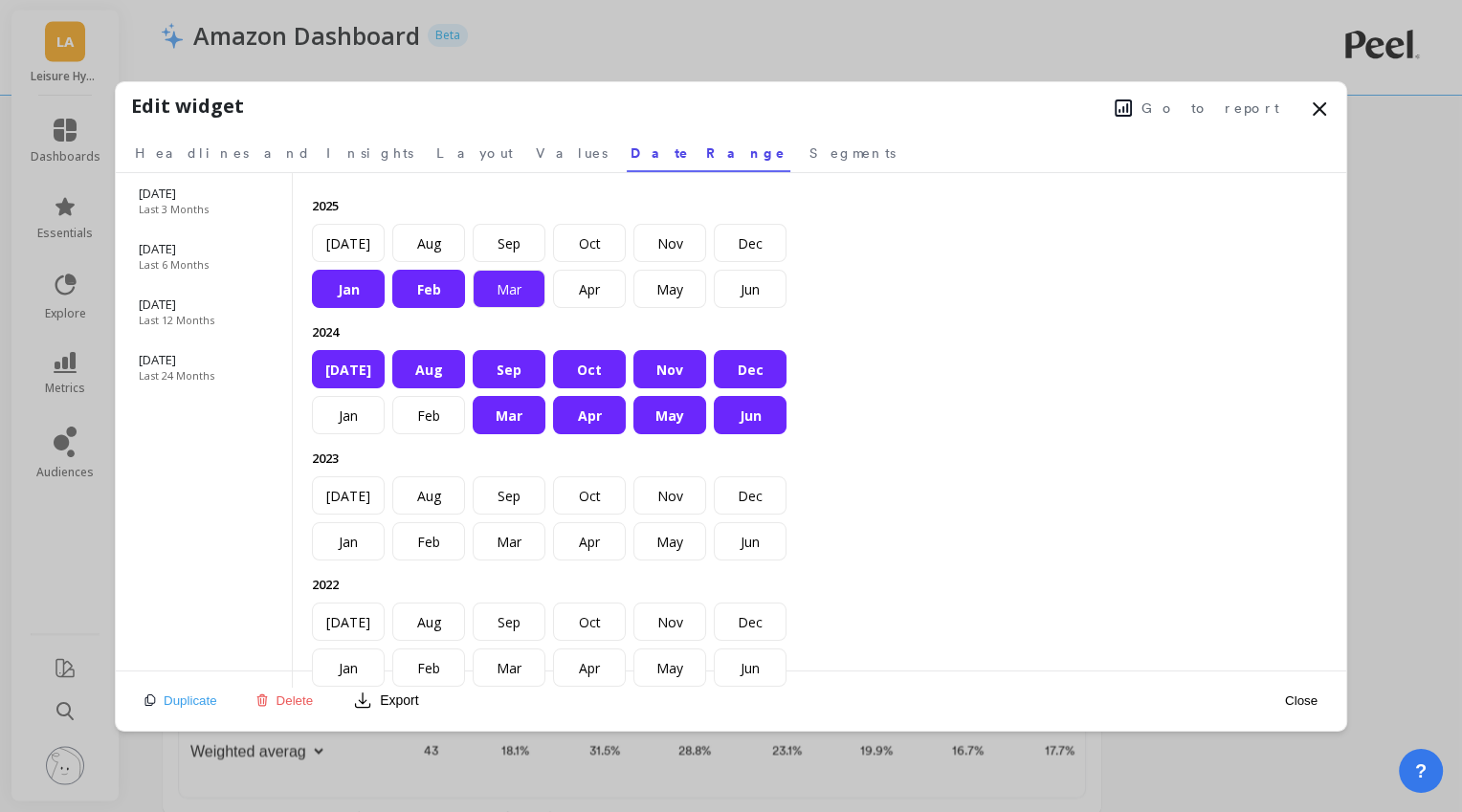 click on "Mar" at bounding box center (509, 289) 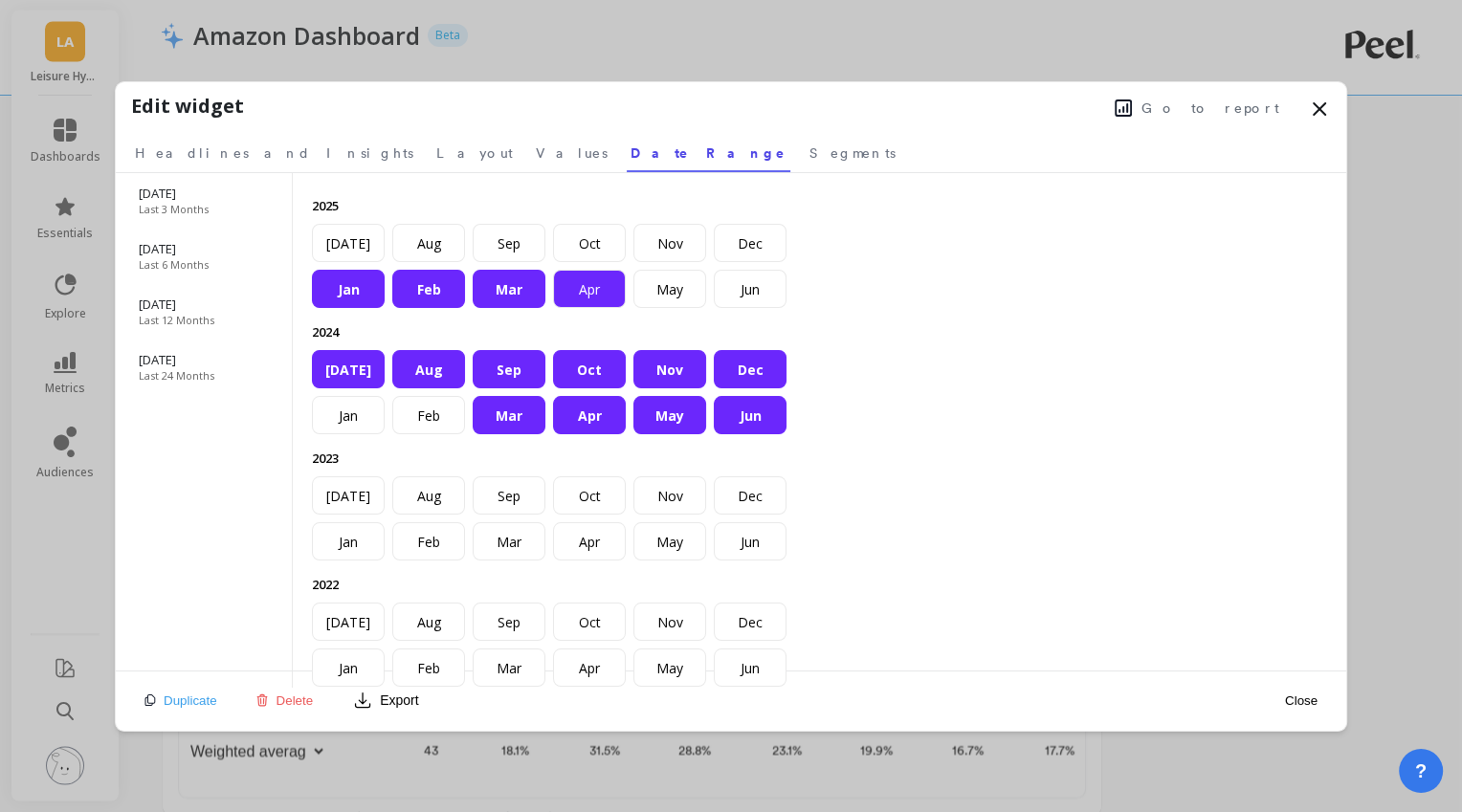 click on "Apr" at bounding box center [589, 289] 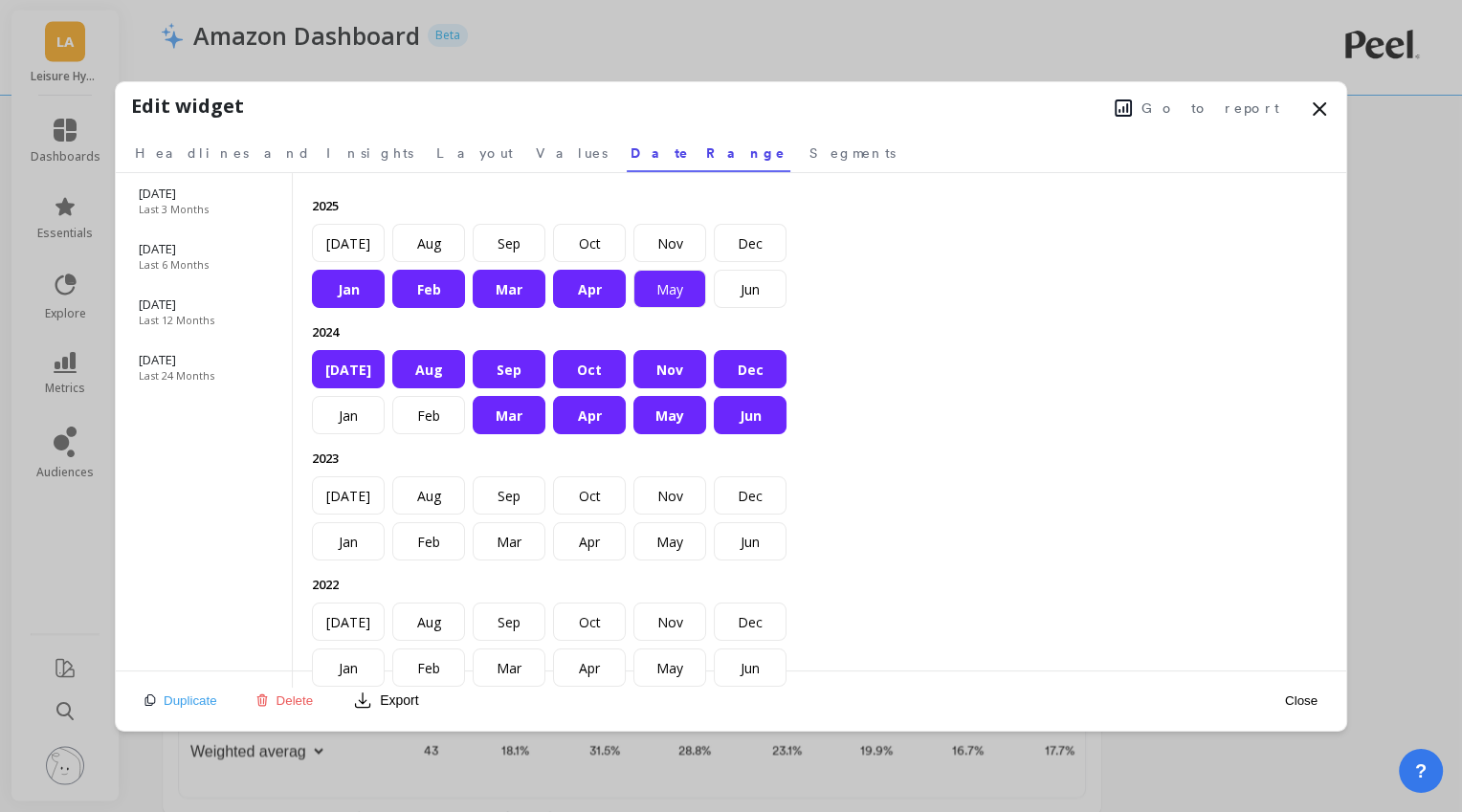 click on "May" at bounding box center [670, 289] 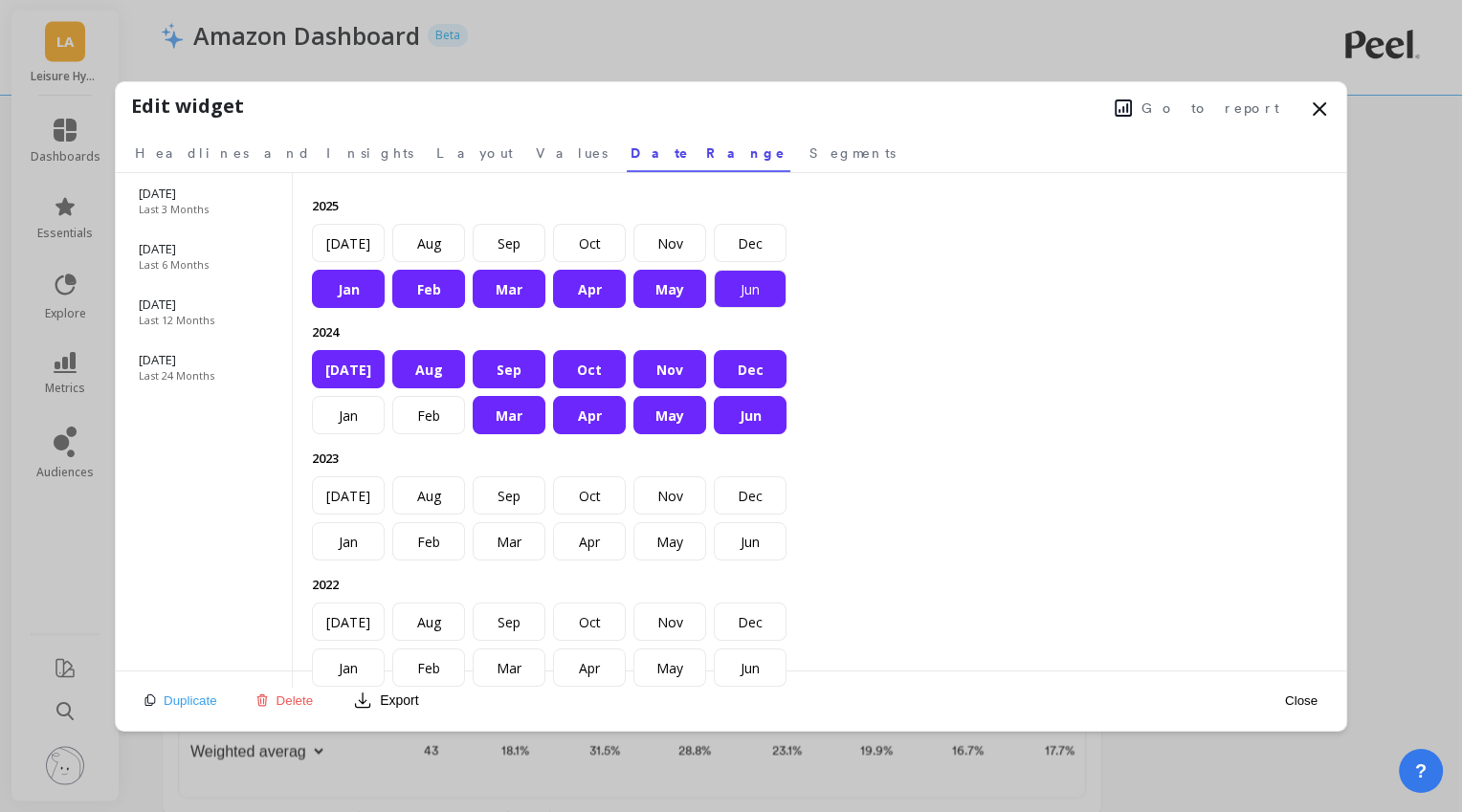 click on "Jun" at bounding box center [750, 289] 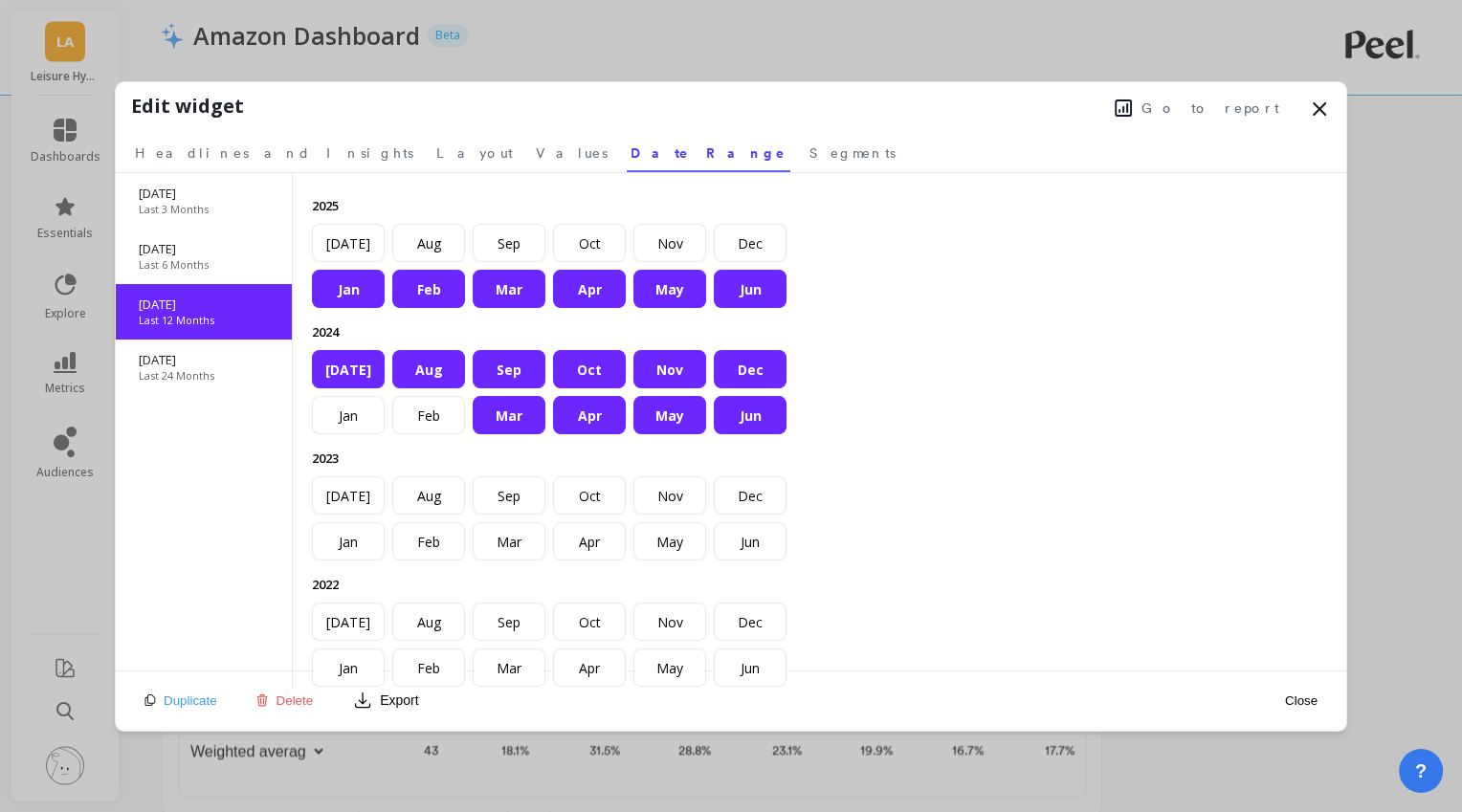 click on "Last 12 Months" at bounding box center (176, 320) 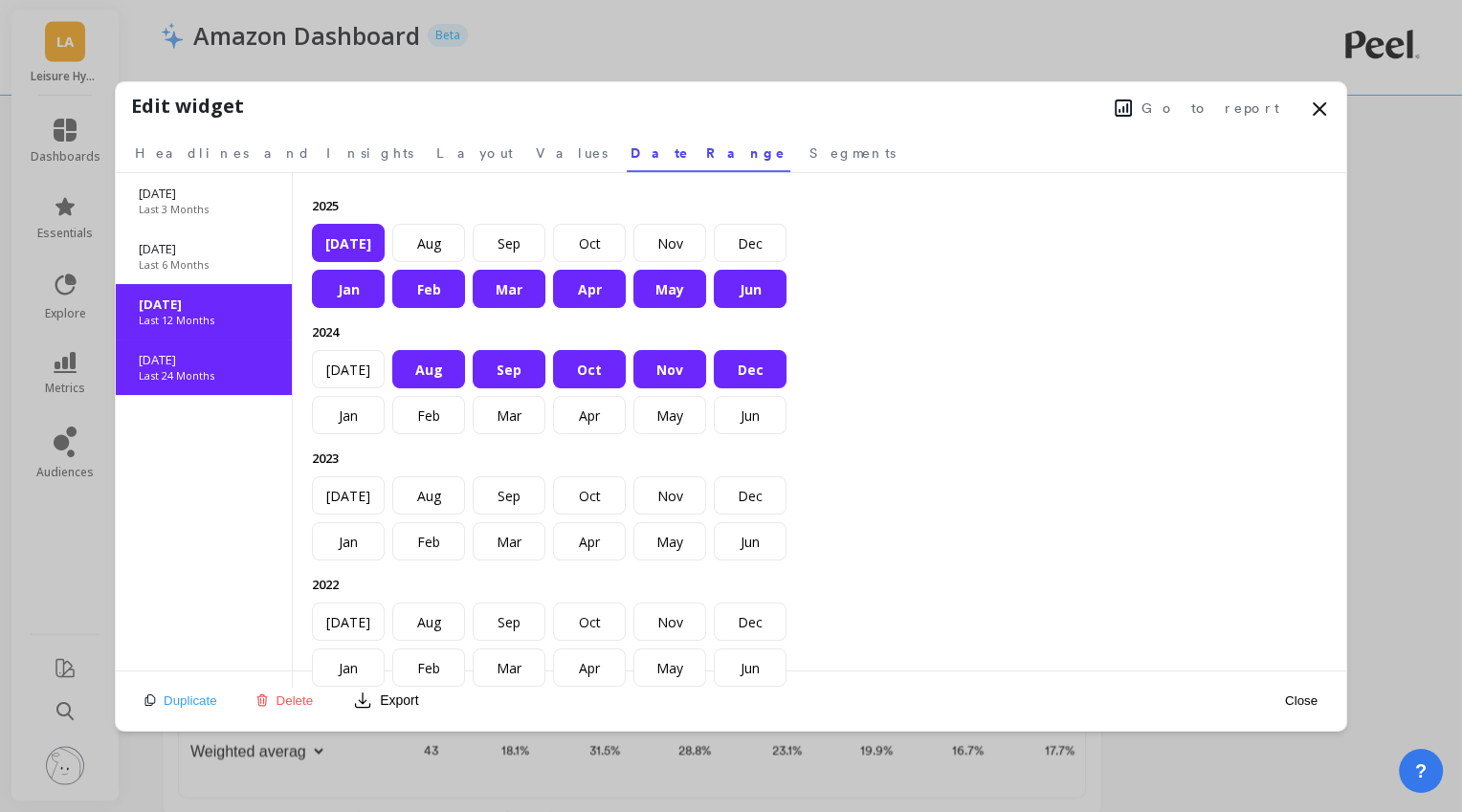click on "Aug 2023" at bounding box center (204, 360) 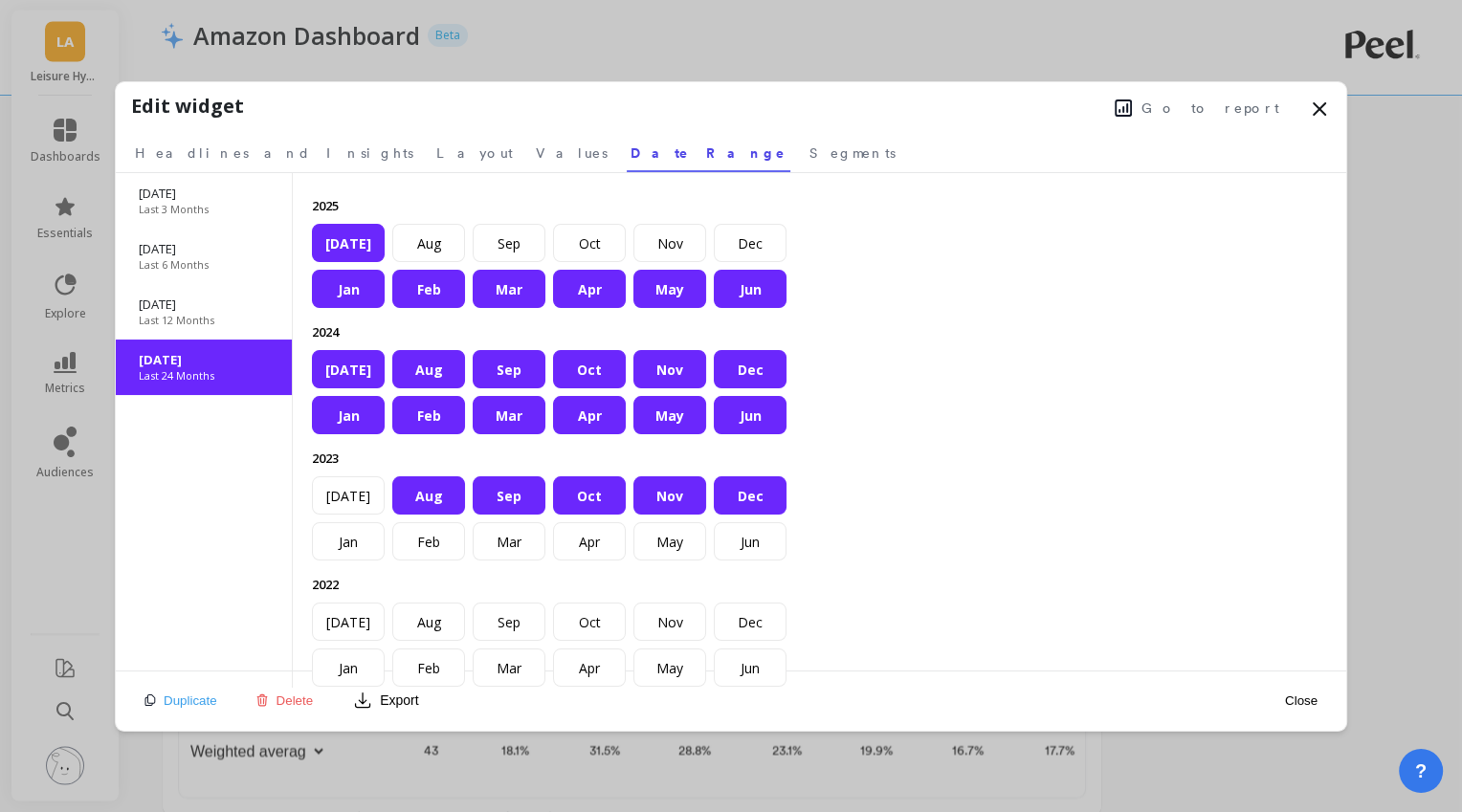 click on "Jul" at bounding box center [348, 243] 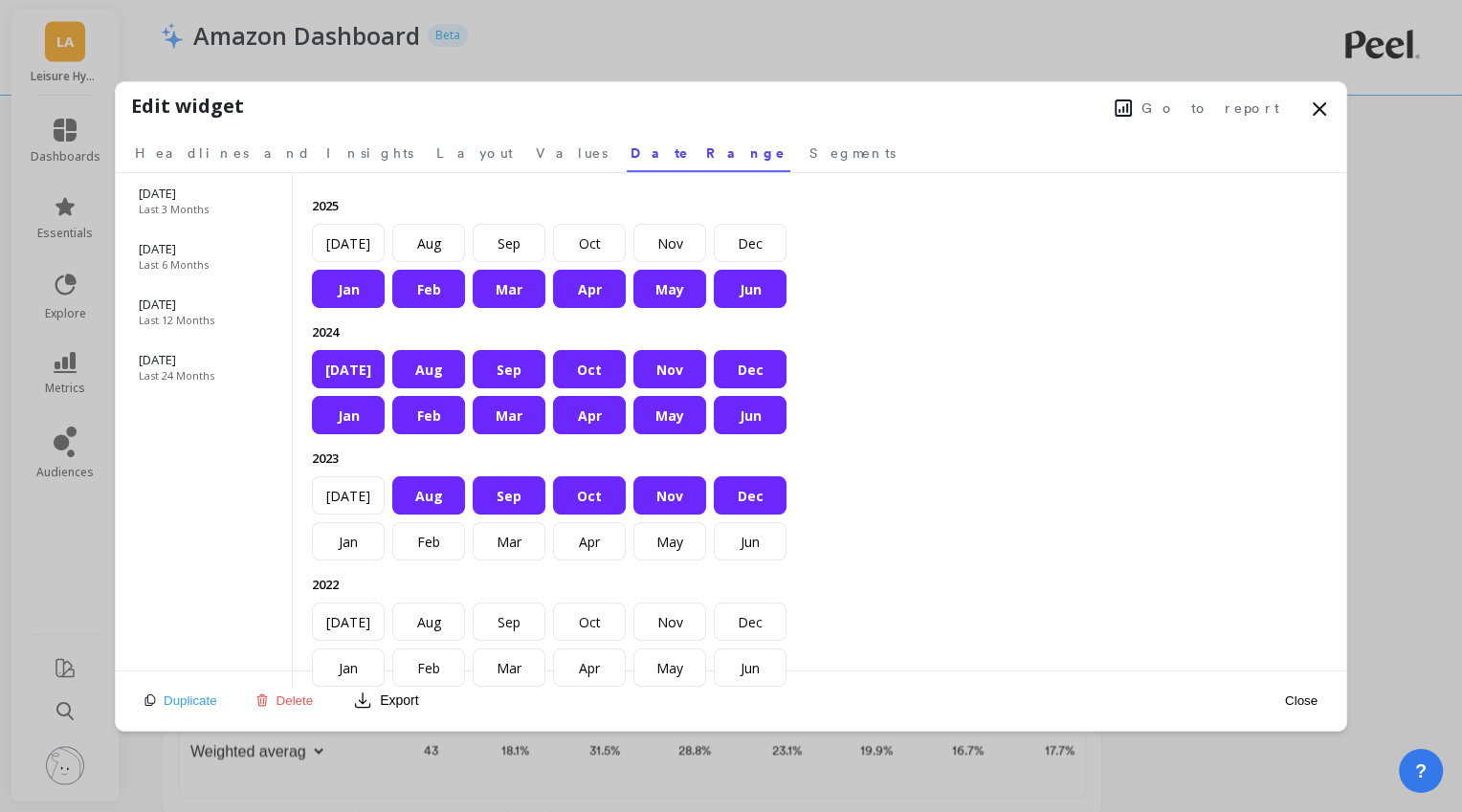 click on "Go to report" at bounding box center [1197, 108] 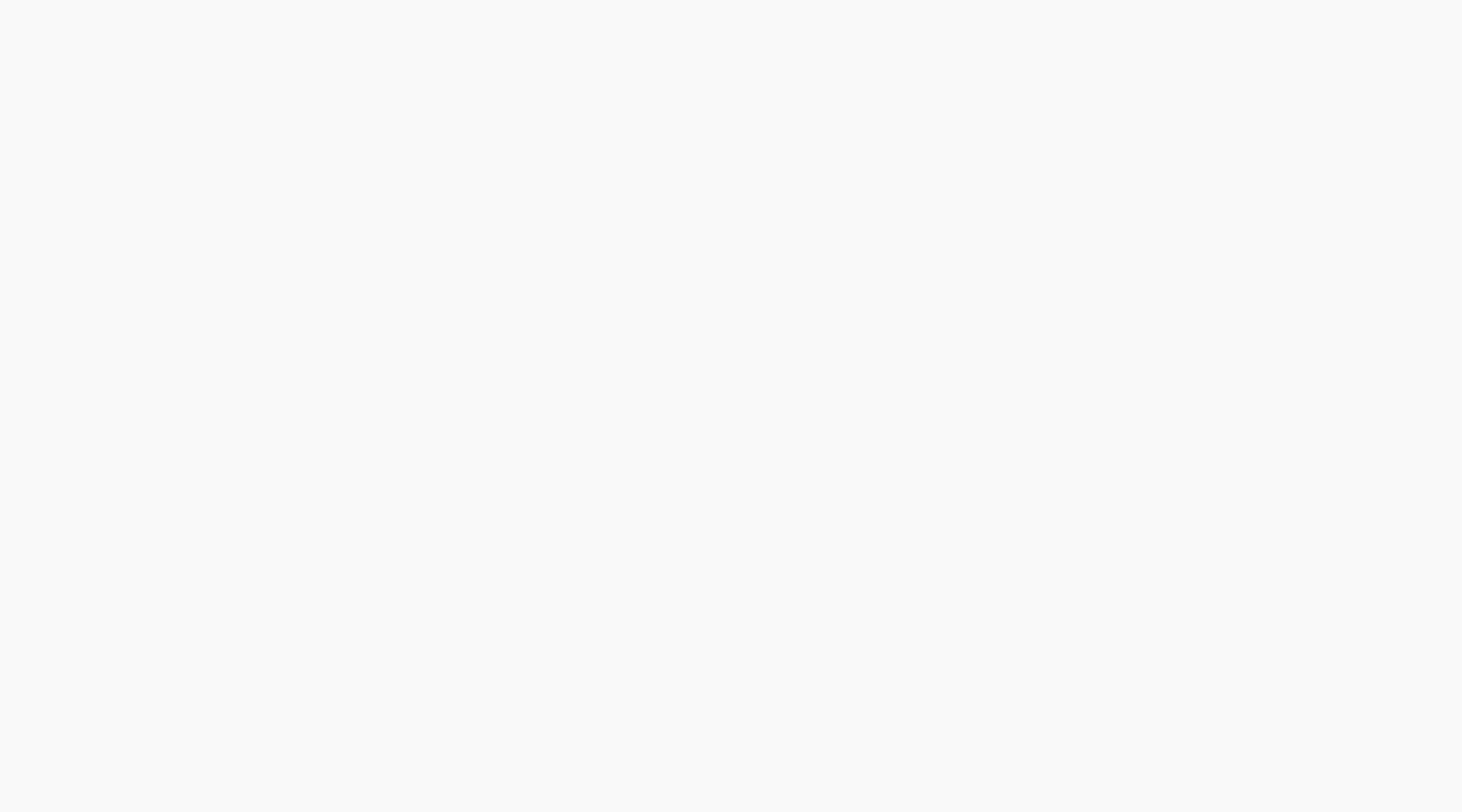 scroll, scrollTop: 0, scrollLeft: 0, axis: both 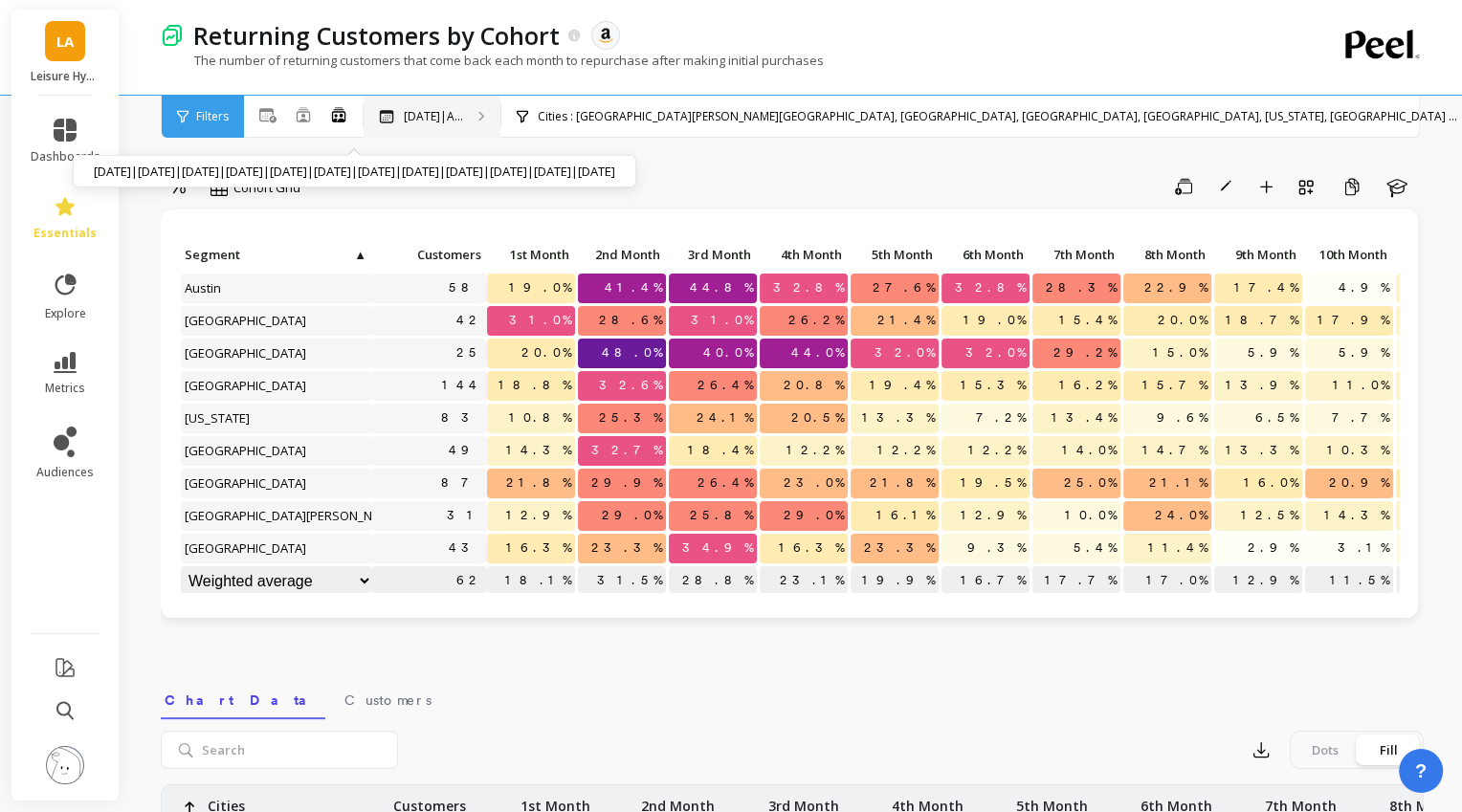 click on "[DATE]|A..." at bounding box center (433, 117) 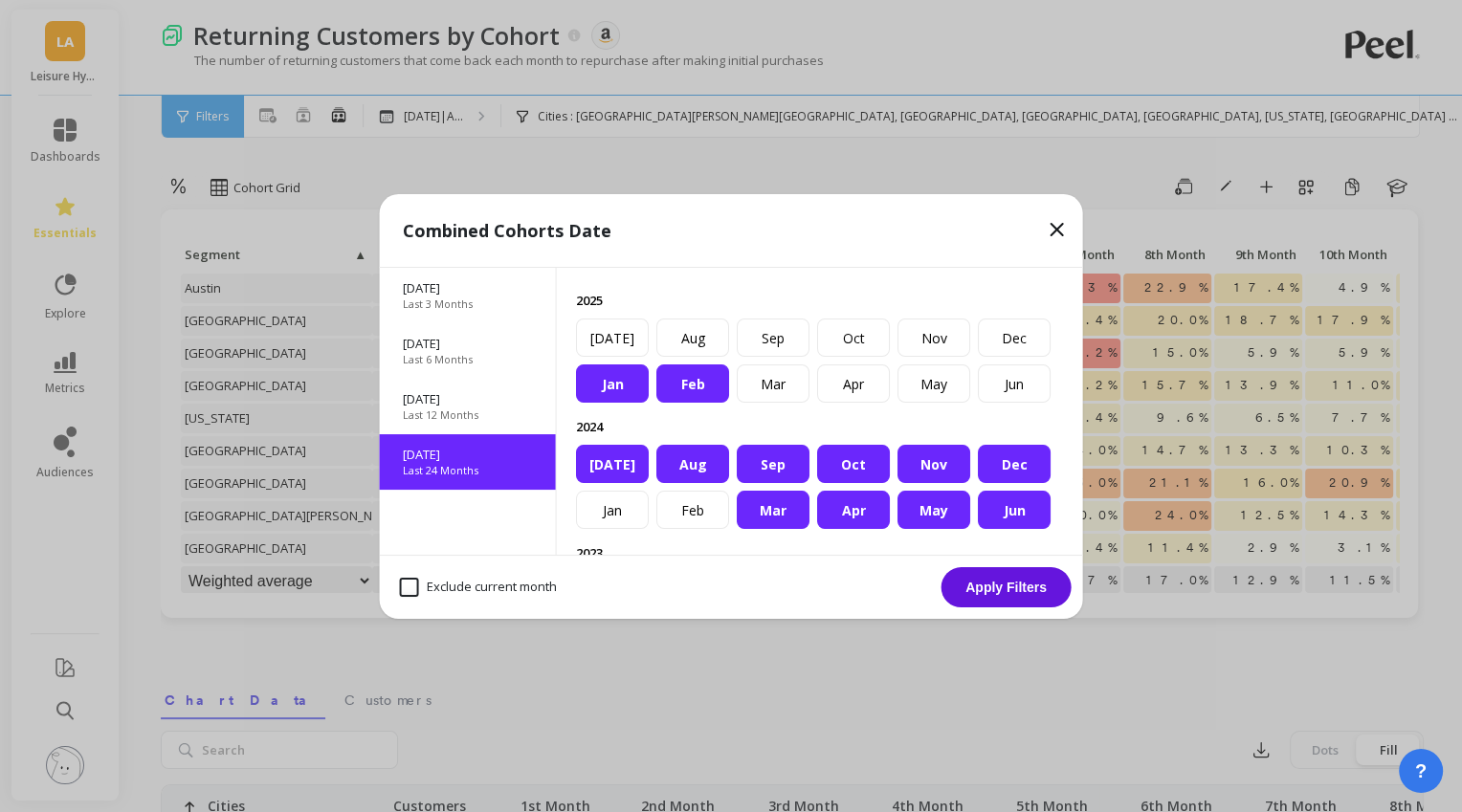 click on "[DATE]" at bounding box center (468, 454) 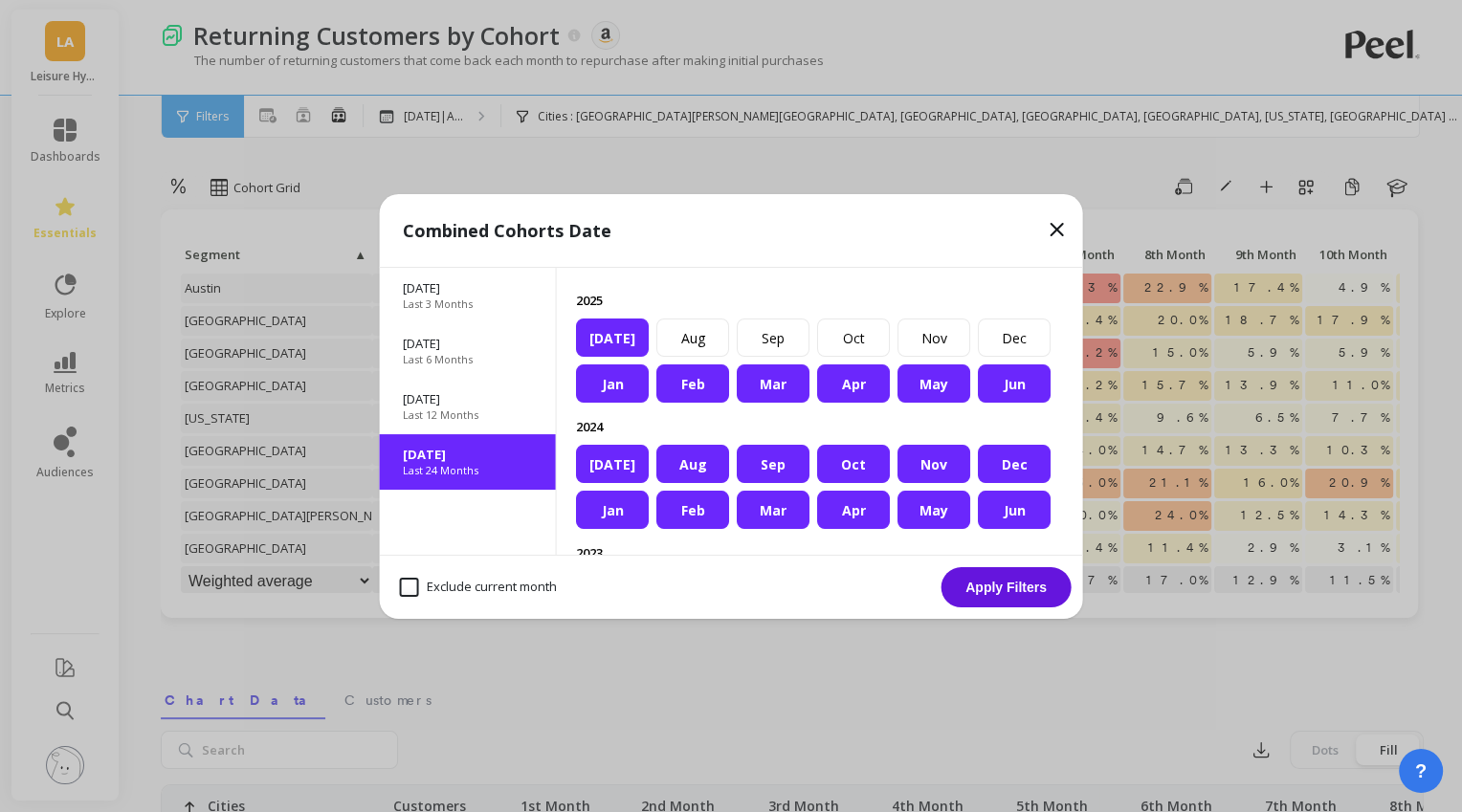 click on "[DATE]" at bounding box center (612, 338) 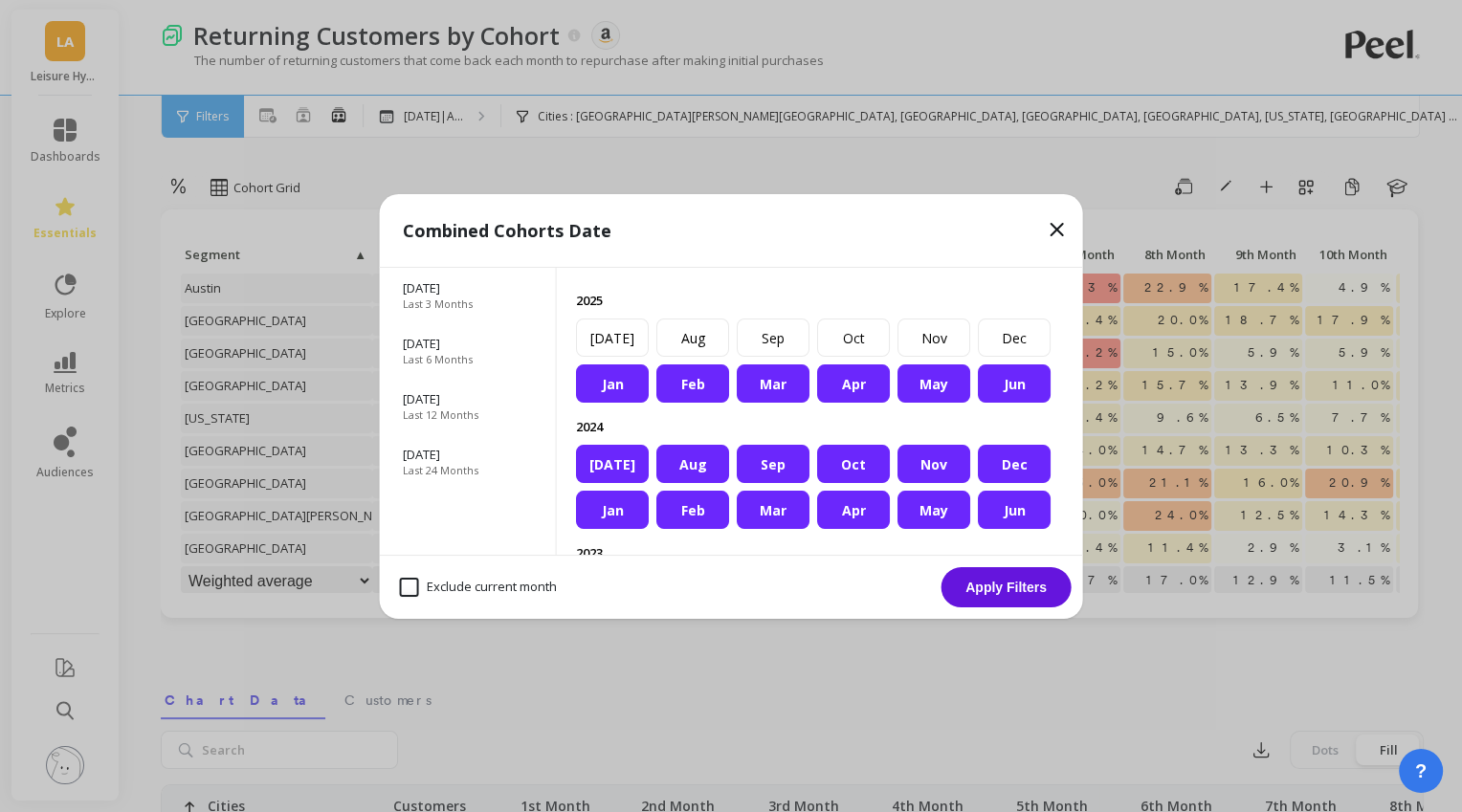 click on "Apply Filters" at bounding box center (1007, 587) 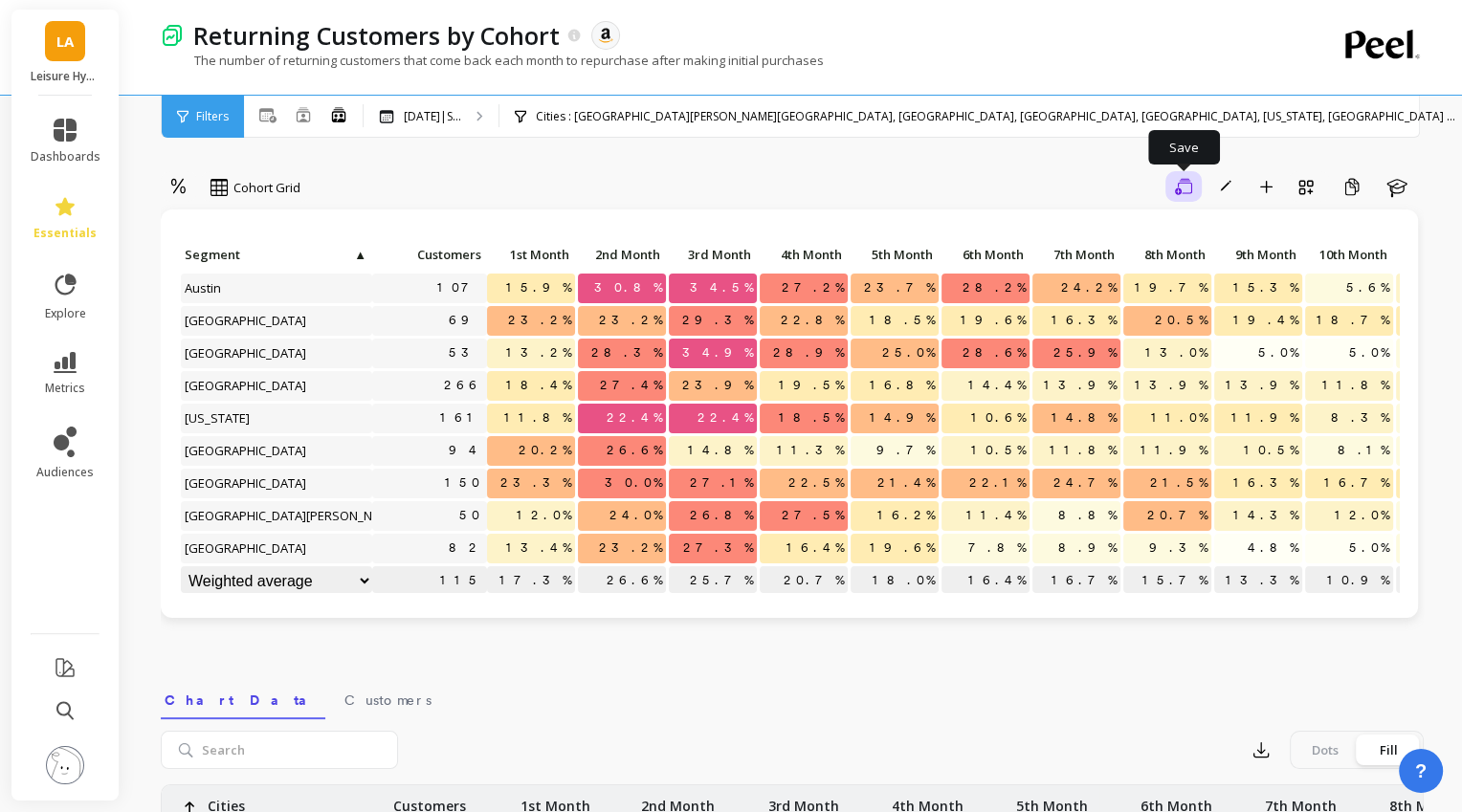 click 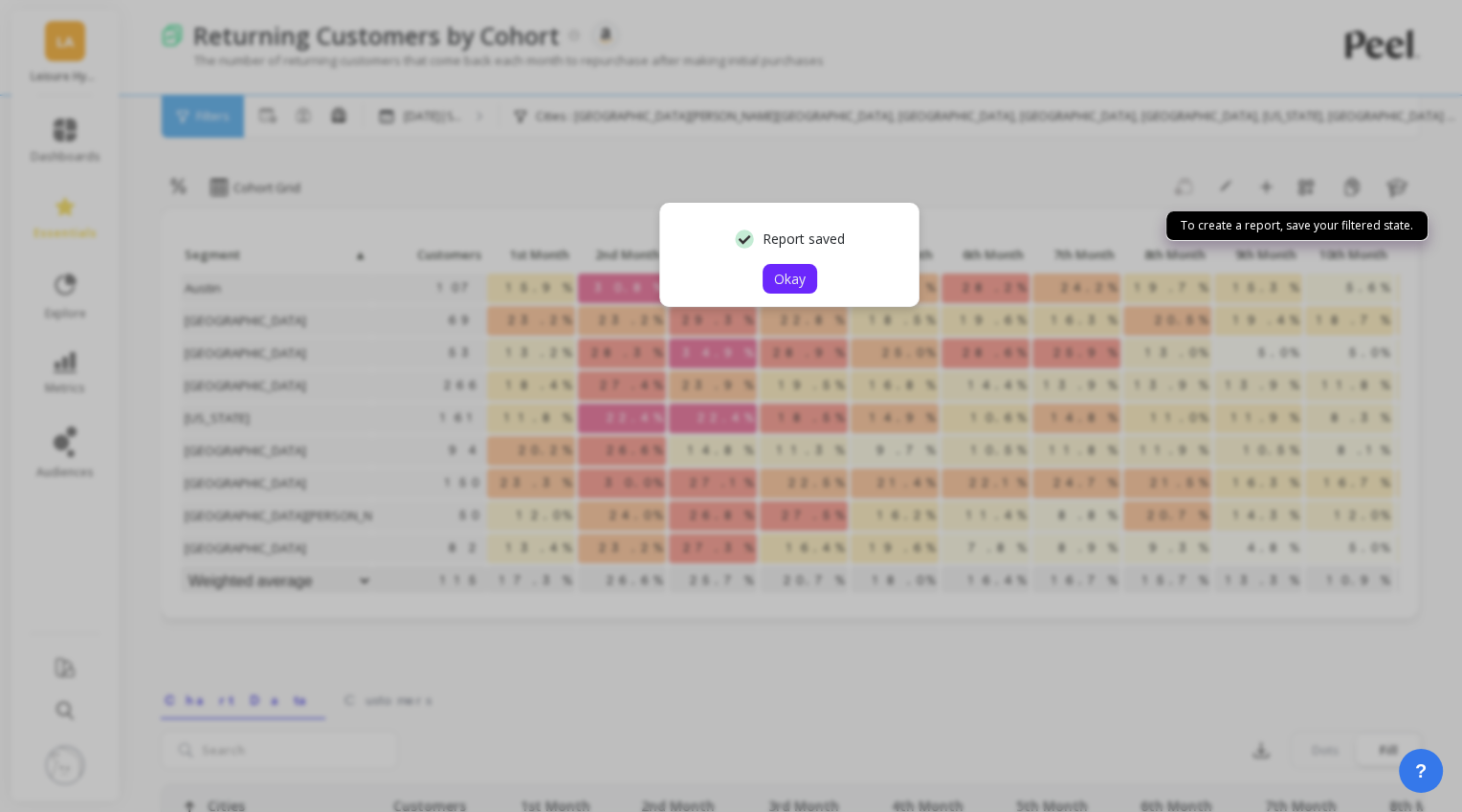 click on "Okay" at bounding box center (789, 278) 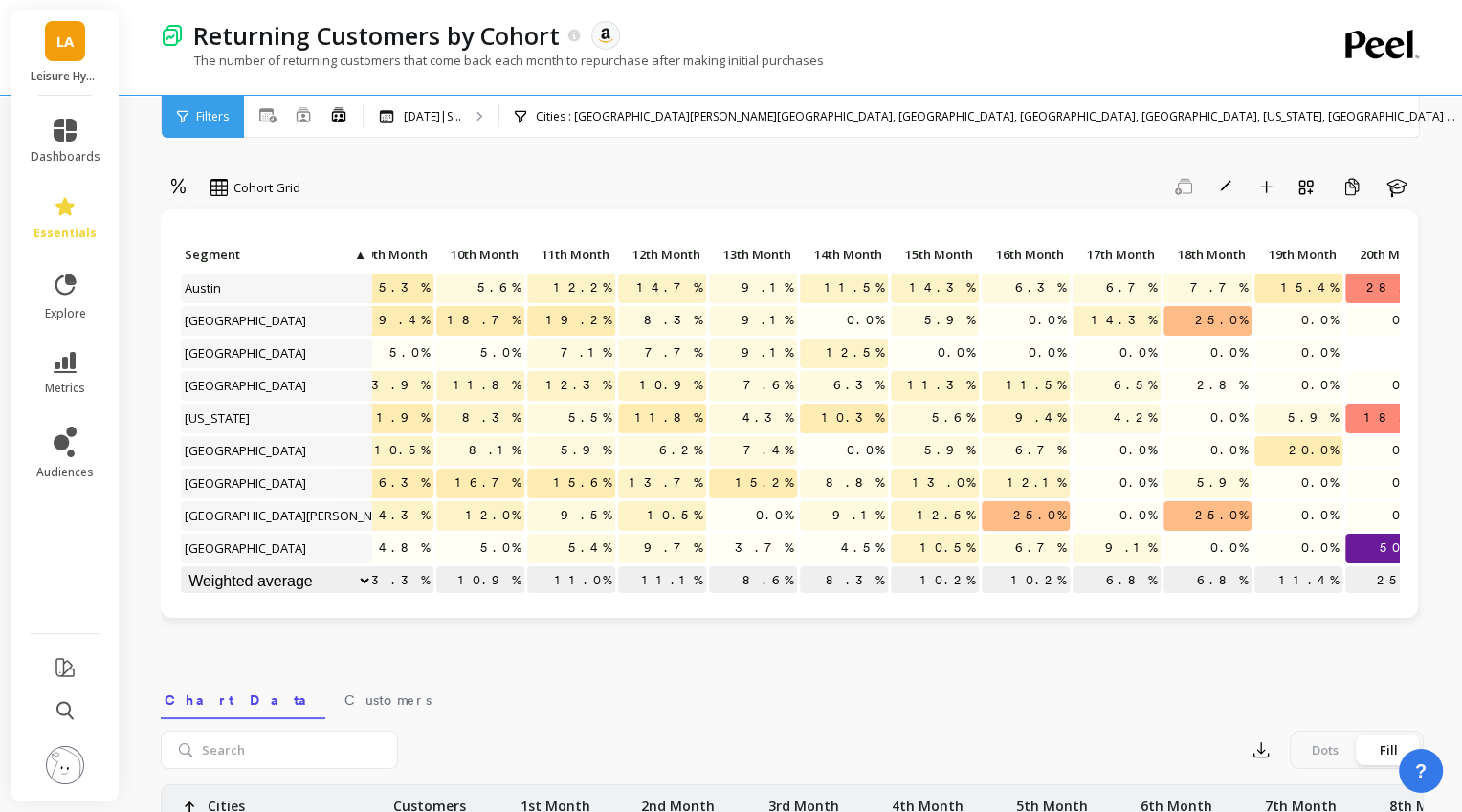 scroll, scrollTop: 0, scrollLeft: 0, axis: both 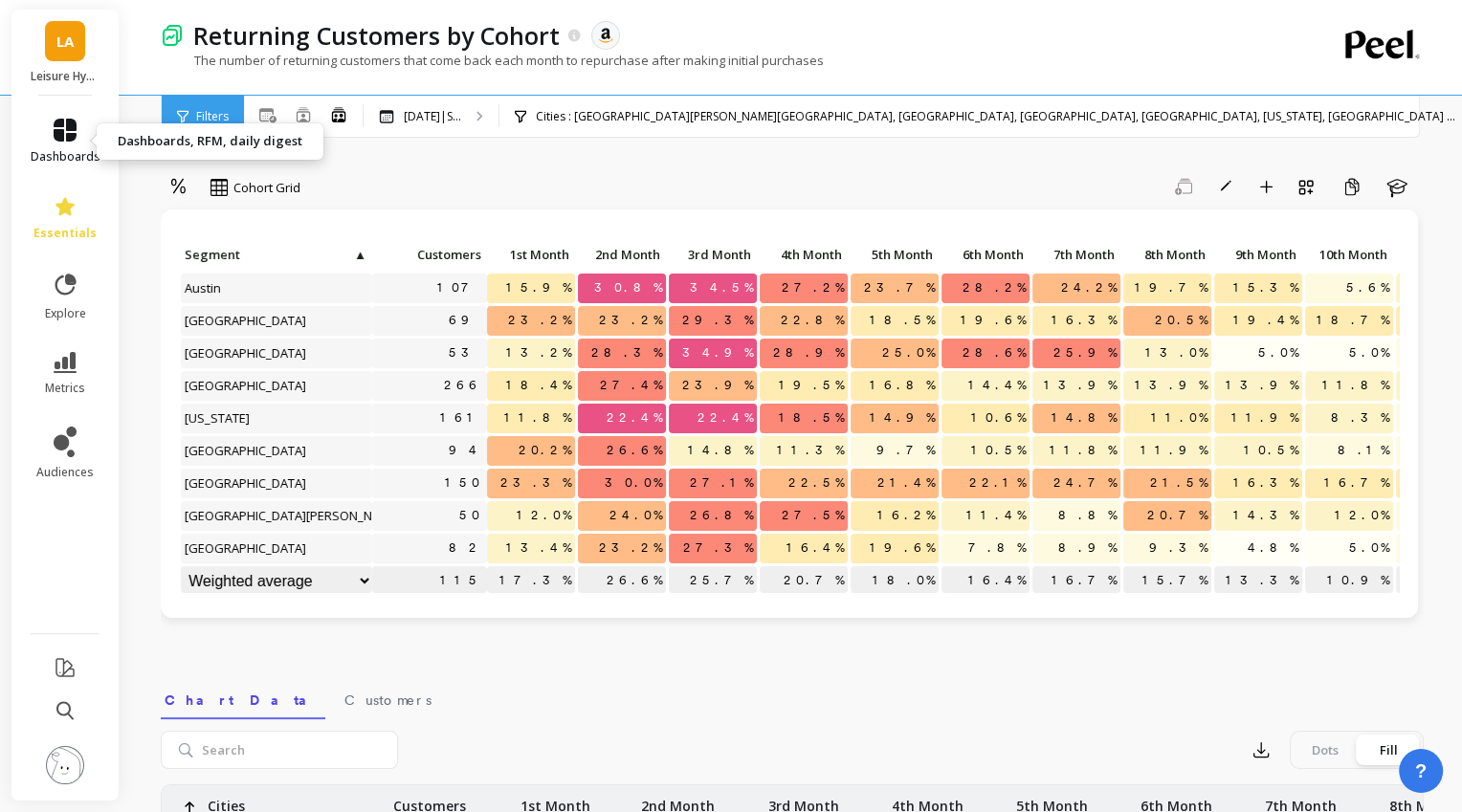 click 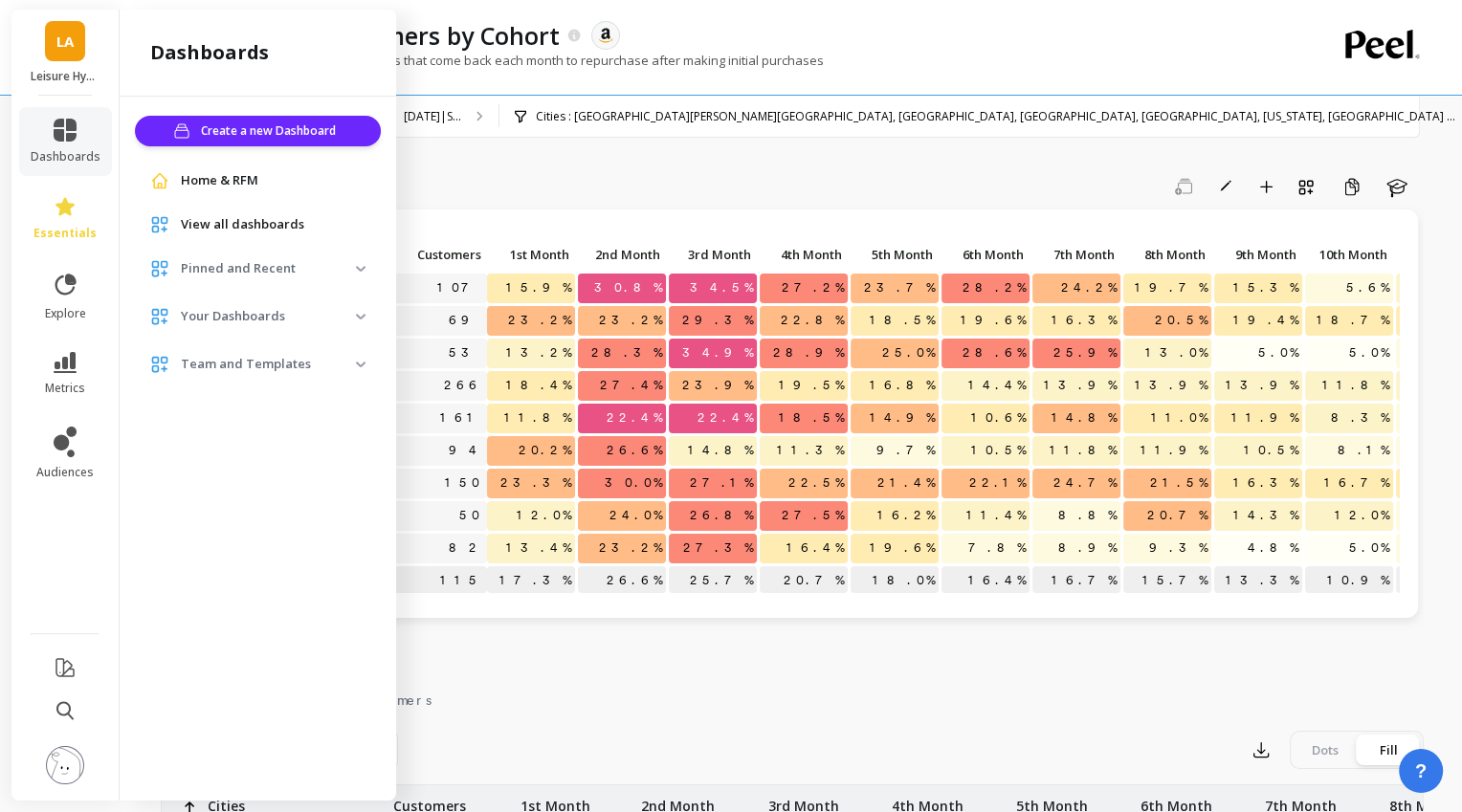 click on "View all dashboards" at bounding box center (242, 225) 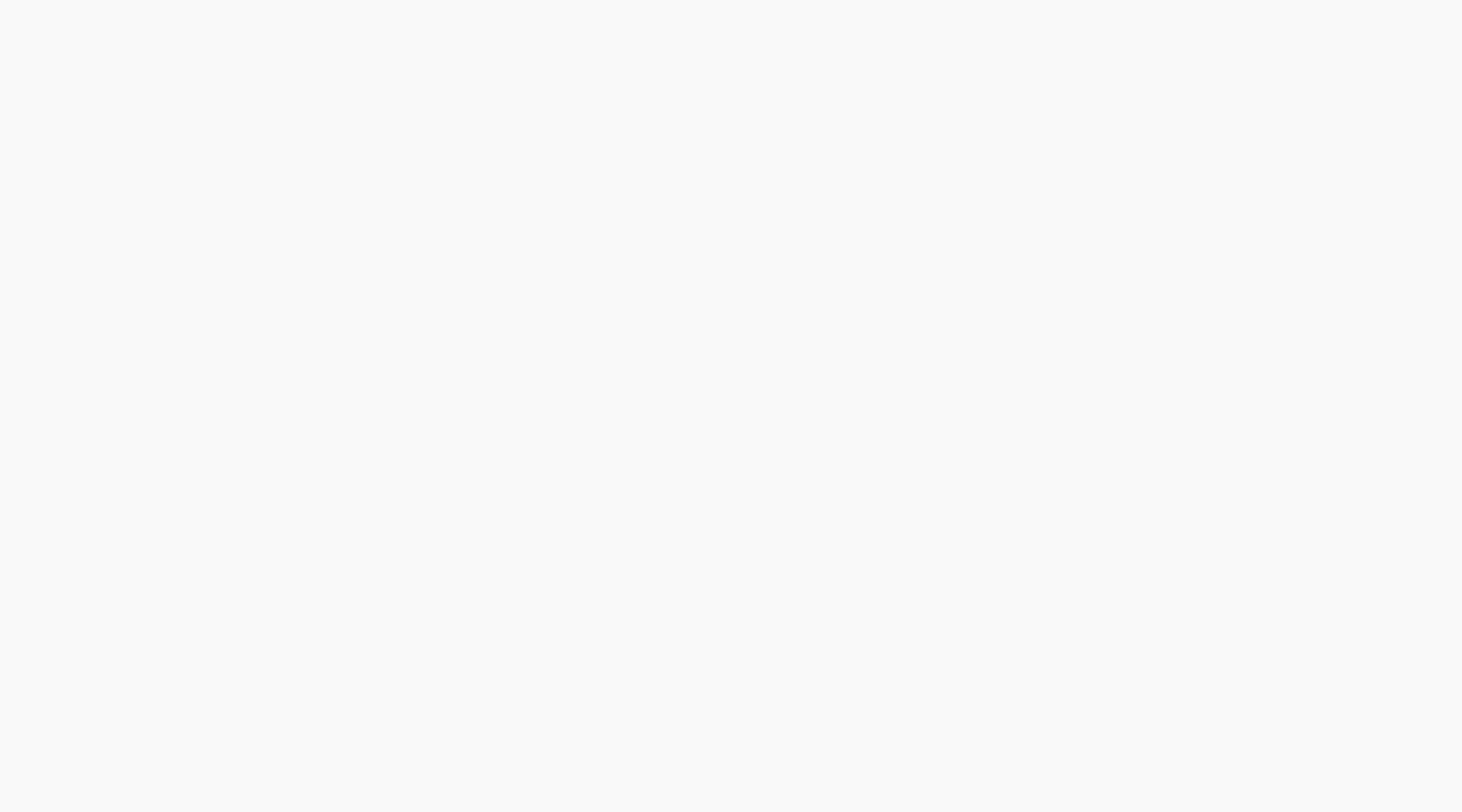 scroll, scrollTop: 0, scrollLeft: 0, axis: both 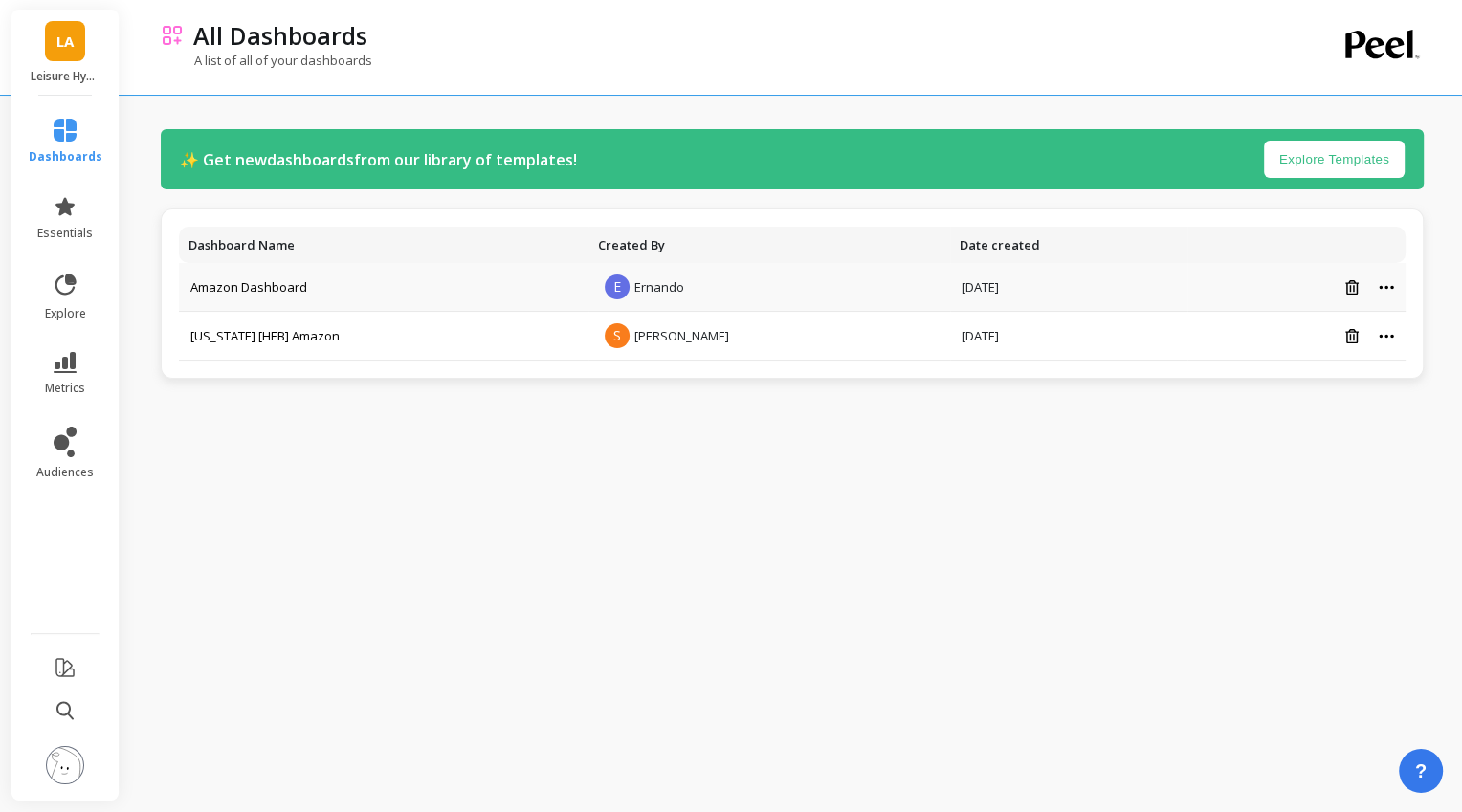 click on "Ernando" at bounding box center [659, 287] 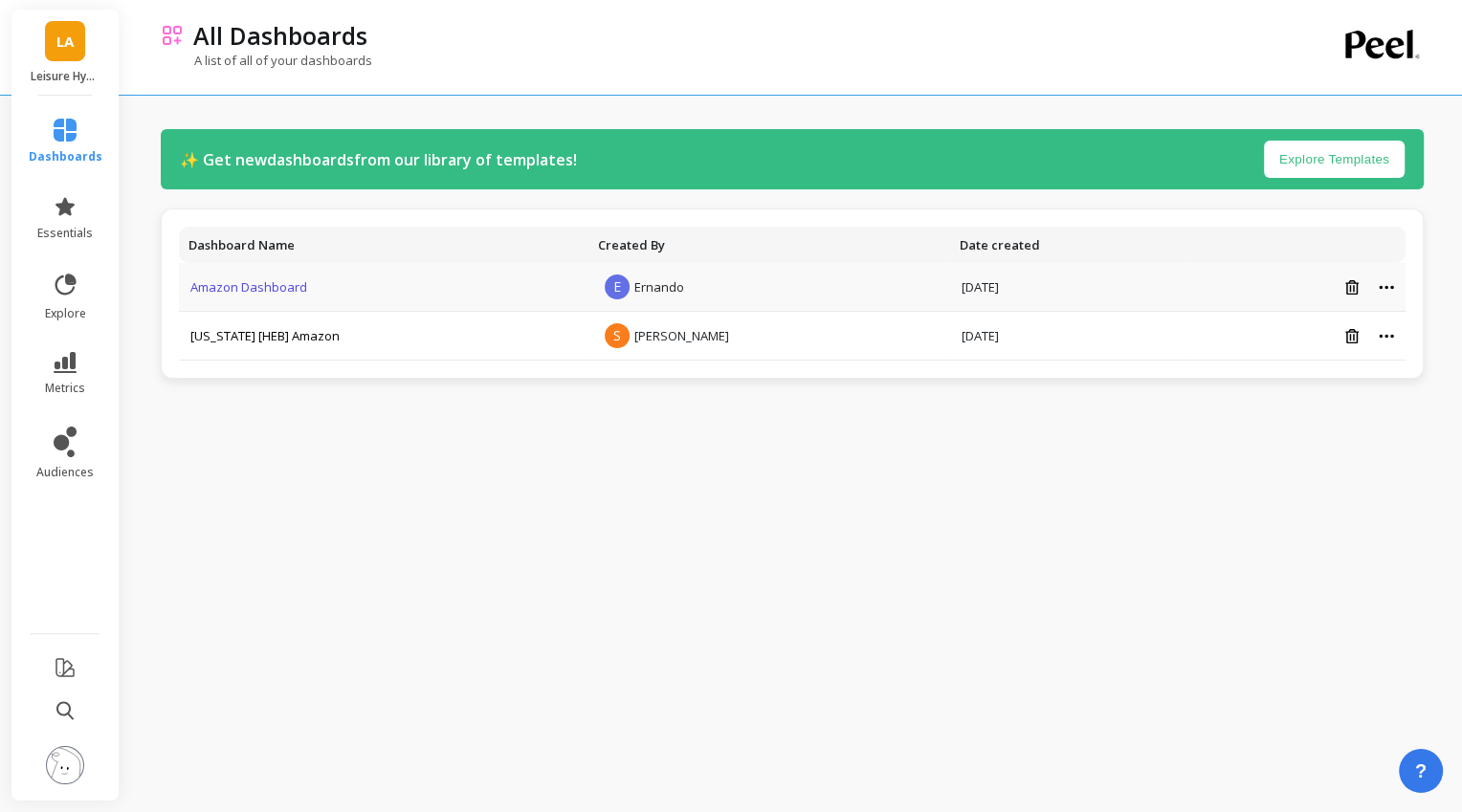 click on "Amazon Dashboard" at bounding box center (249, 287) 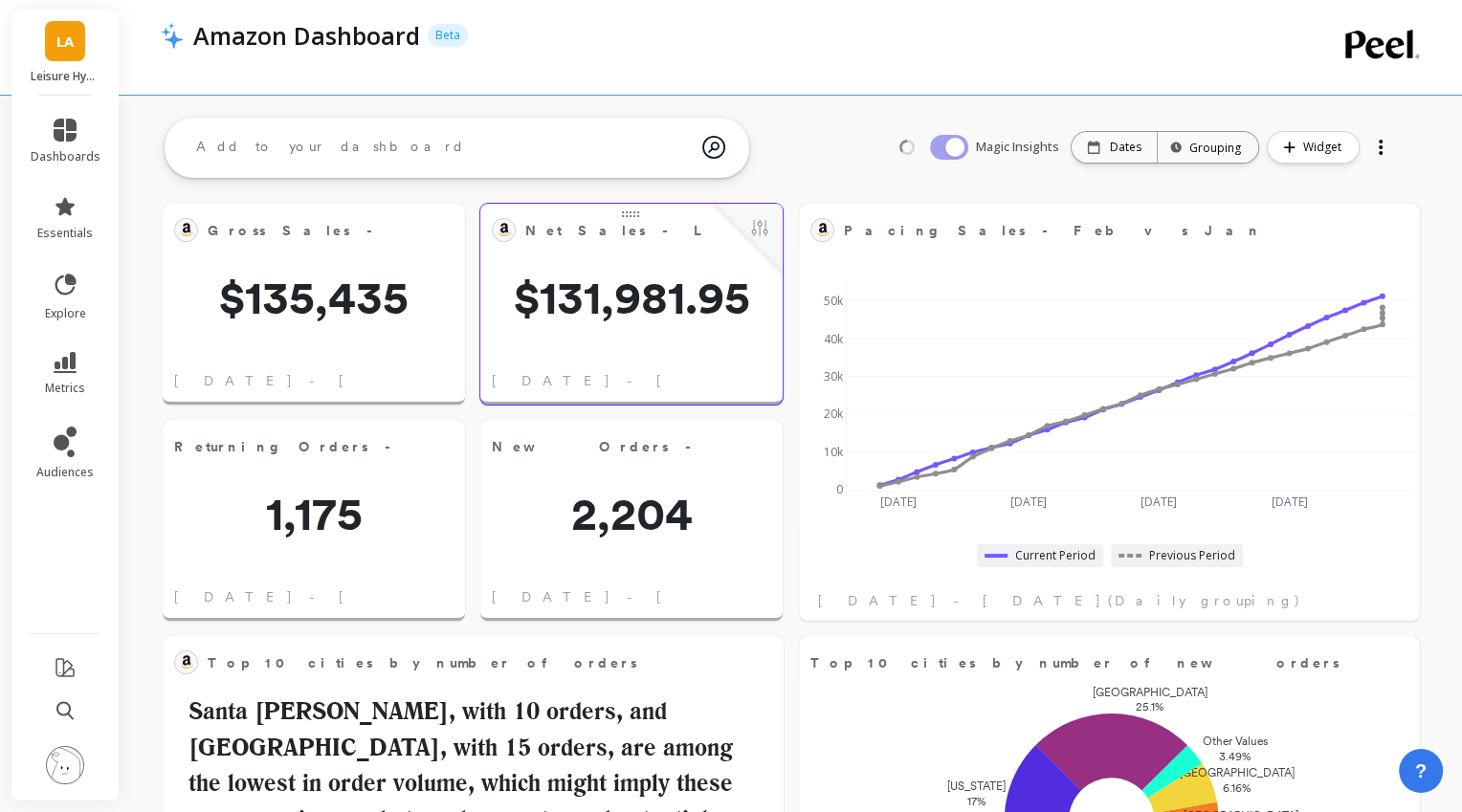 scroll, scrollTop: 0, scrollLeft: 0, axis: both 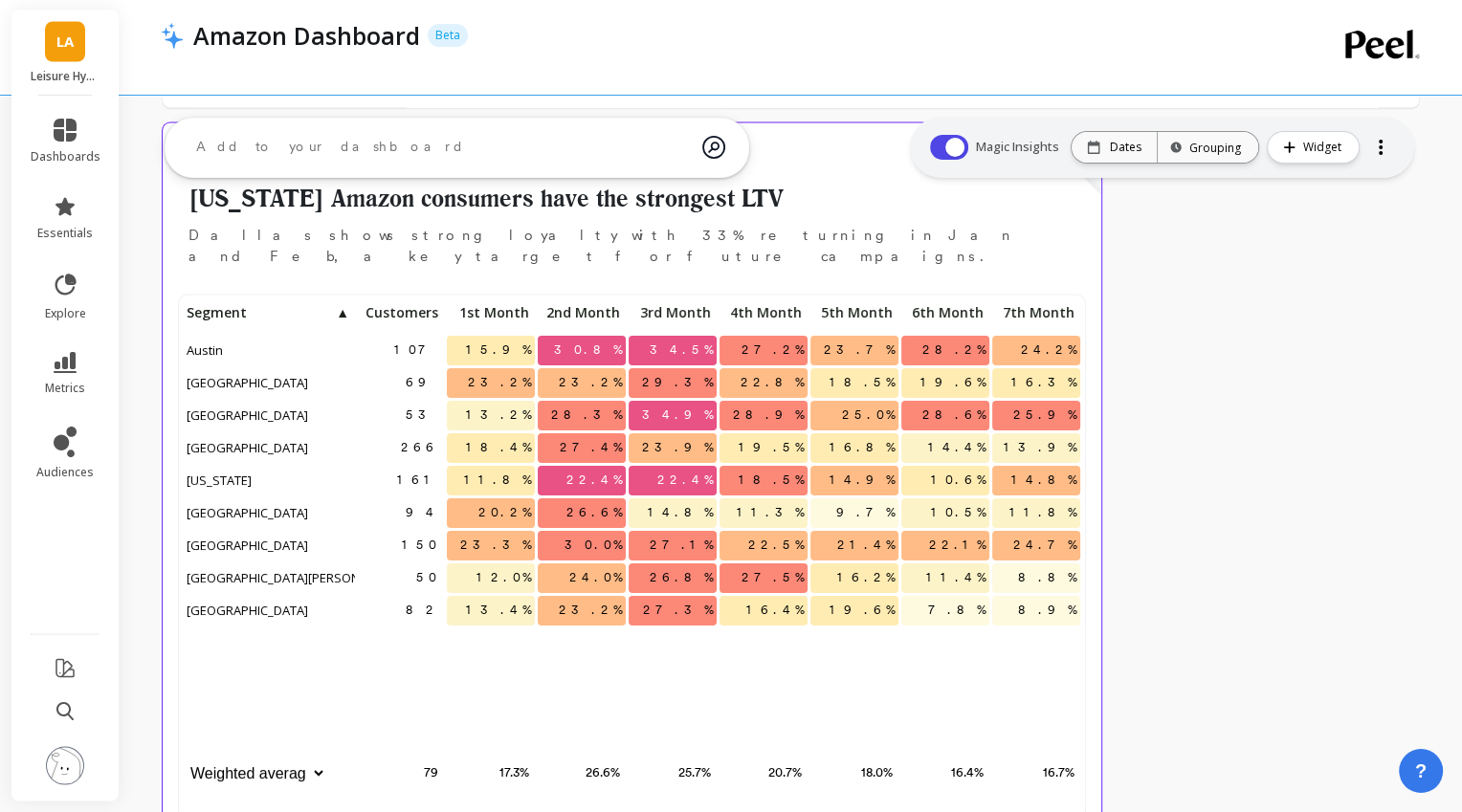 click on "Returning Customers by Cohort Edit Widget & Insights Texas Amazon consumers have the strongest LTV Dallas shows strong loyalty with 33% returning in Jan and Feb, a key target for future campaigns." at bounding box center (631, 200) 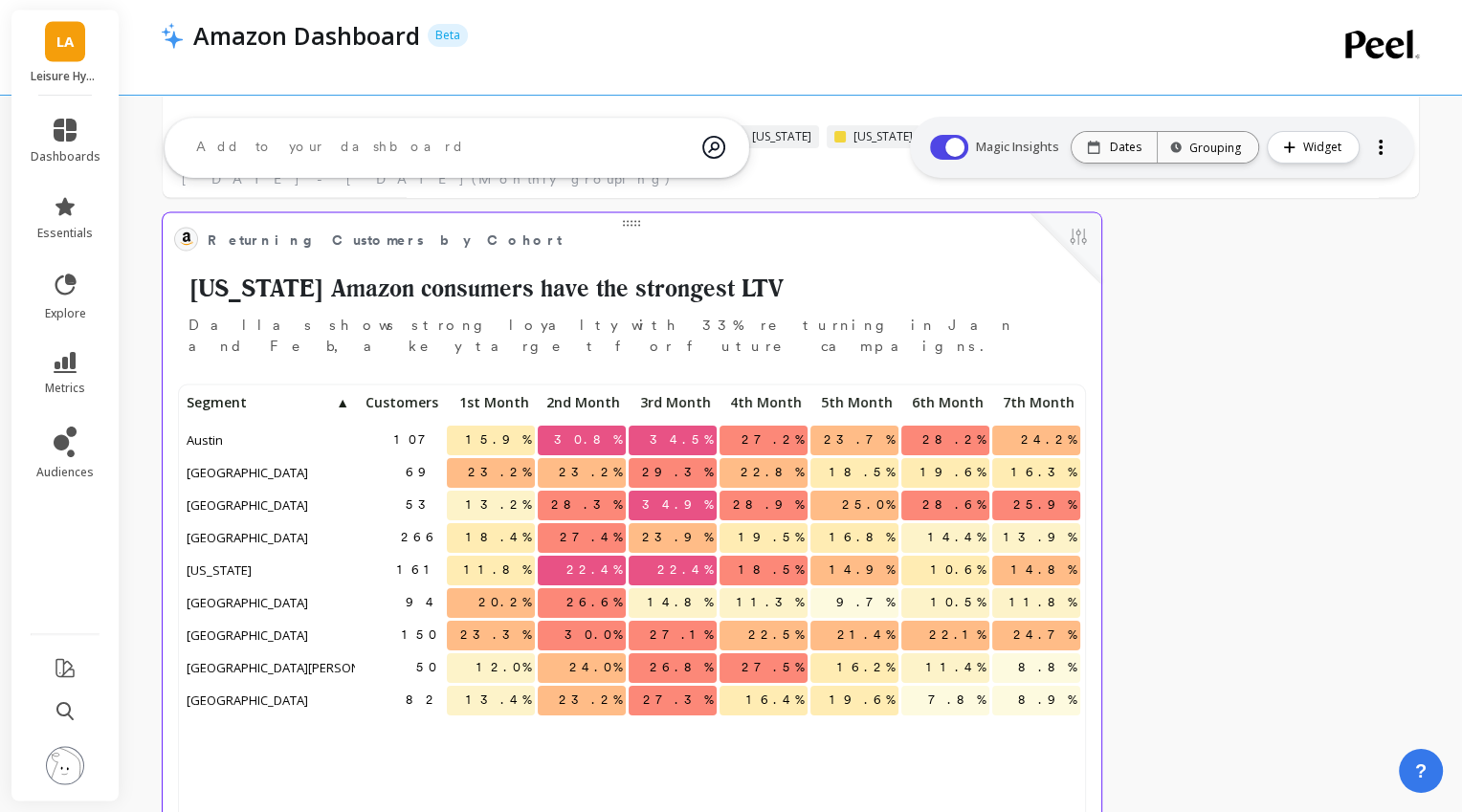 scroll, scrollTop: 3067, scrollLeft: 0, axis: vertical 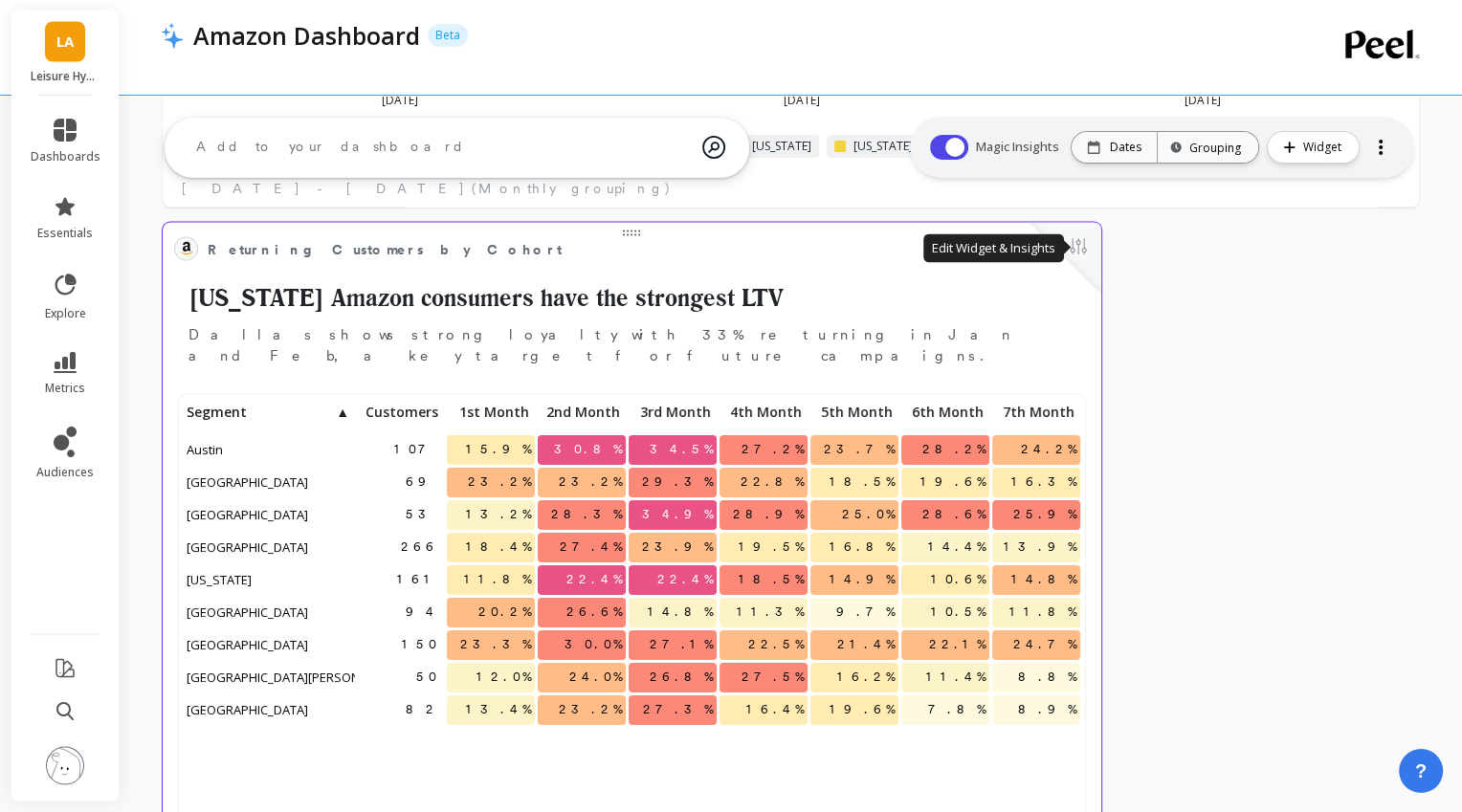click at bounding box center [1078, 248] 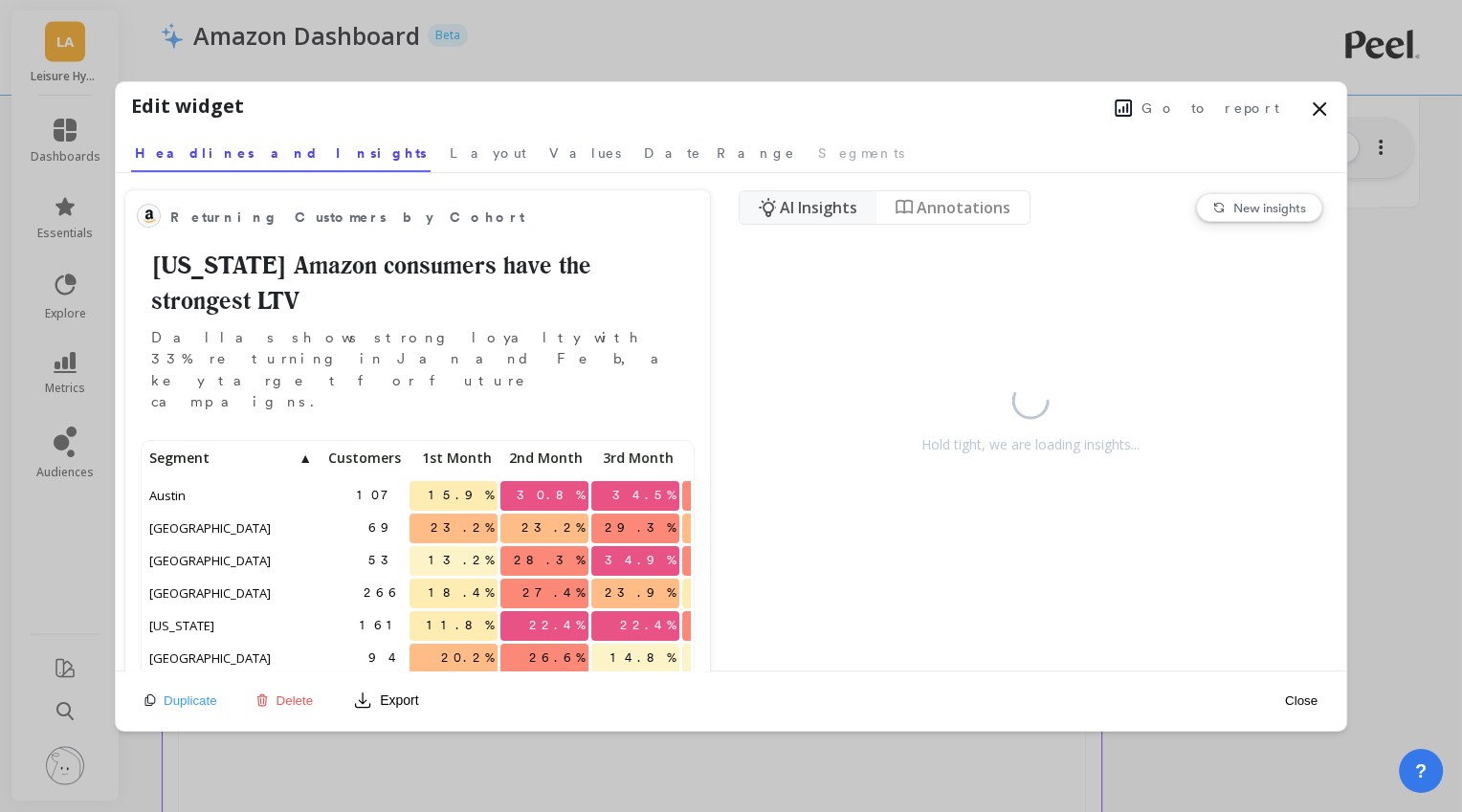 scroll, scrollTop: 1, scrollLeft: 0, axis: vertical 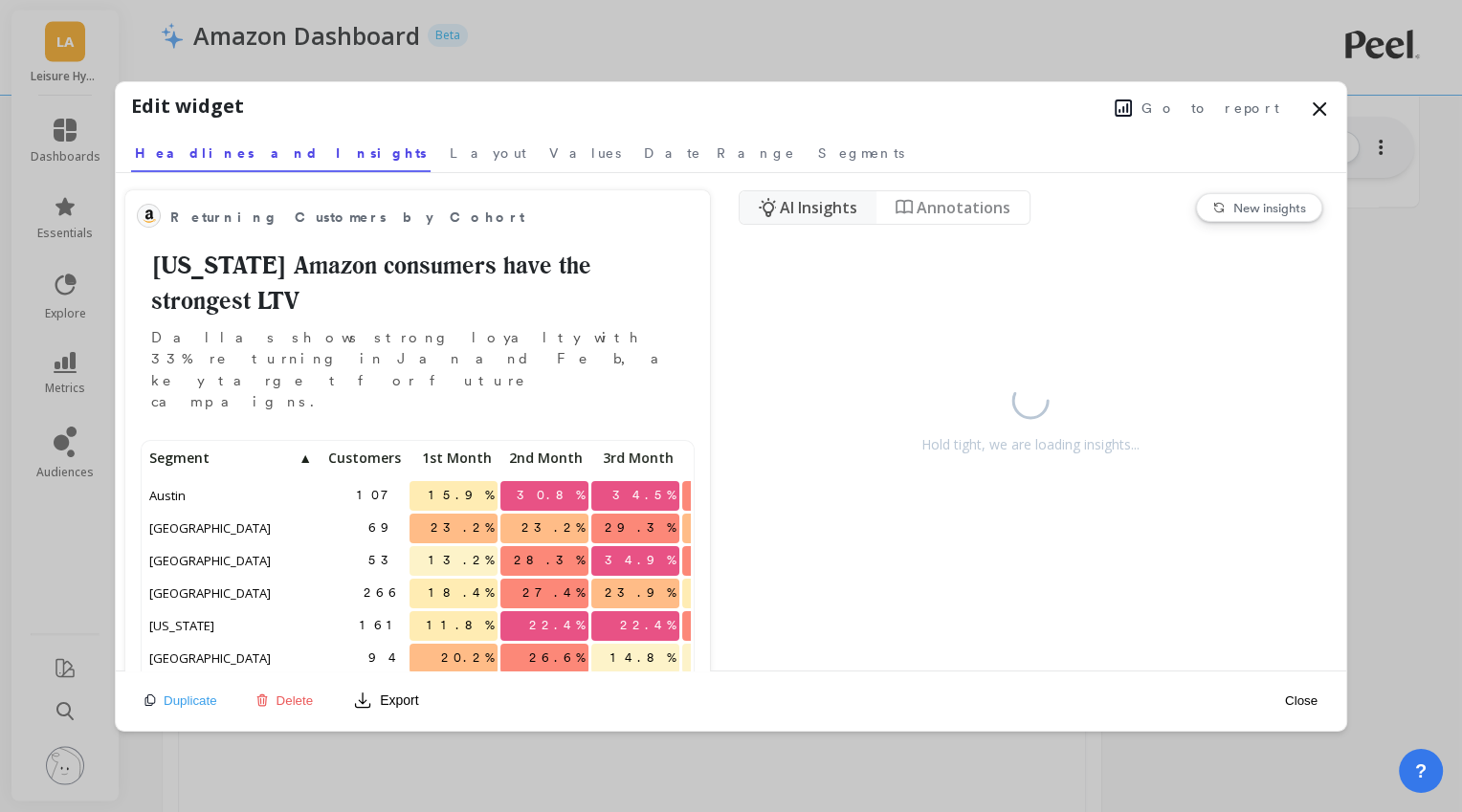 click on "New insights" at bounding box center (1259, 208) 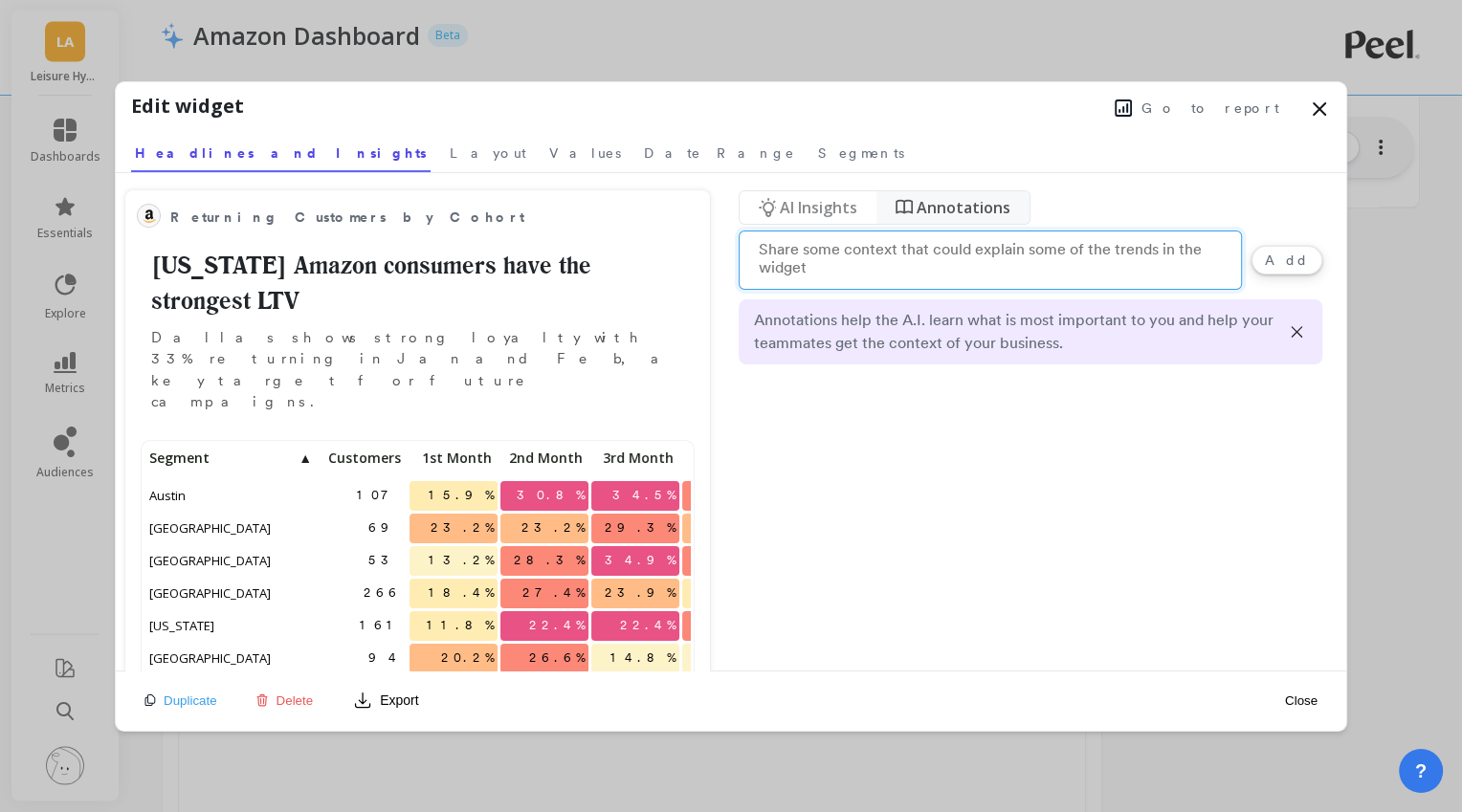 click on "Add" at bounding box center [1287, 260] 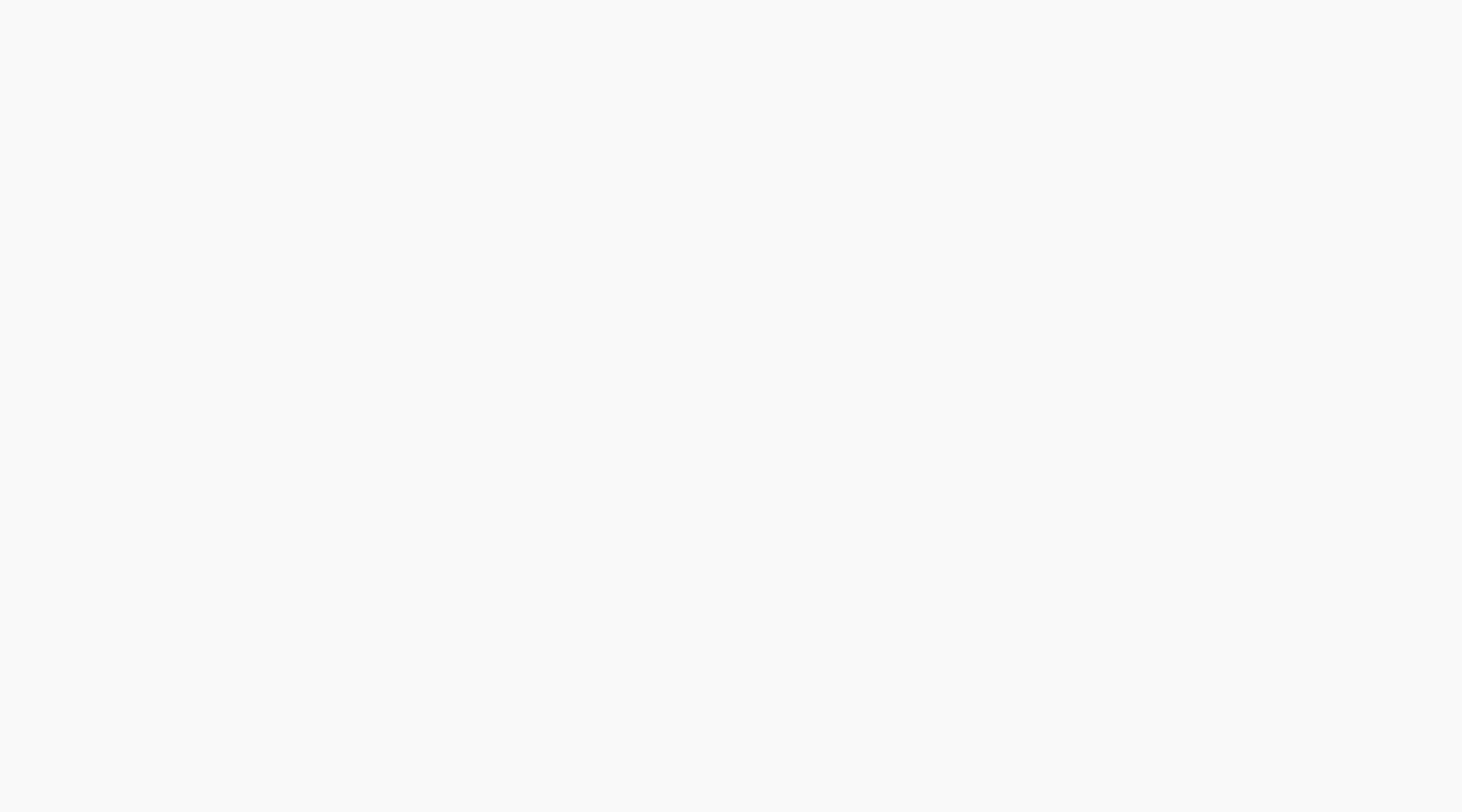 scroll, scrollTop: 0, scrollLeft: 0, axis: both 